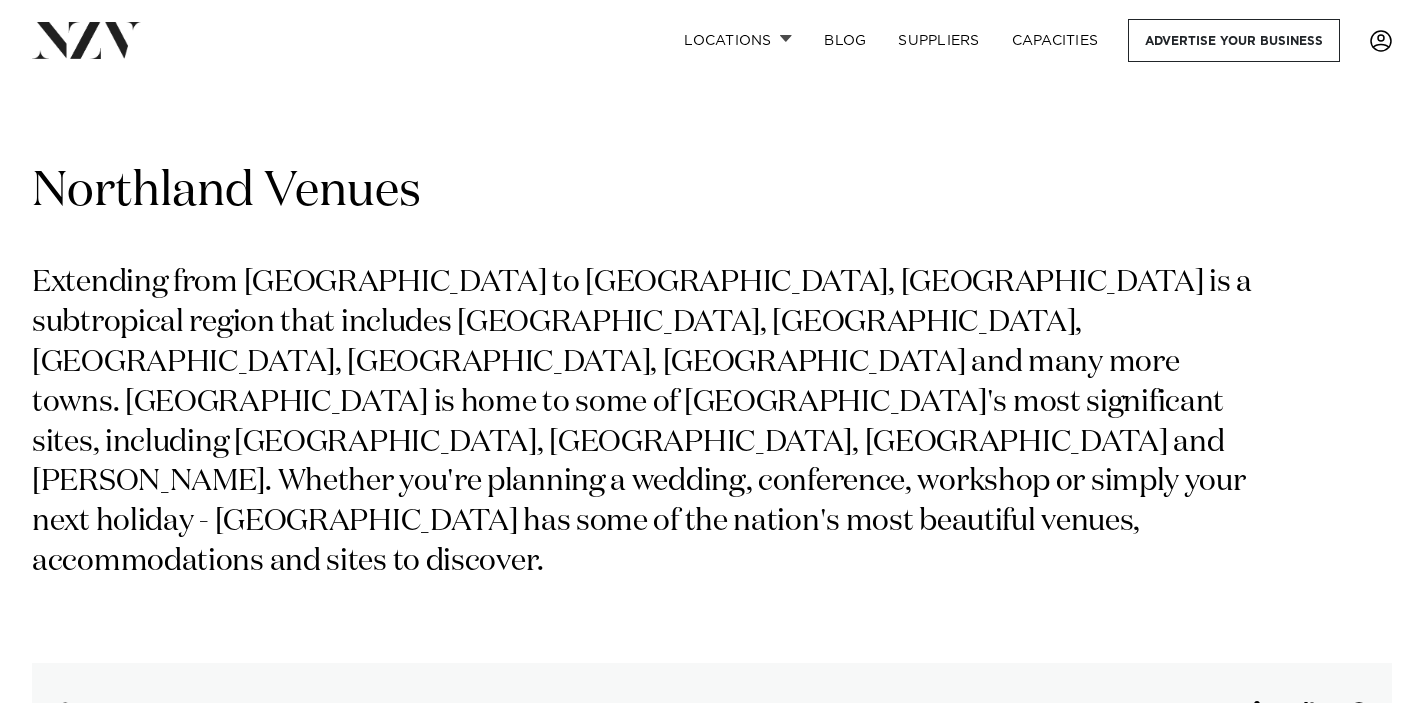 scroll, scrollTop: 691, scrollLeft: 0, axis: vertical 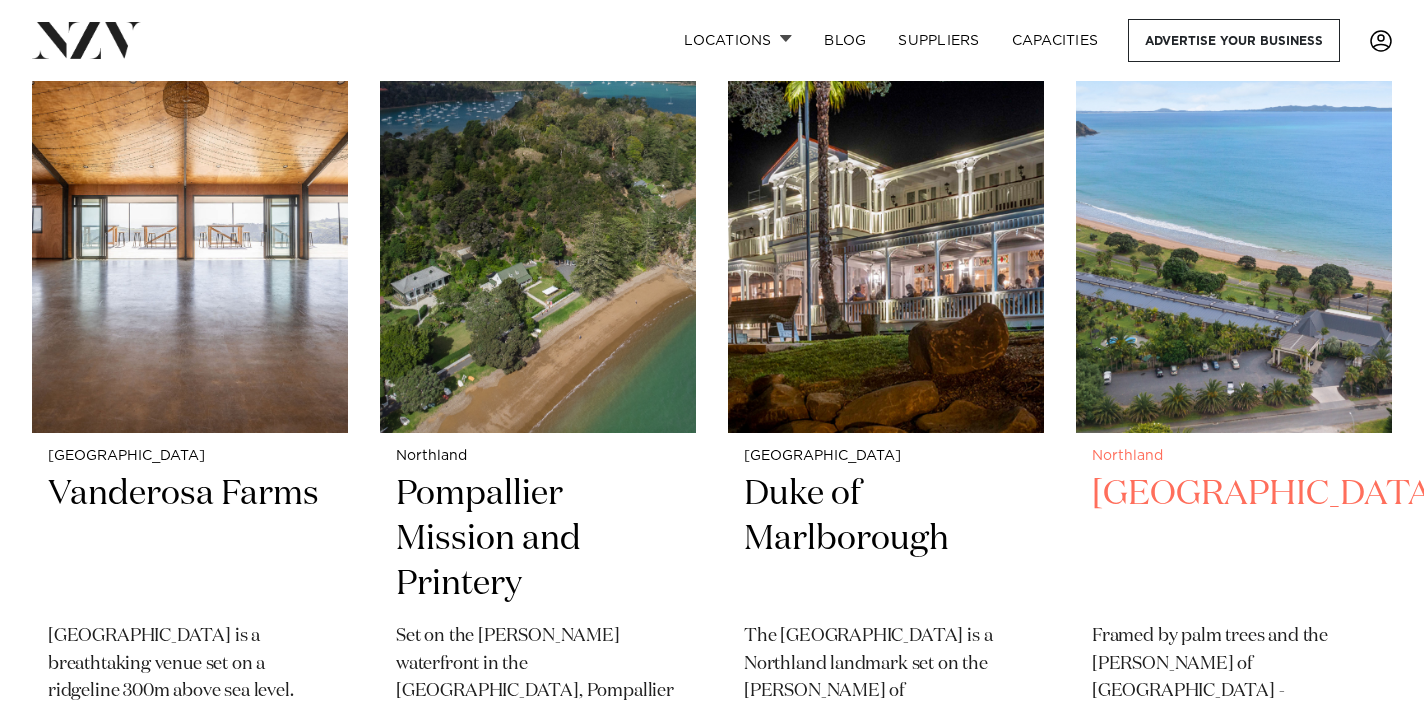 click on "[GEOGRAPHIC_DATA]" at bounding box center [1234, 539] 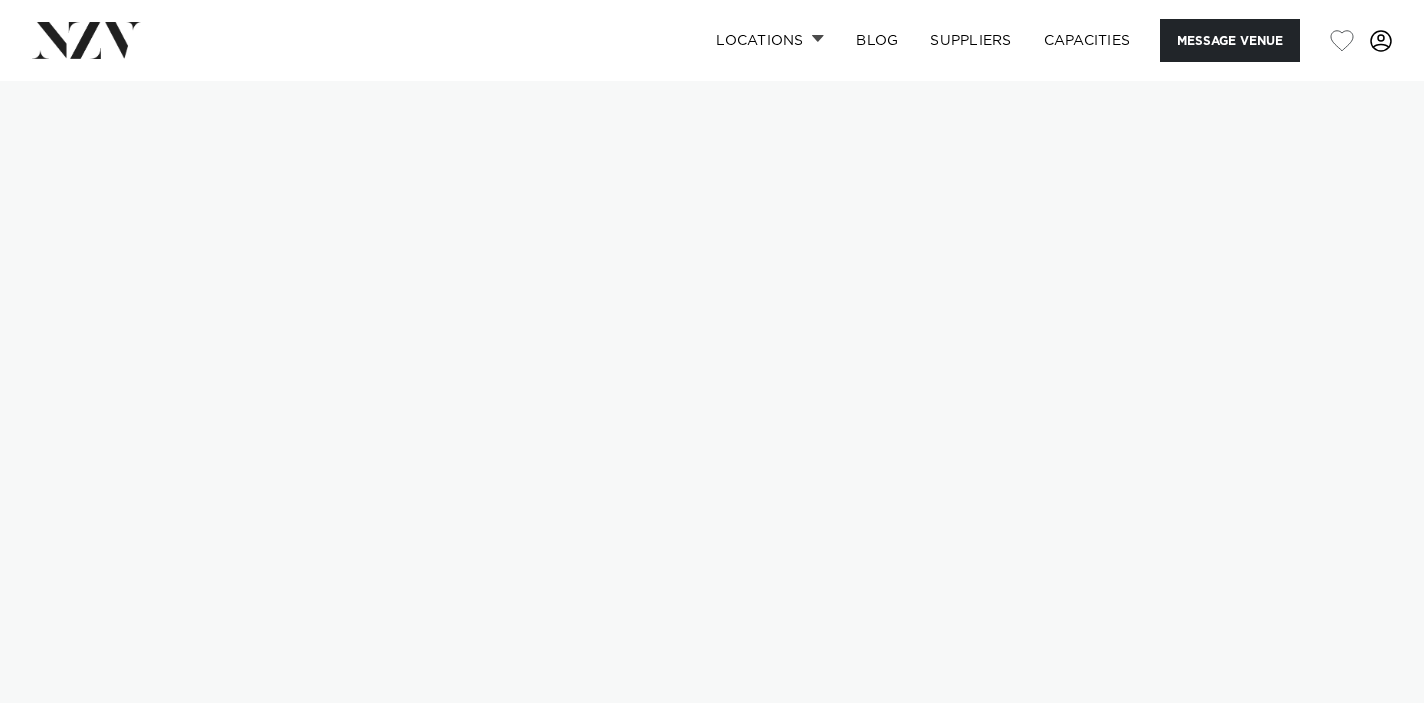 scroll, scrollTop: 0, scrollLeft: 0, axis: both 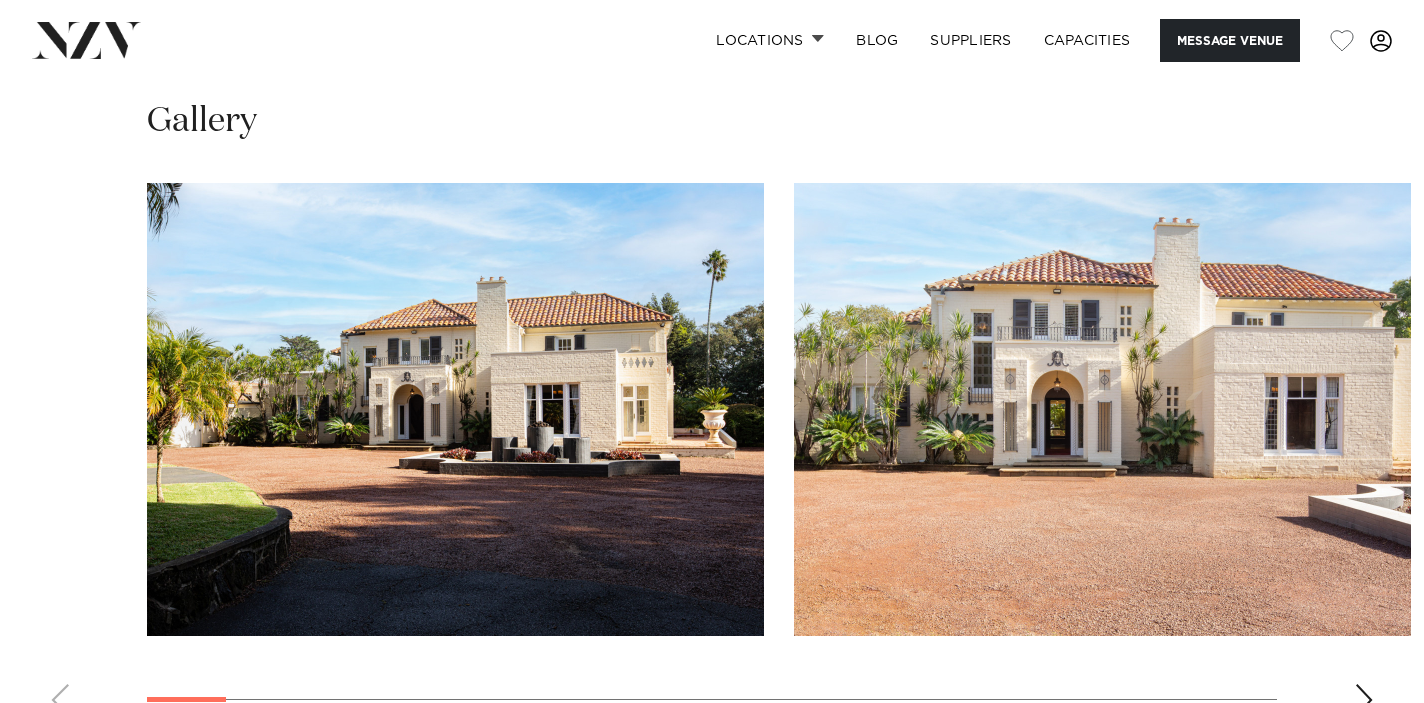 click at bounding box center [1364, 700] 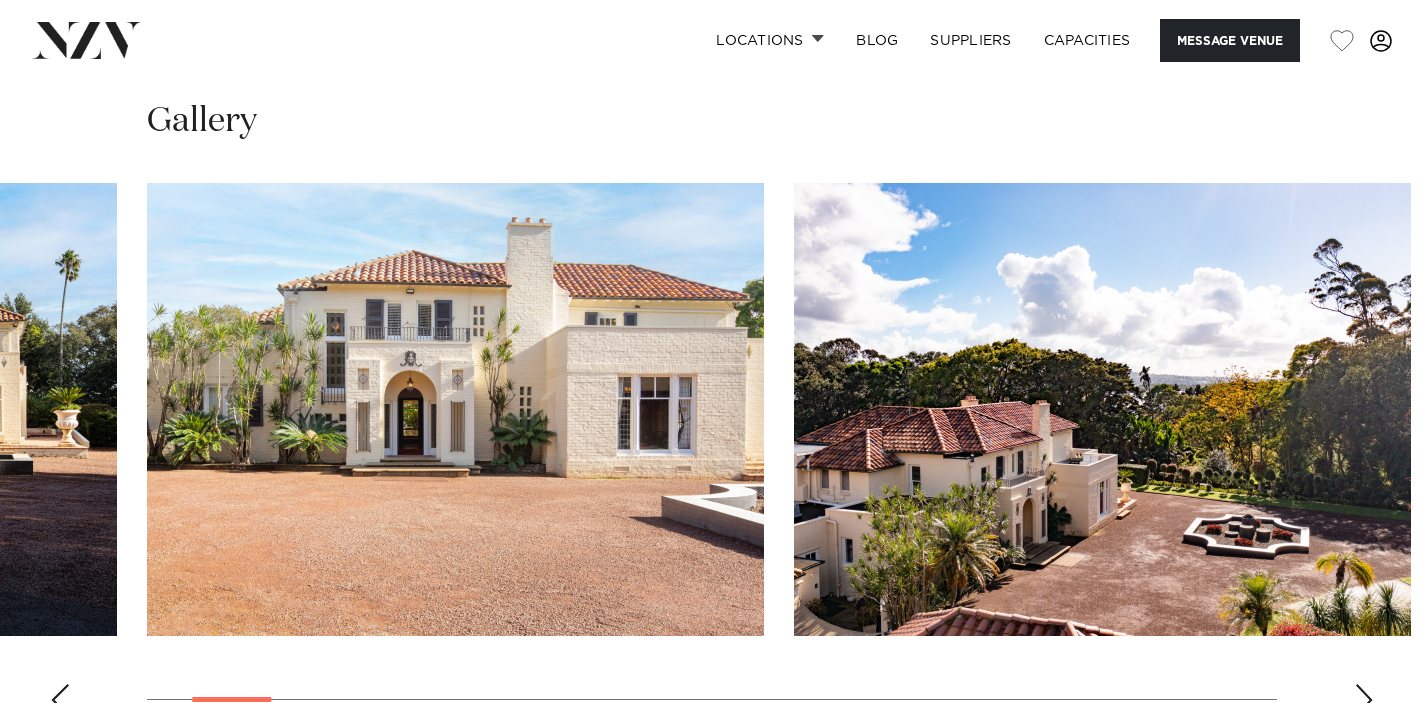 click at bounding box center [1364, 700] 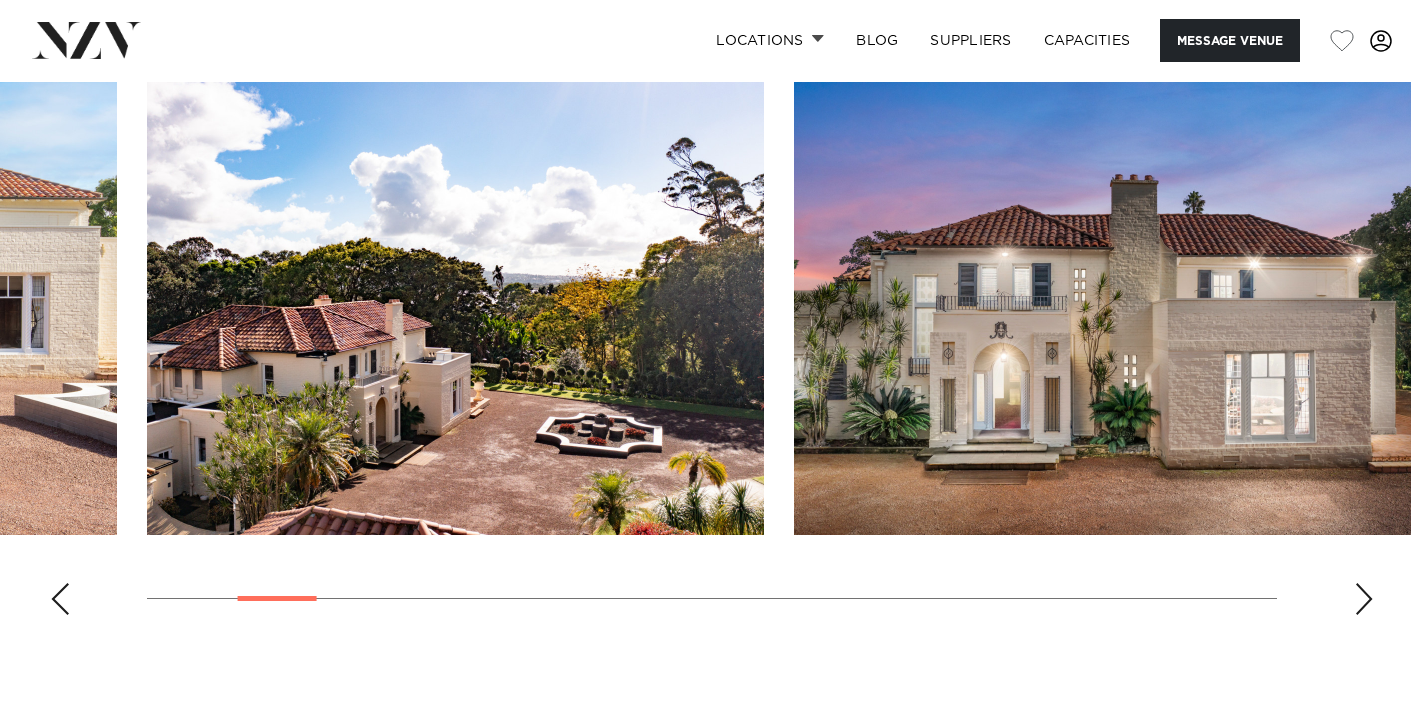scroll, scrollTop: 2002, scrollLeft: 0, axis: vertical 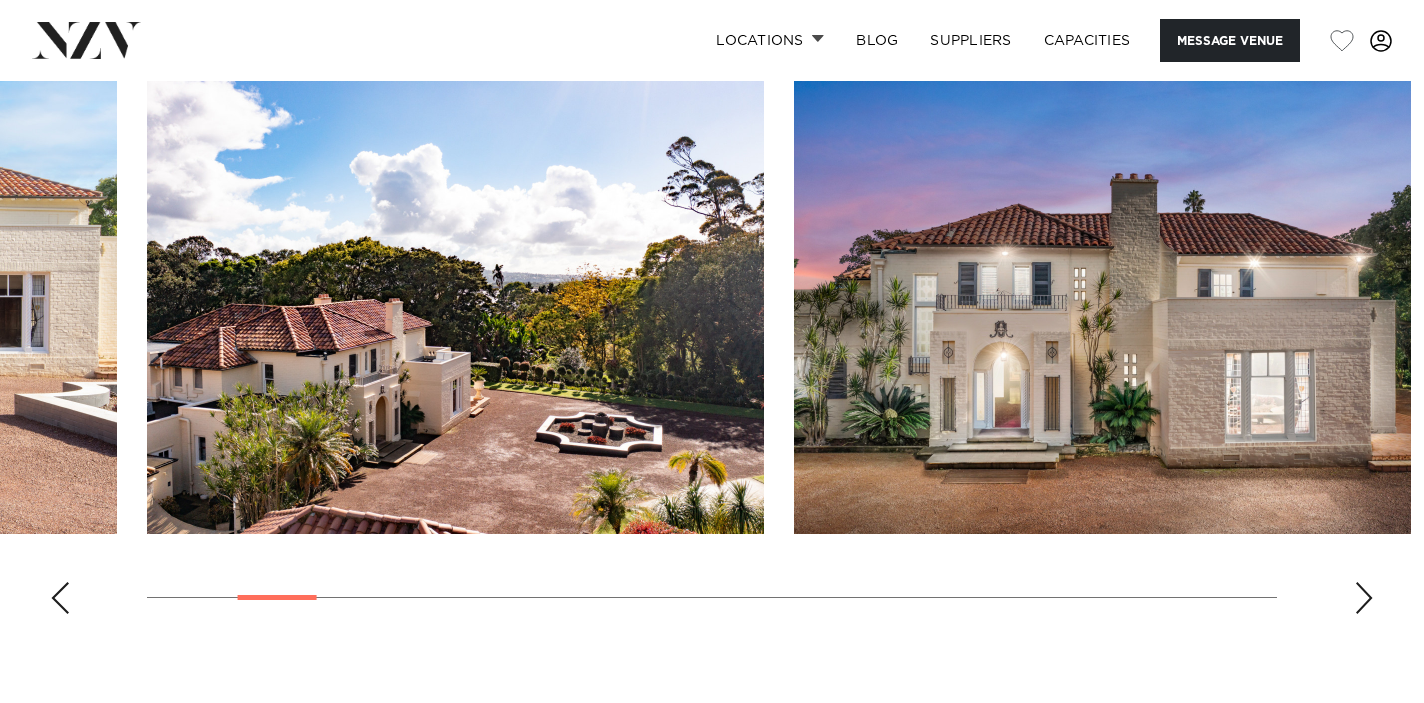 click at bounding box center [712, 355] 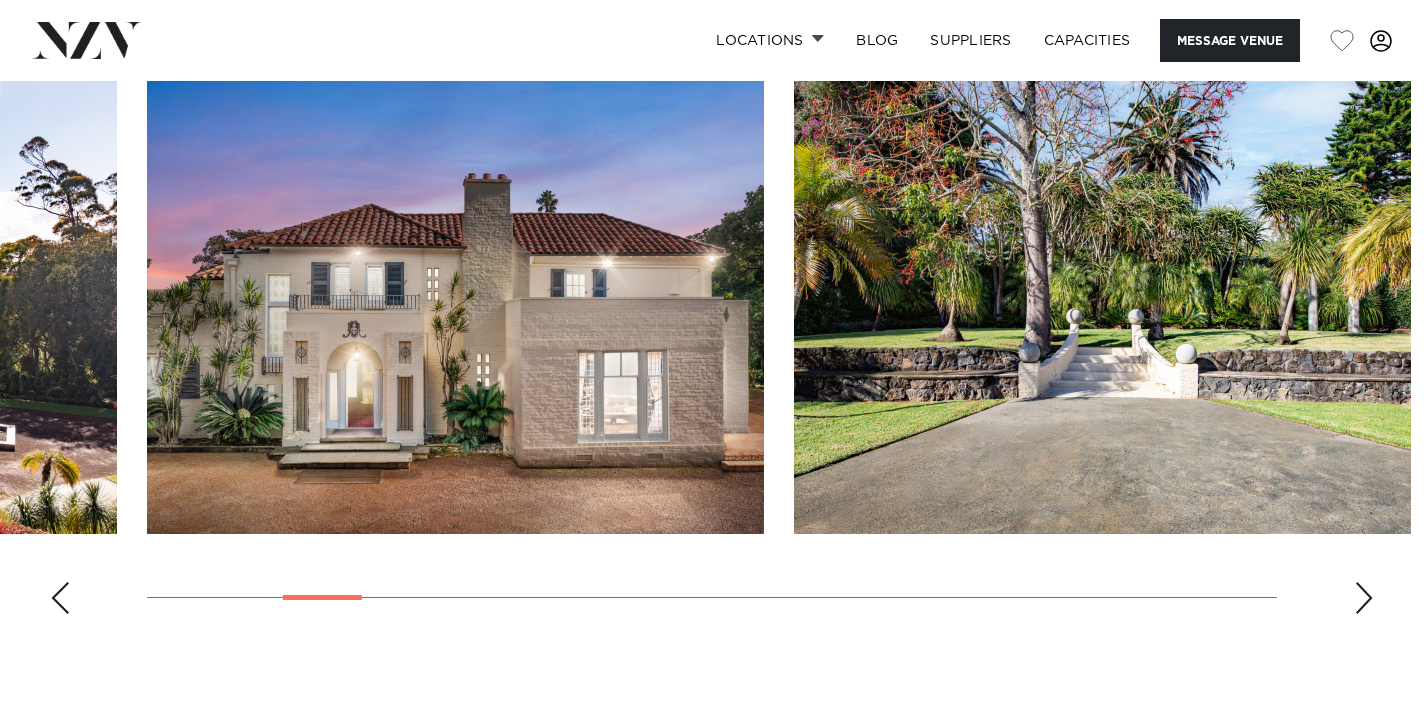 click at bounding box center (1364, 598) 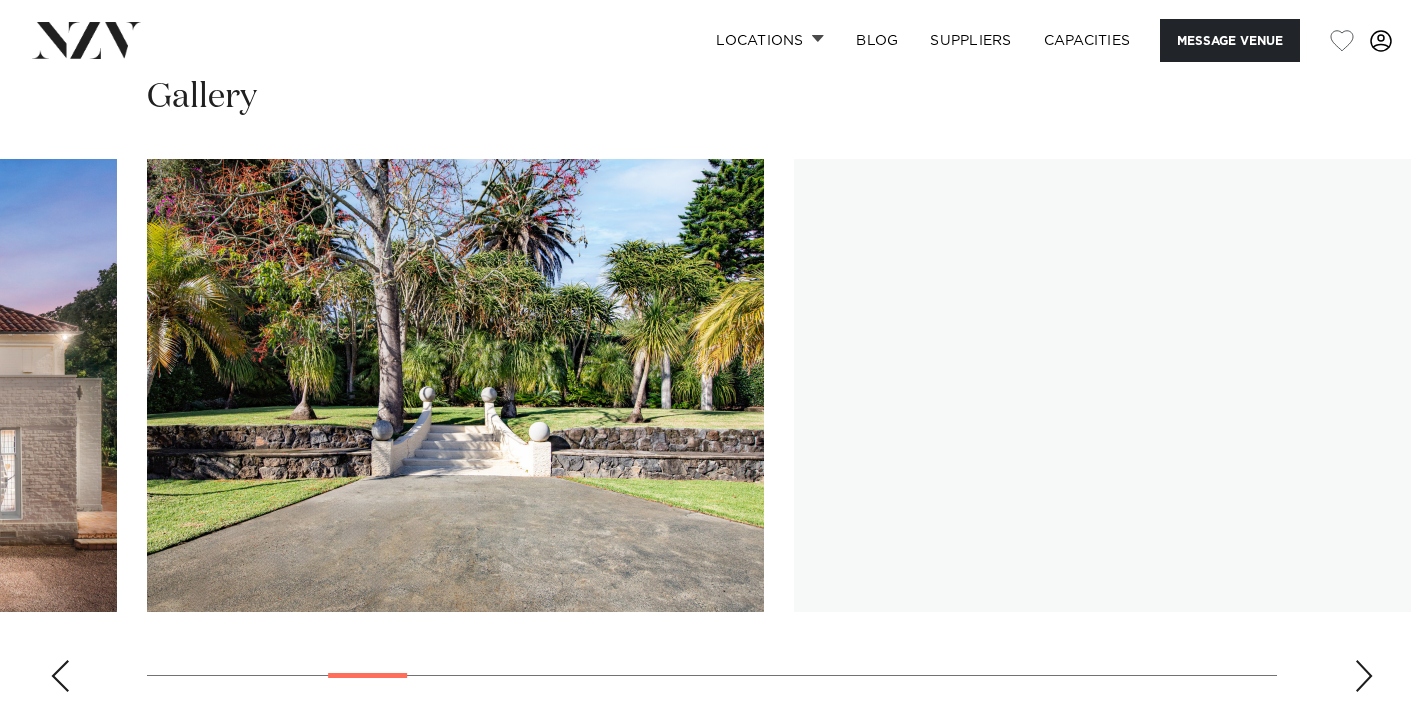 scroll, scrollTop: 1919, scrollLeft: 0, axis: vertical 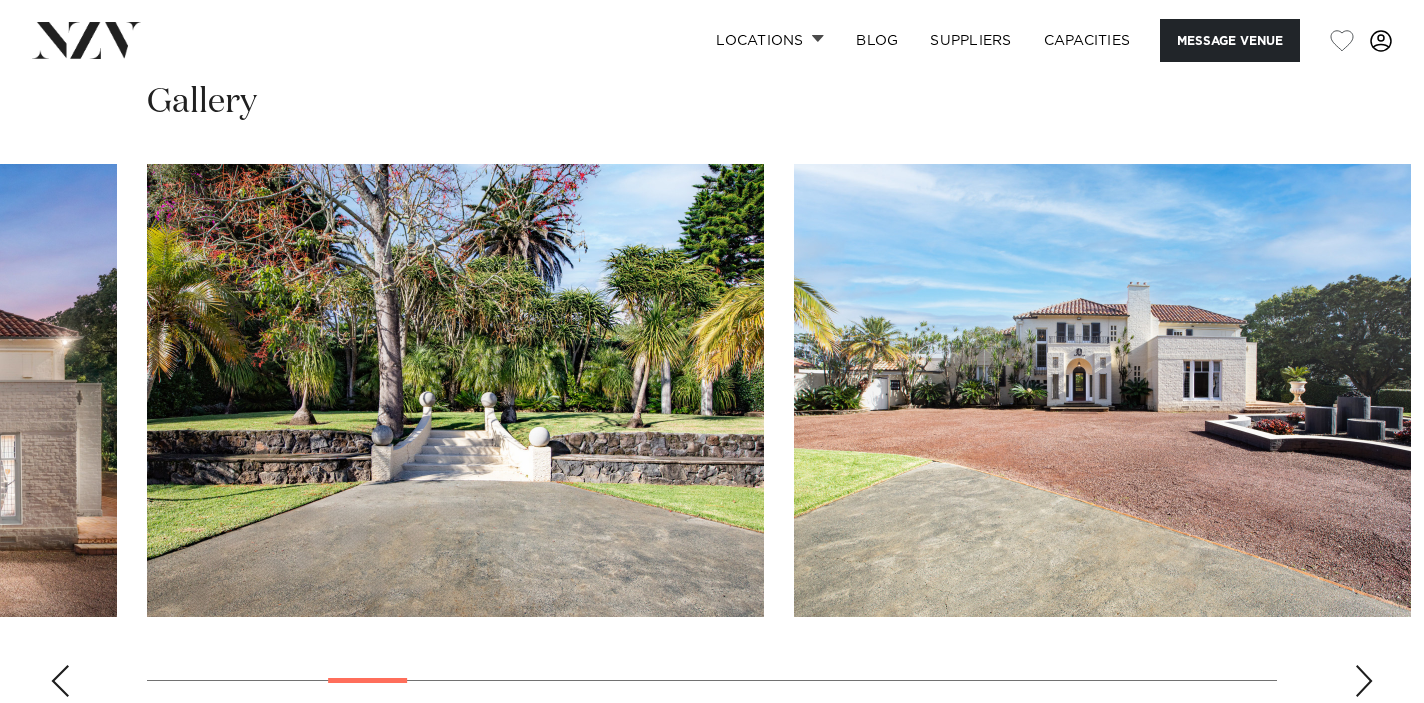 click at bounding box center [1364, 681] 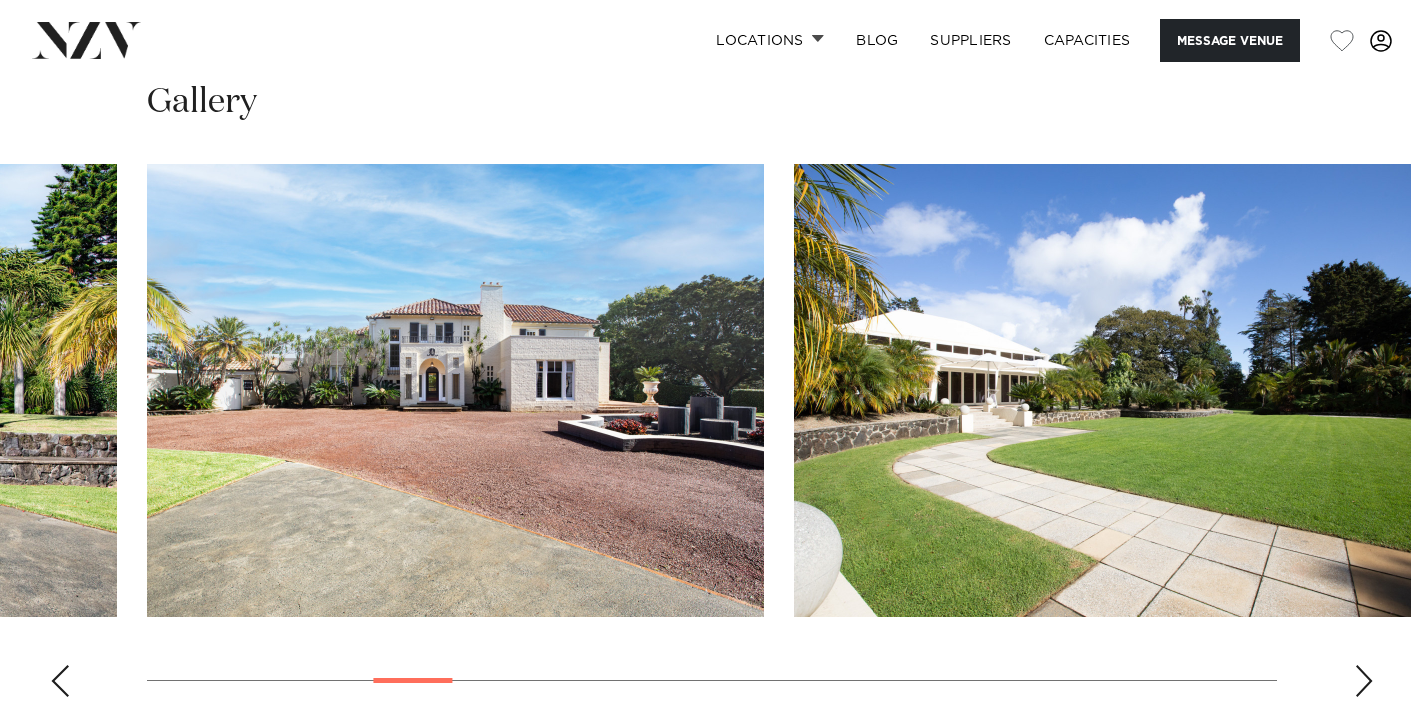 click at bounding box center (1364, 681) 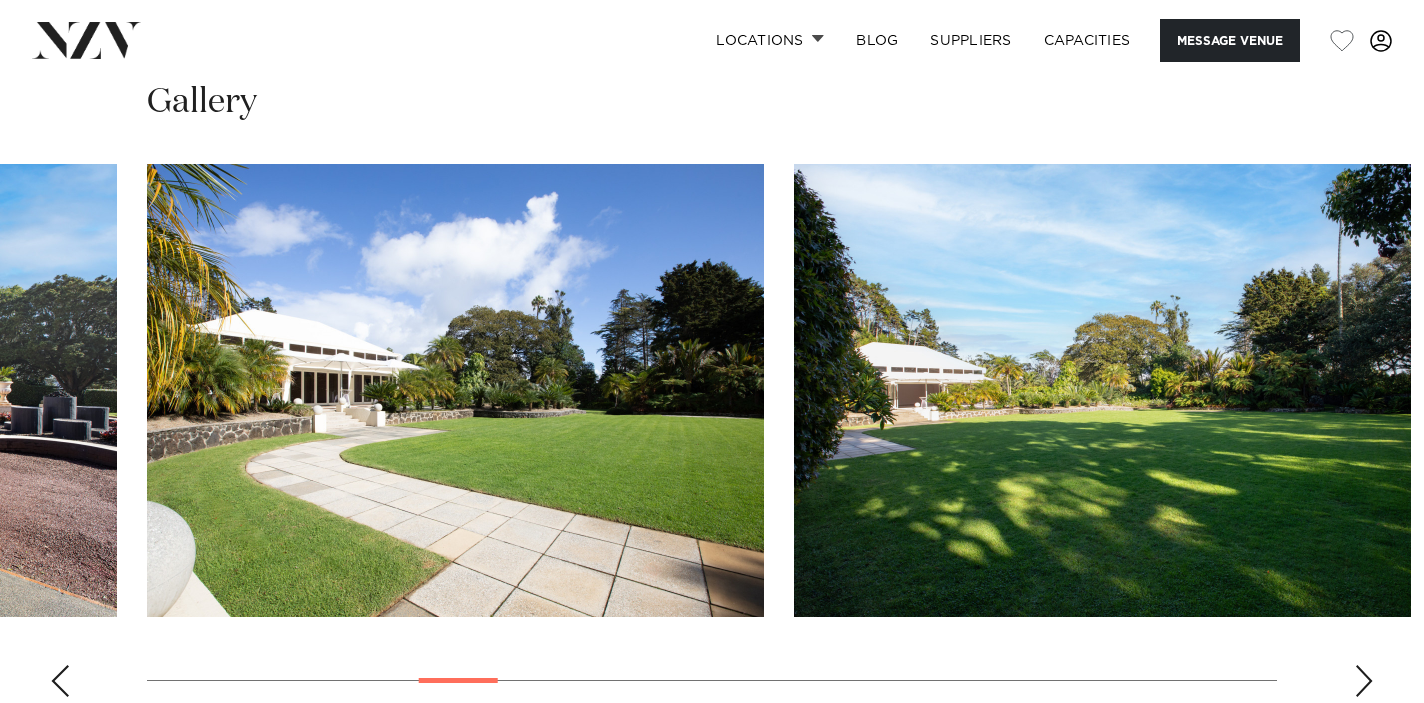 click at bounding box center (1364, 681) 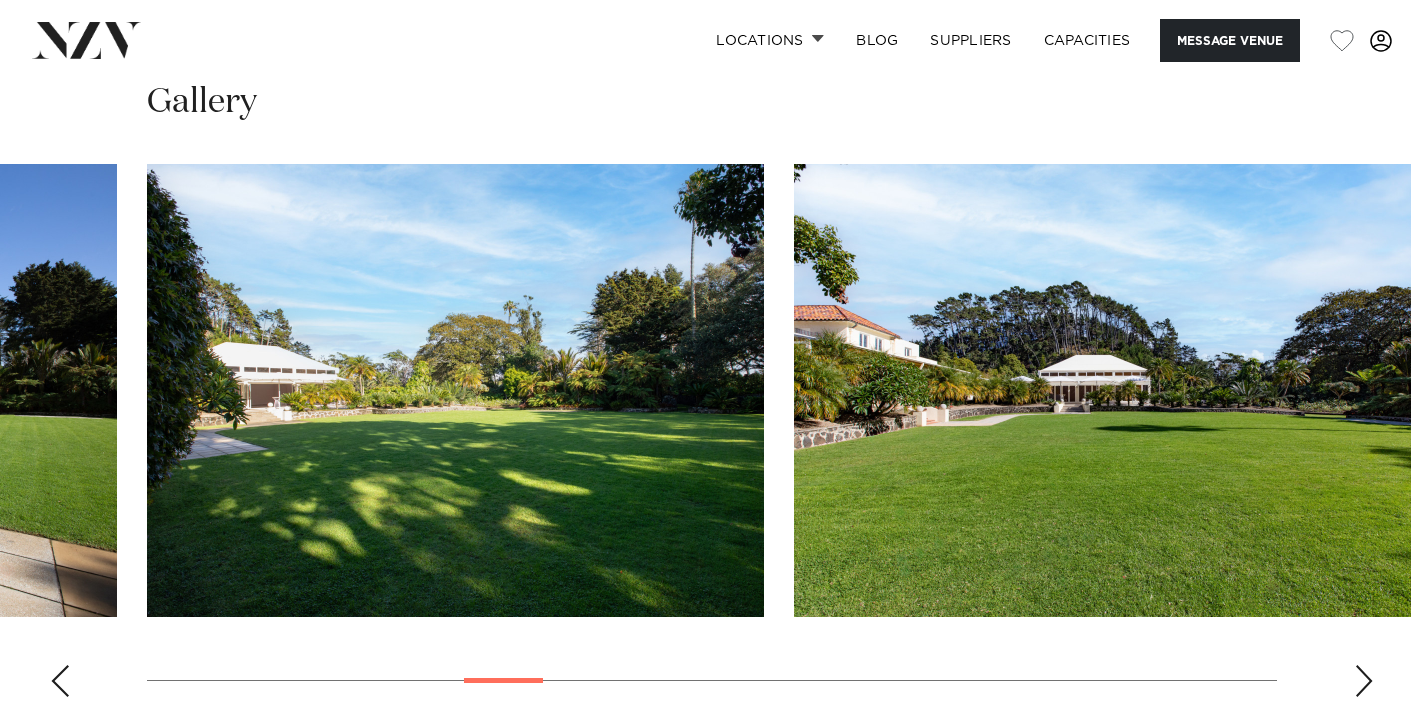 click at bounding box center (1364, 681) 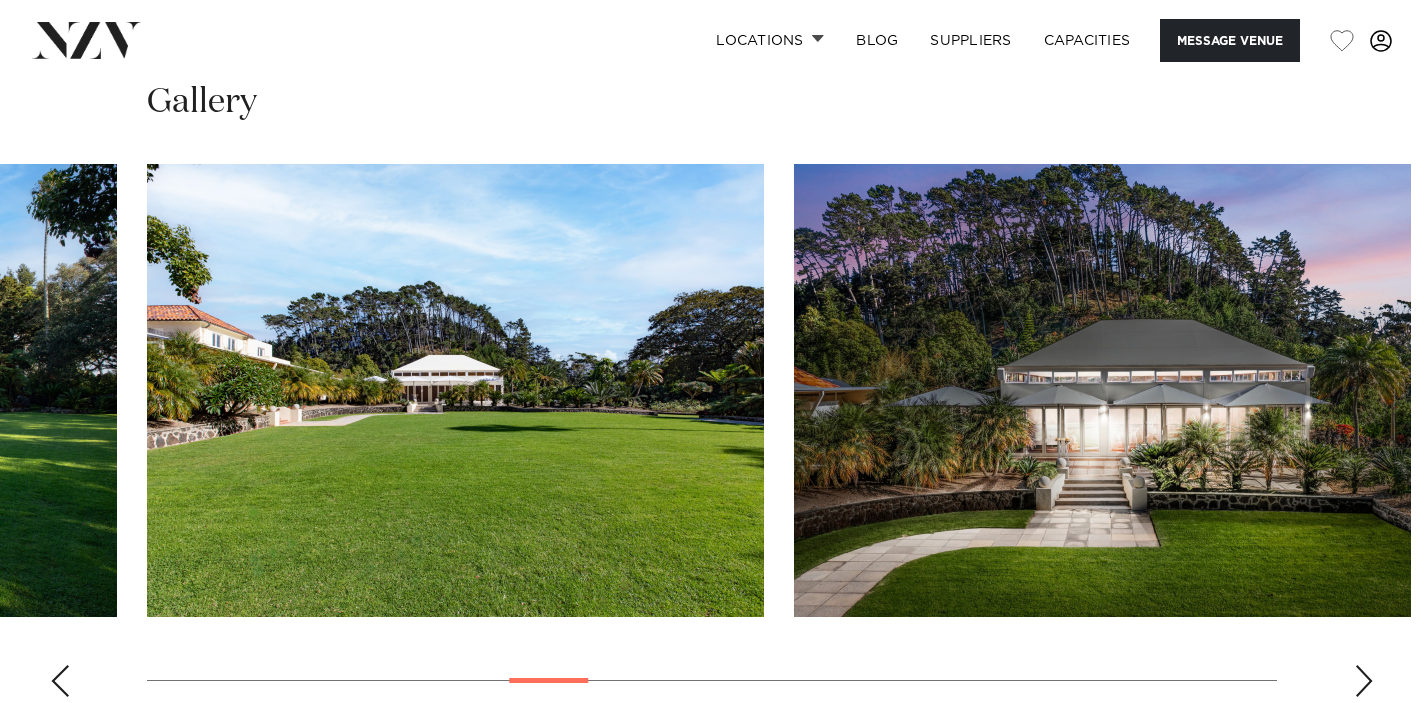 click at bounding box center (1364, 681) 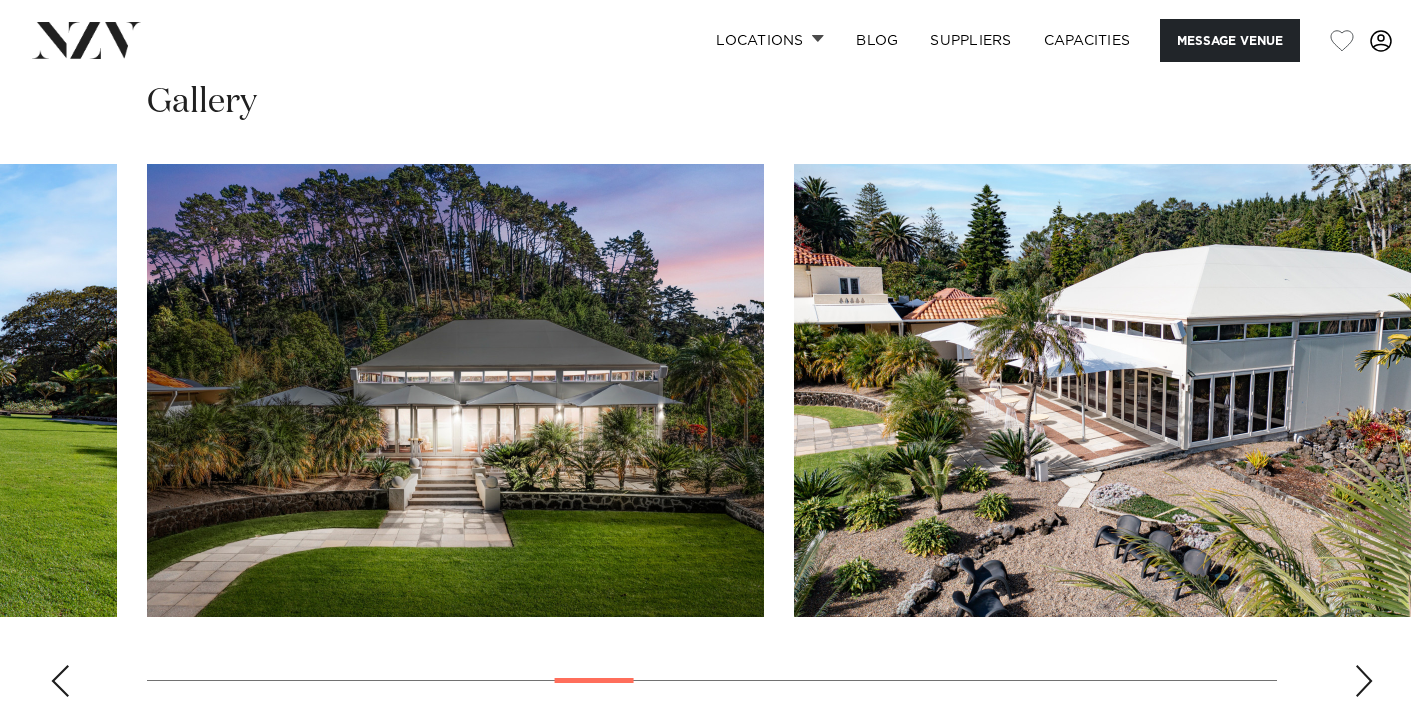 click at bounding box center [1364, 681] 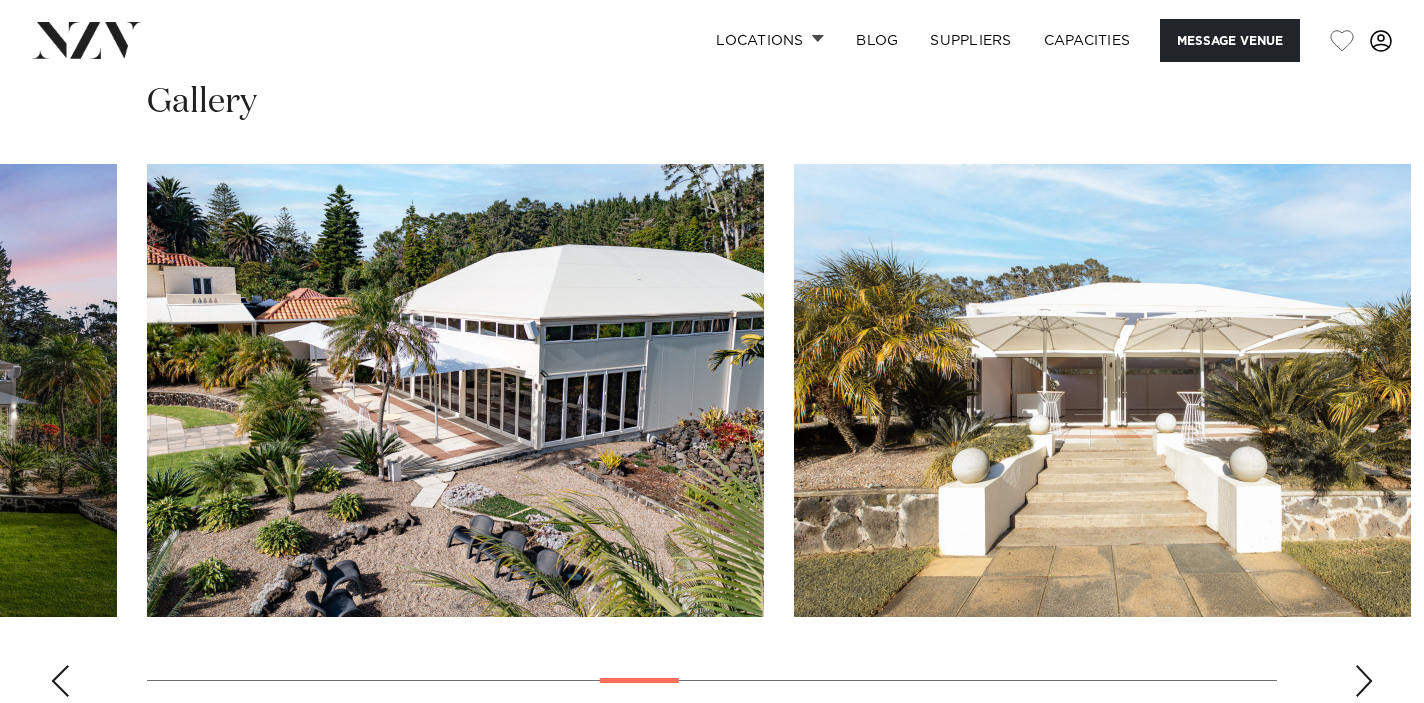 click at bounding box center (1364, 681) 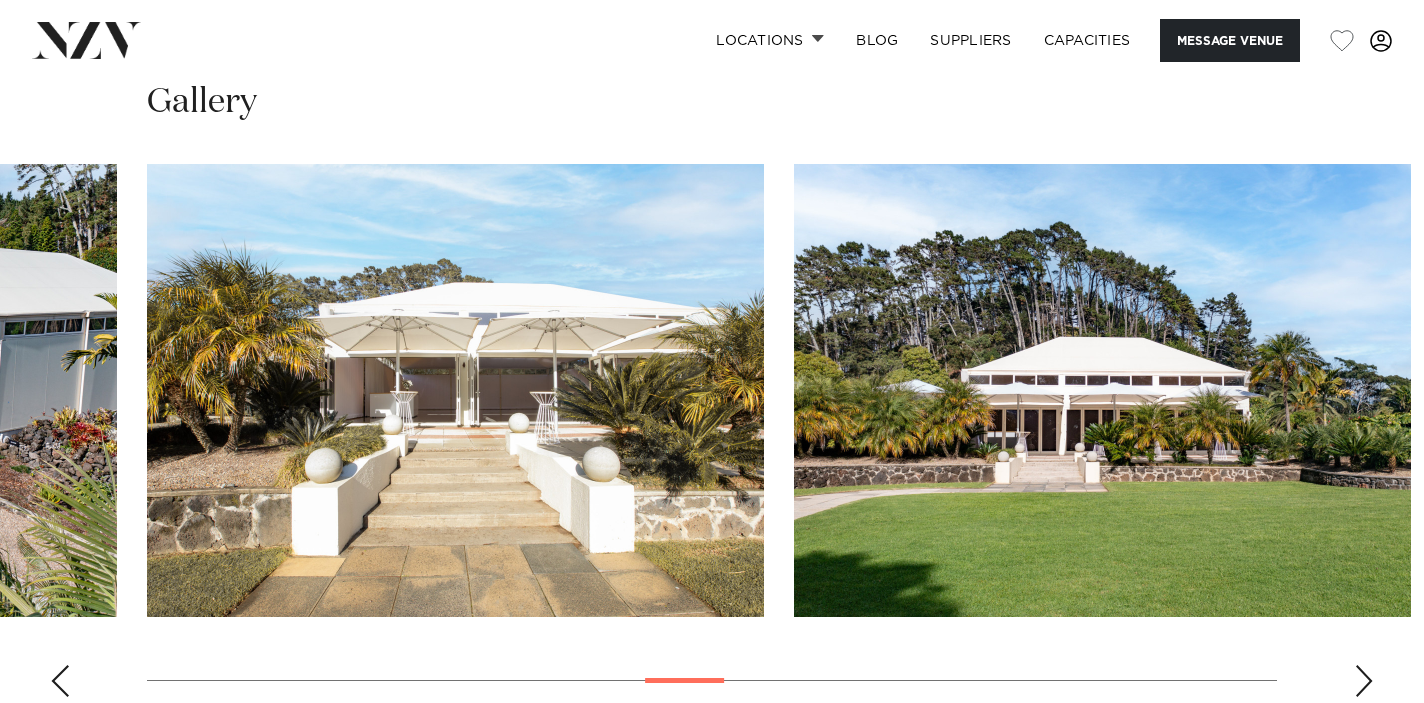 click at bounding box center (1364, 681) 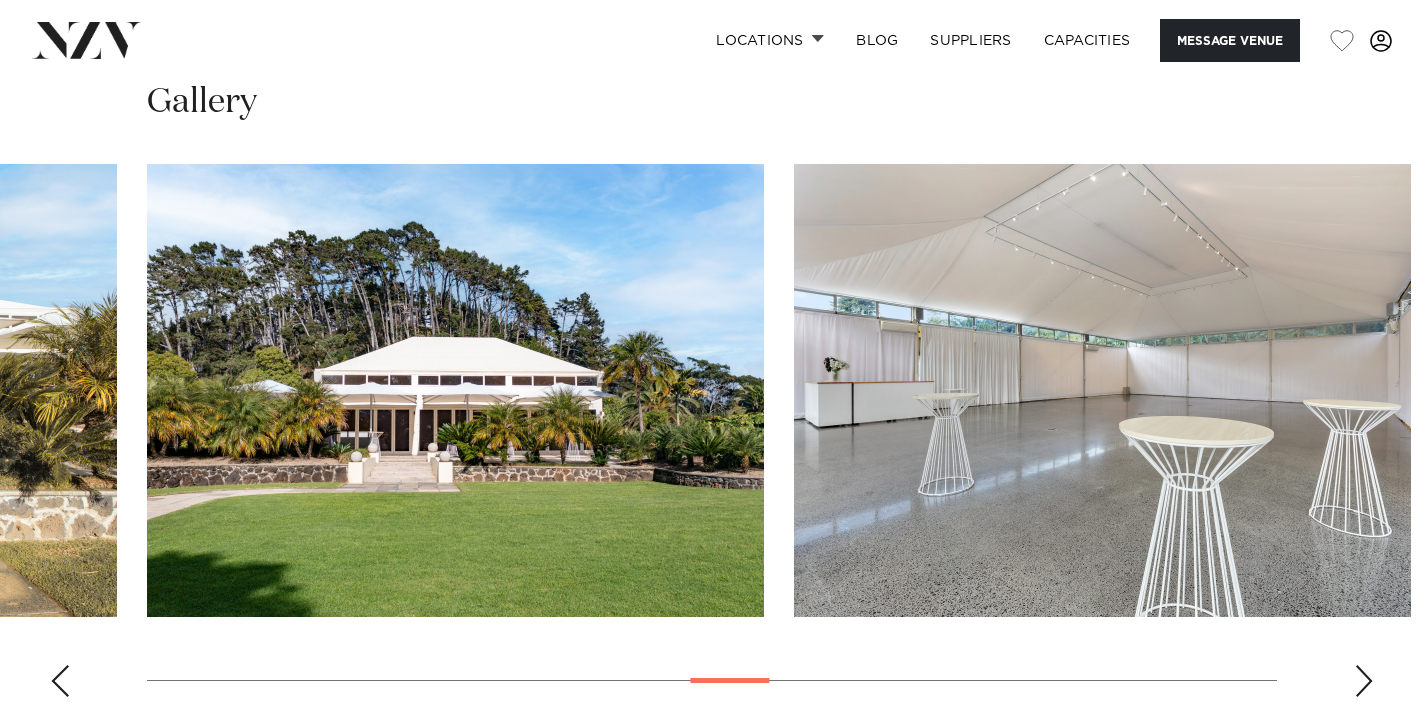 click at bounding box center [1364, 681] 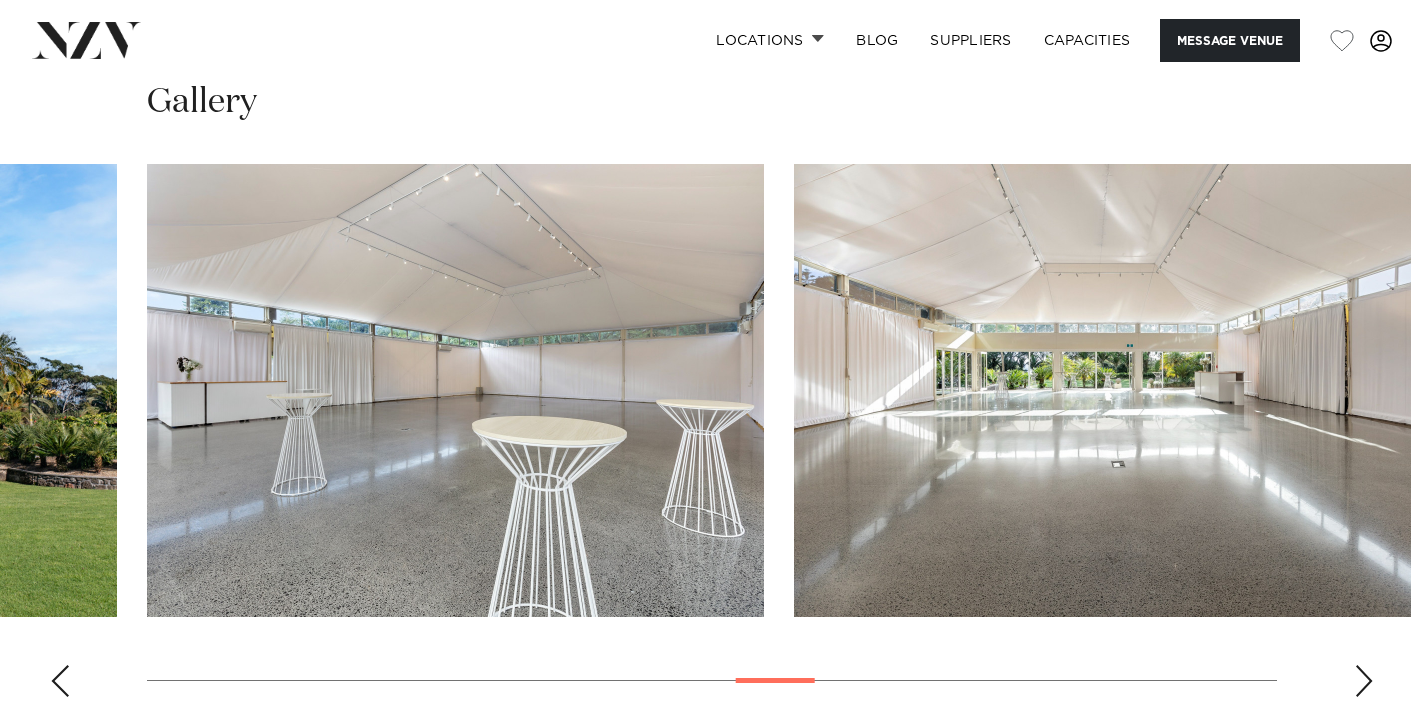 click at bounding box center (1364, 681) 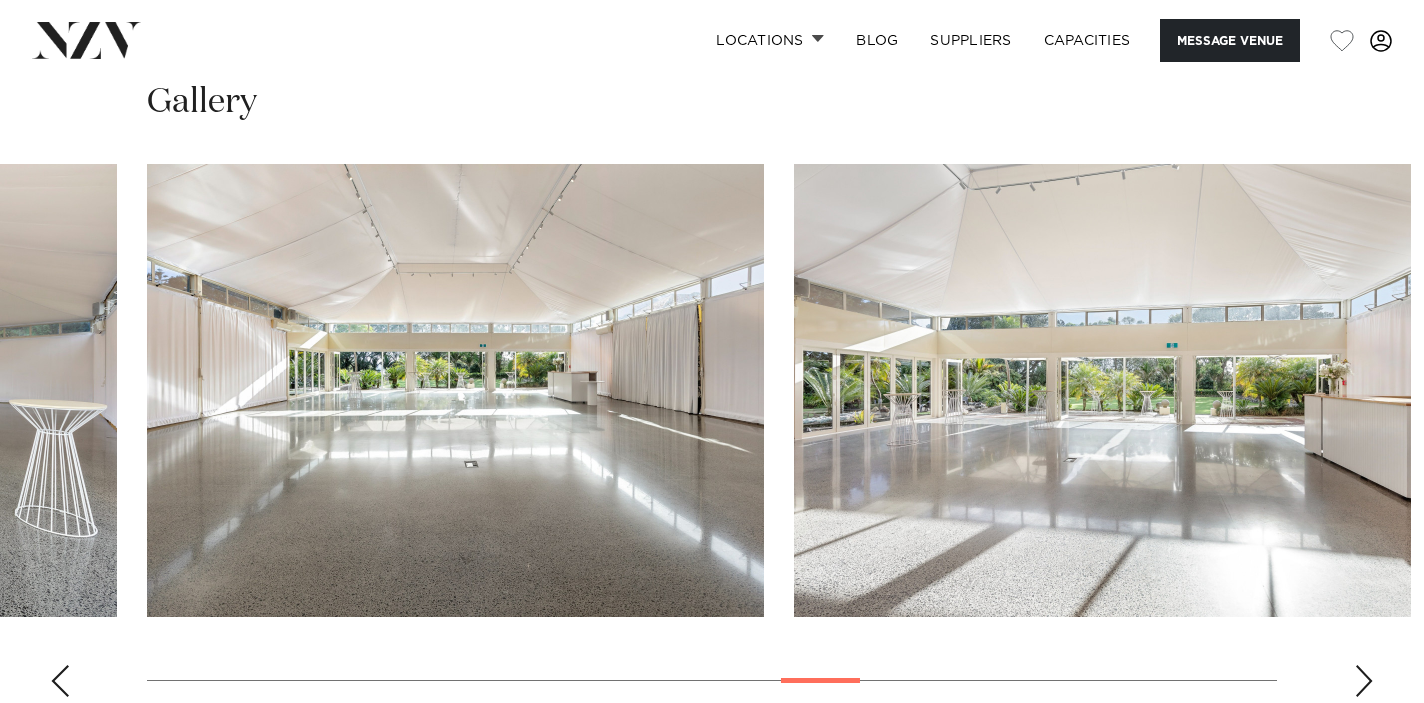 click at bounding box center [1364, 681] 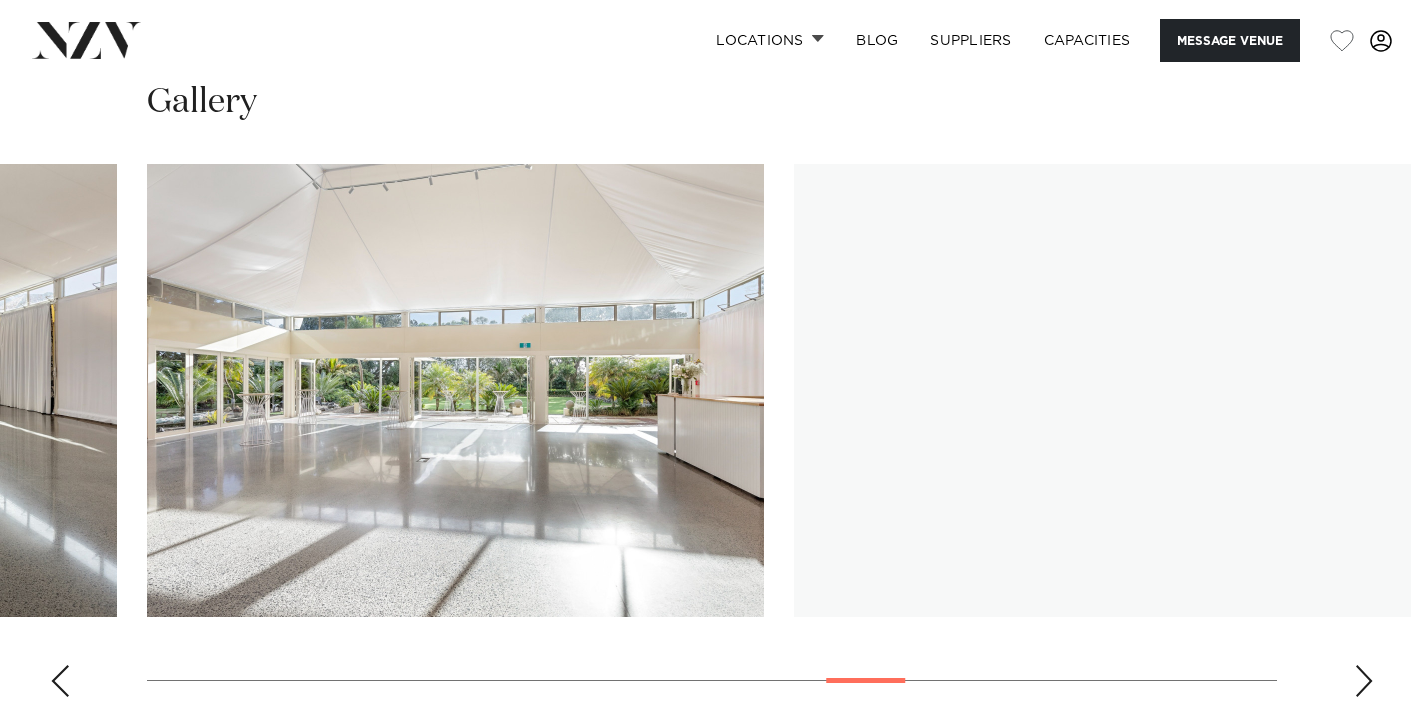 click at bounding box center (1364, 681) 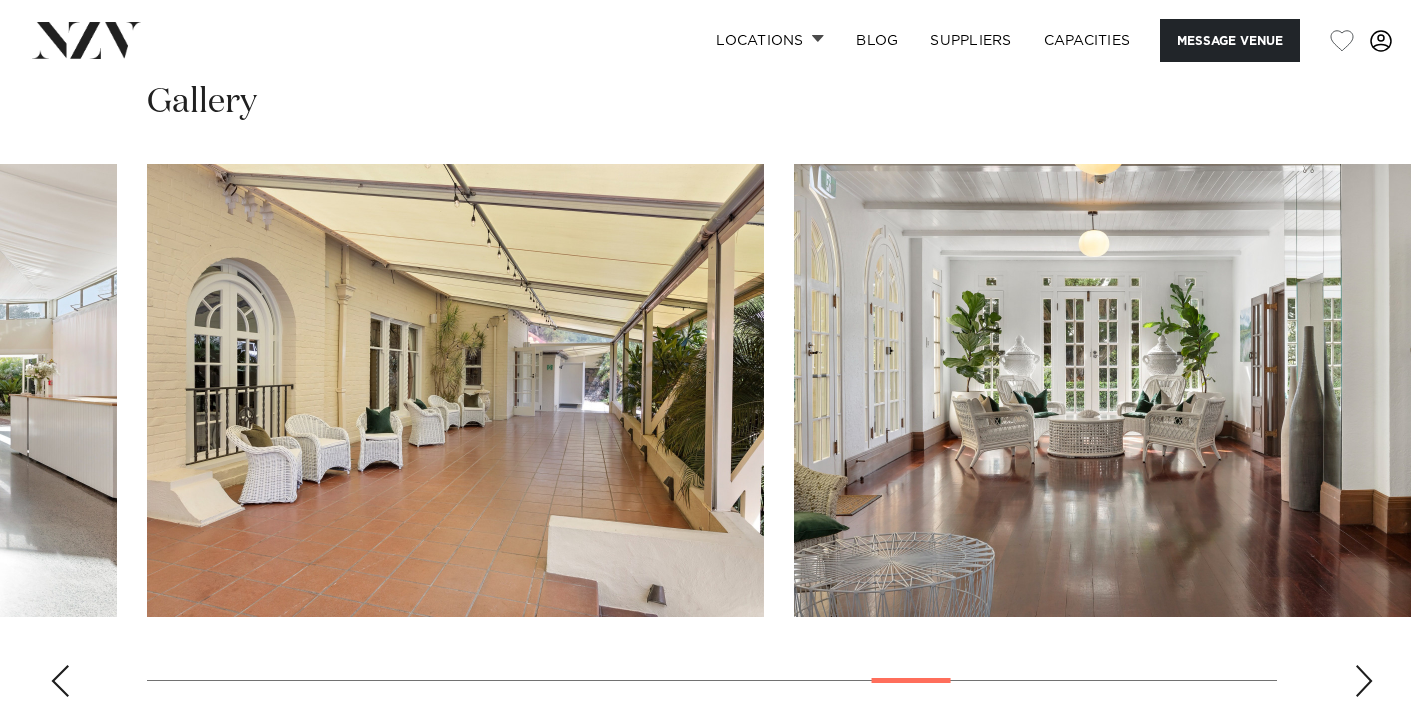 click at bounding box center [1364, 681] 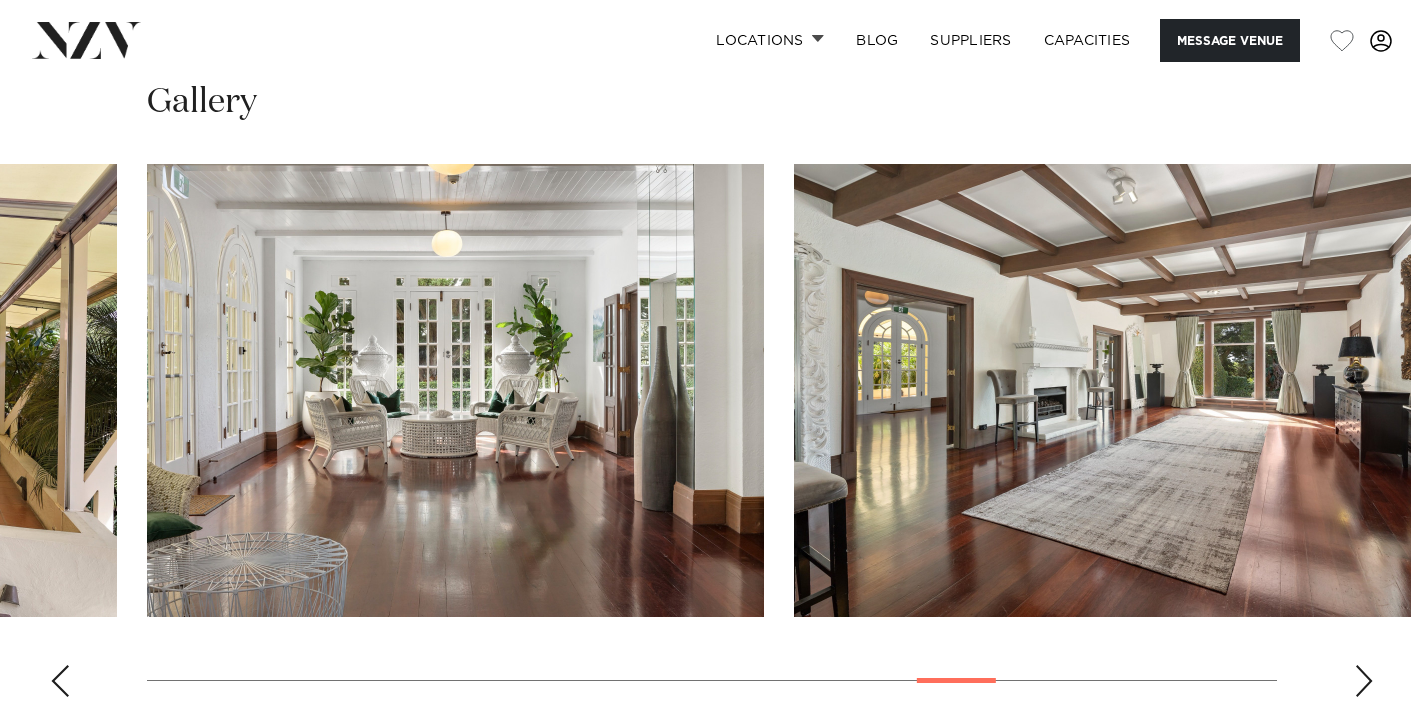 click at bounding box center (1364, 681) 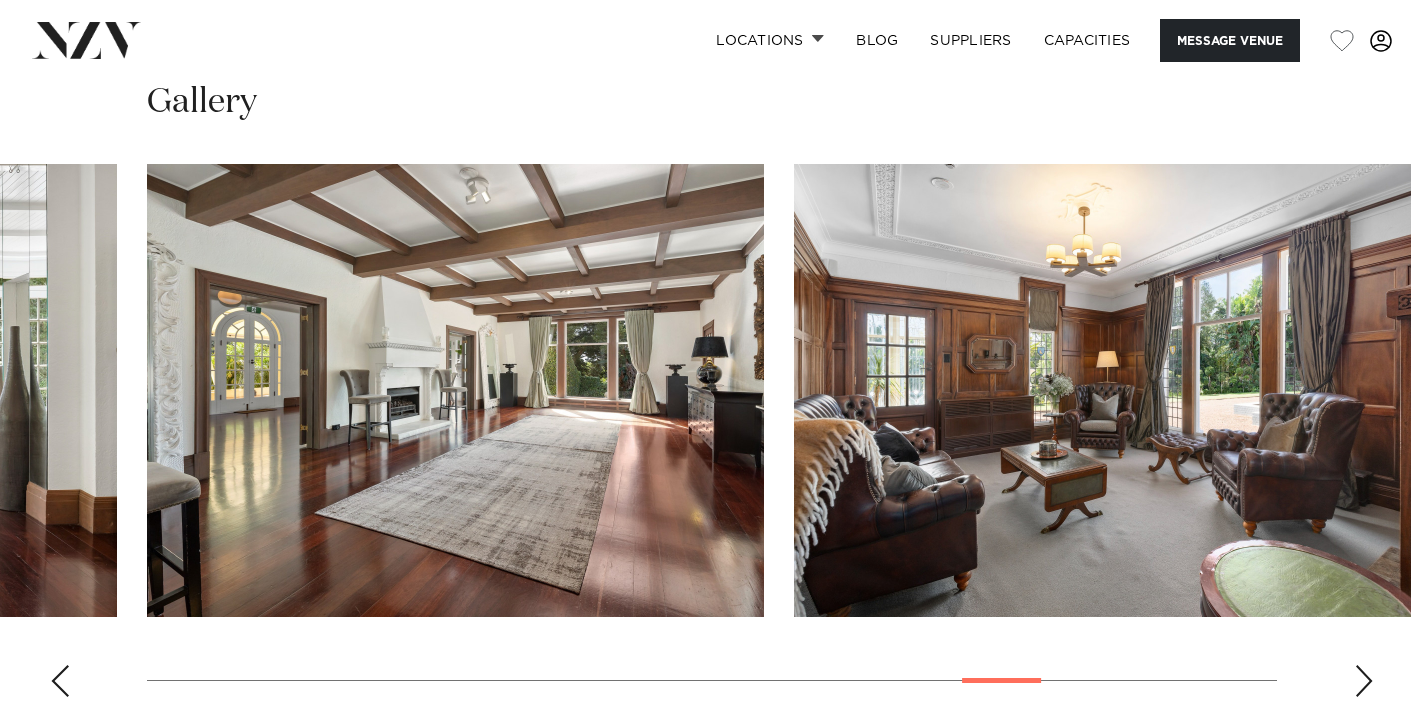 click at bounding box center (1364, 681) 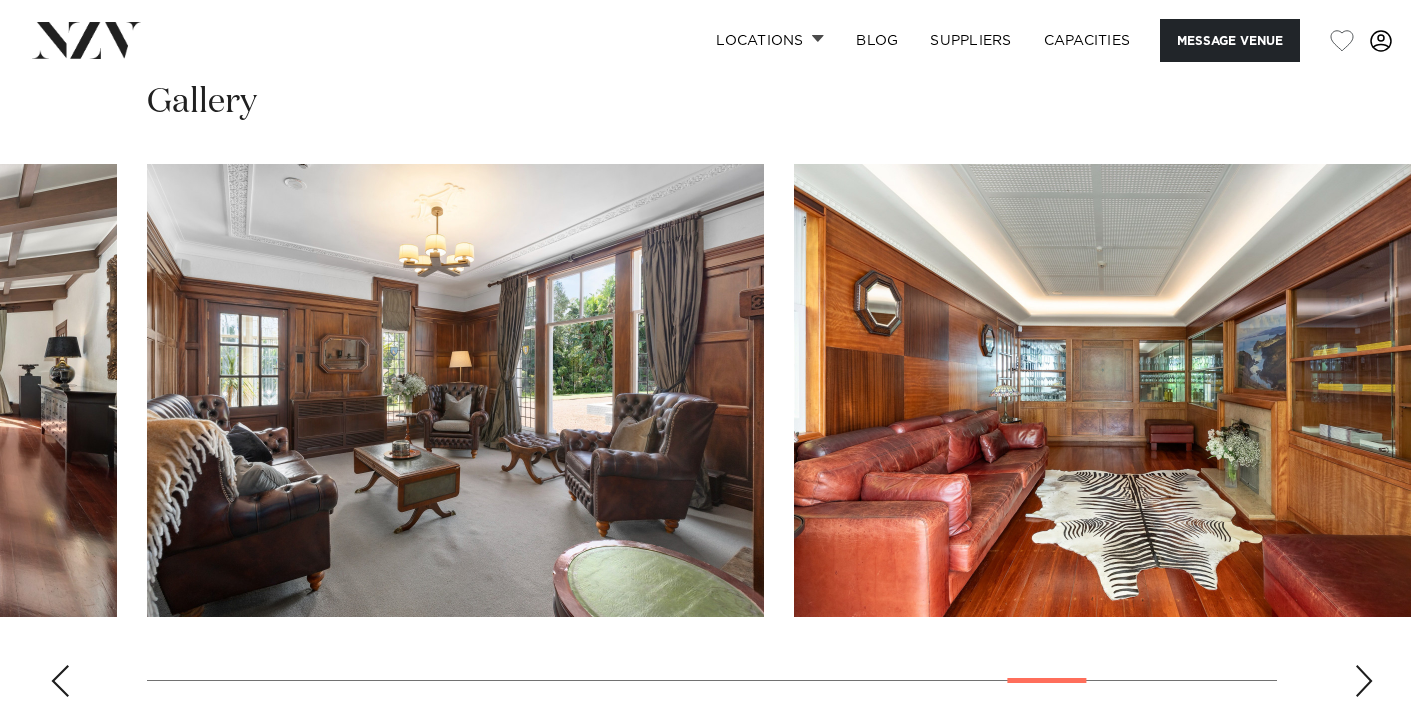 click at bounding box center (1364, 681) 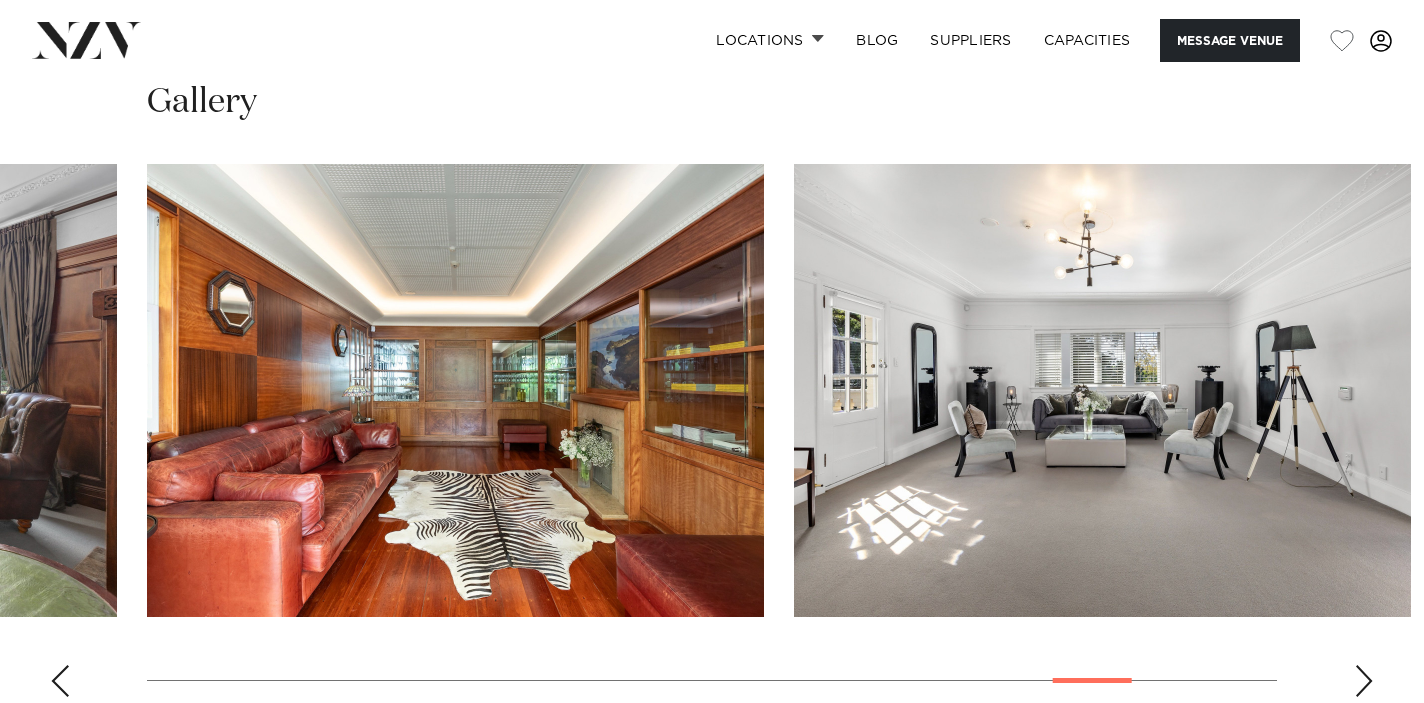 click at bounding box center [1364, 681] 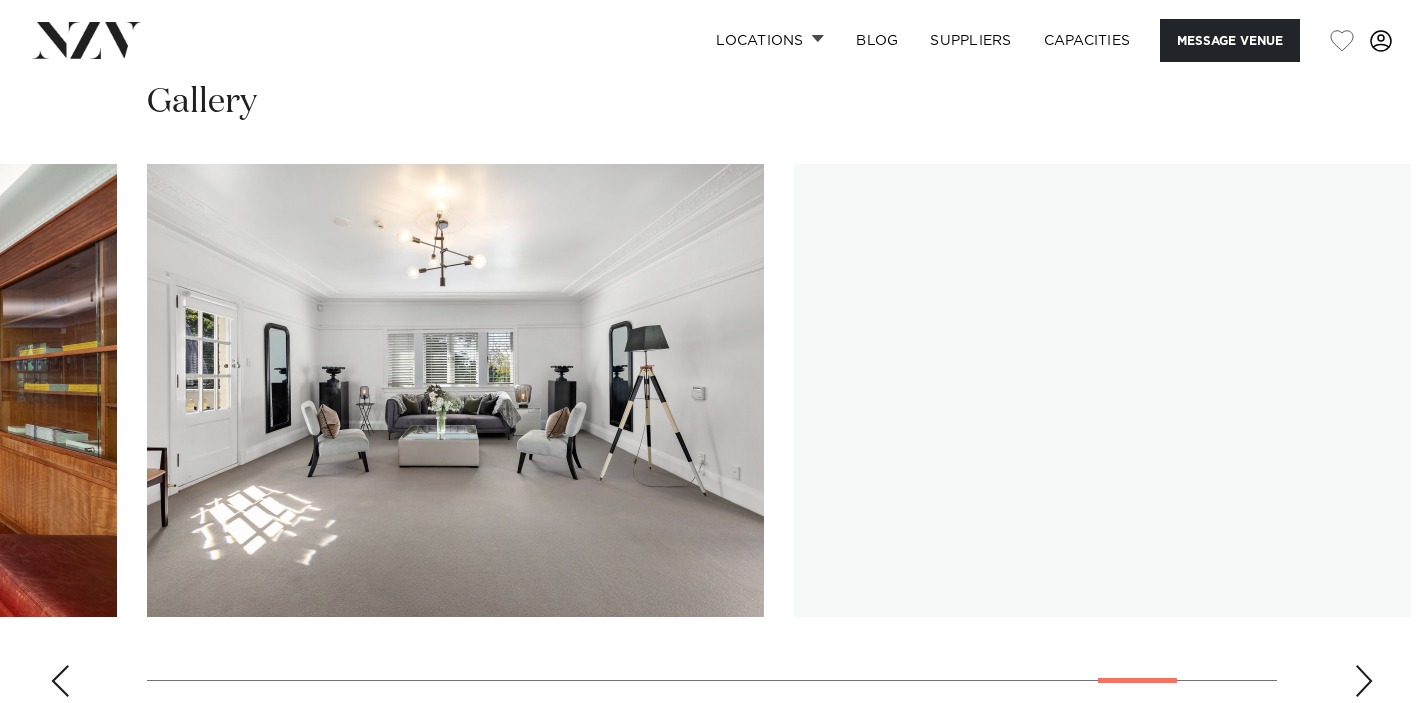 click at bounding box center [1364, 681] 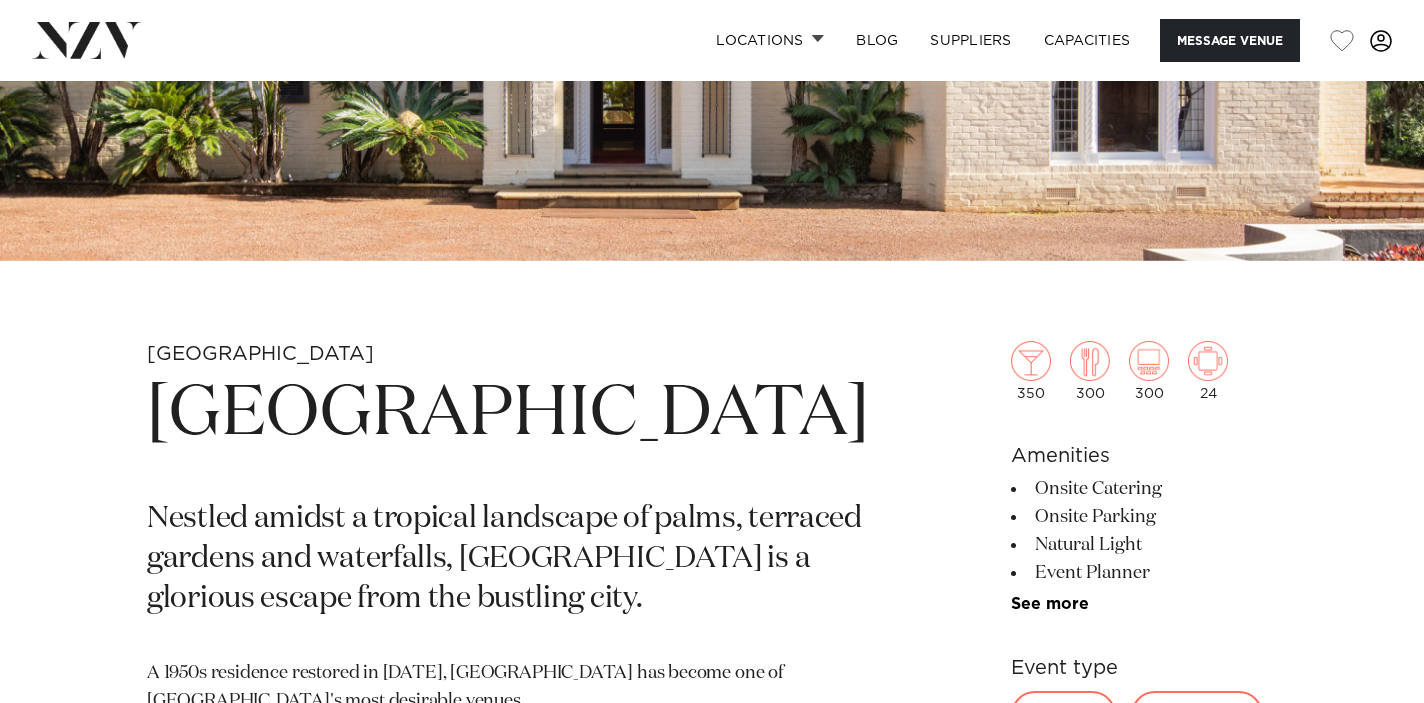 scroll, scrollTop: 0, scrollLeft: 0, axis: both 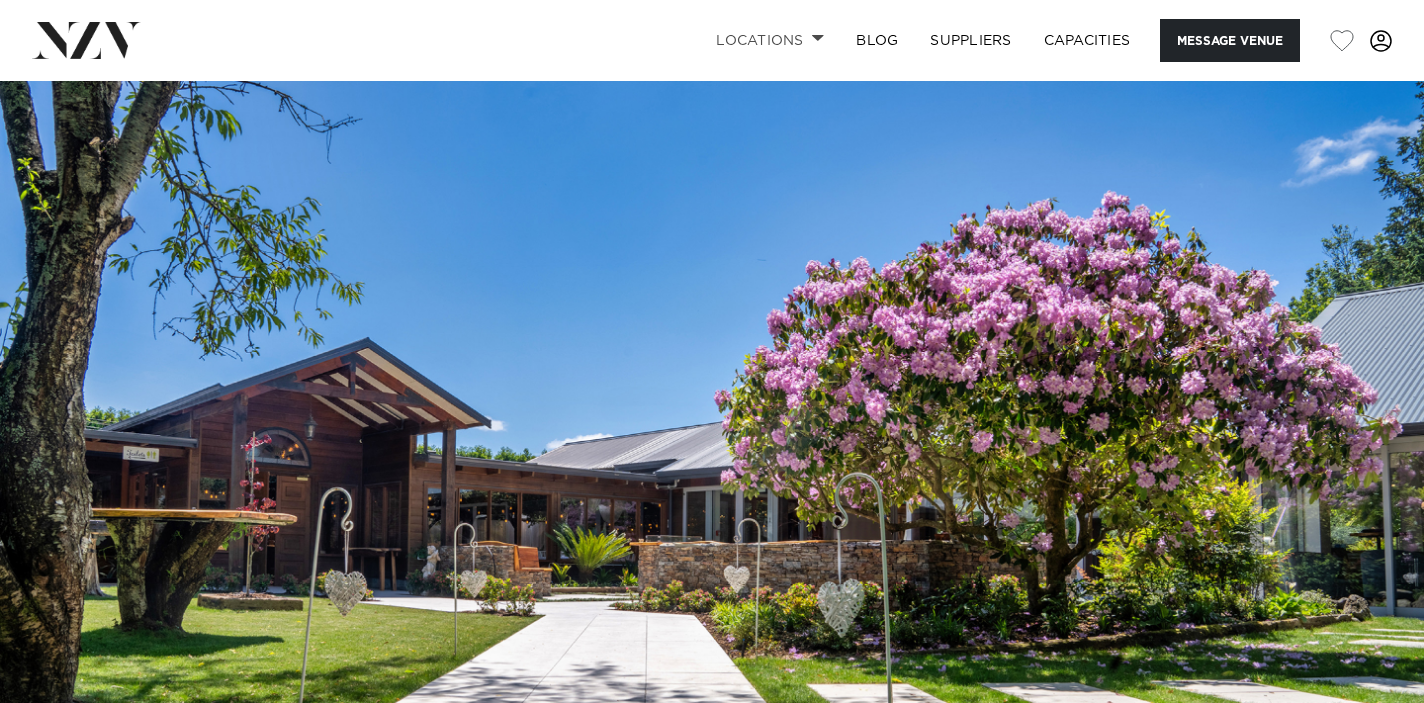 click on "Locations" at bounding box center (770, 40) 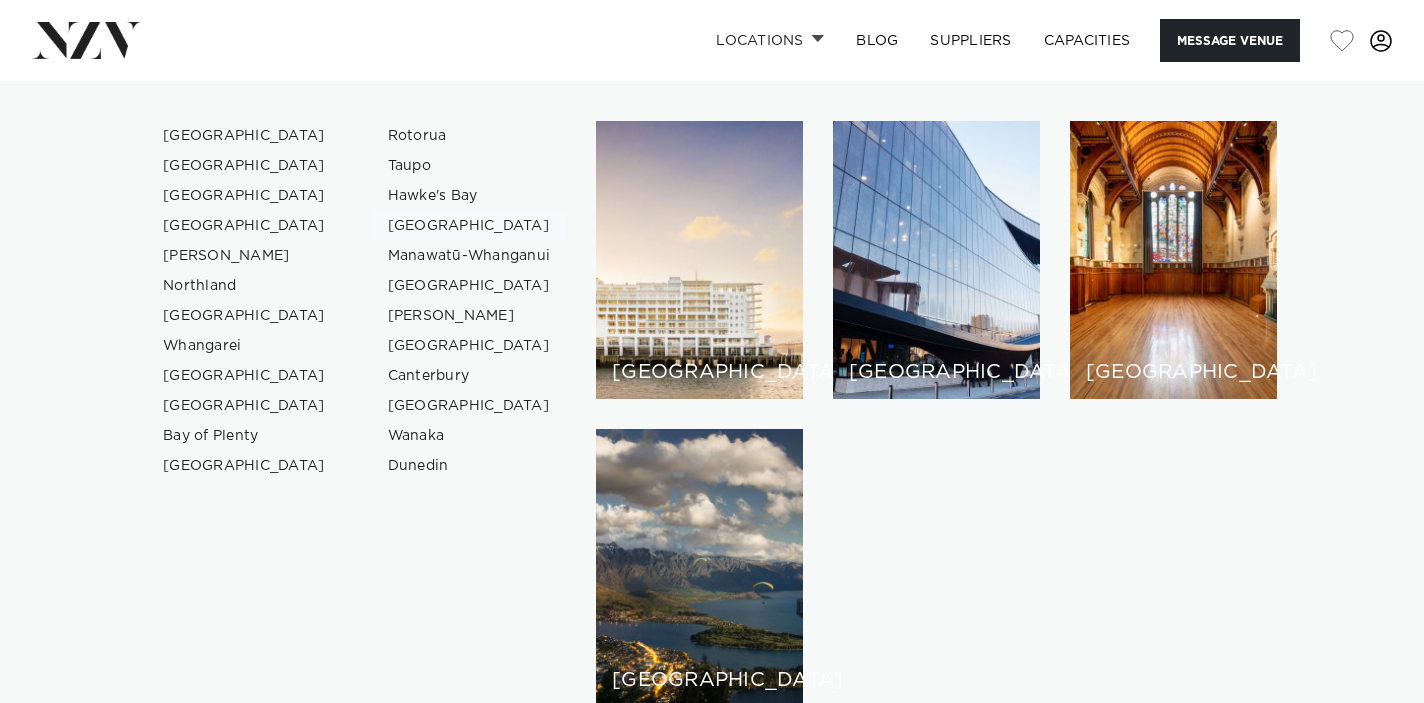 scroll, scrollTop: 2665, scrollLeft: 0, axis: vertical 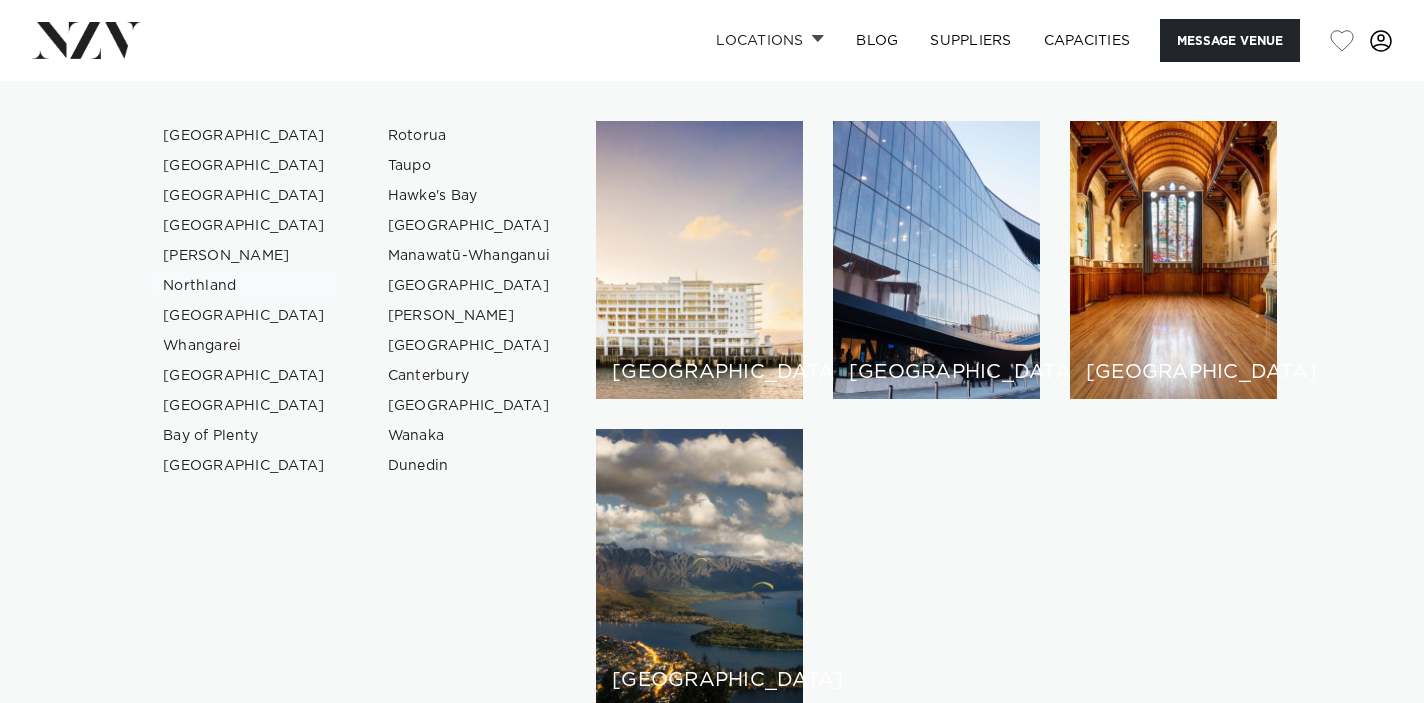 click on "Northland" at bounding box center [244, 286] 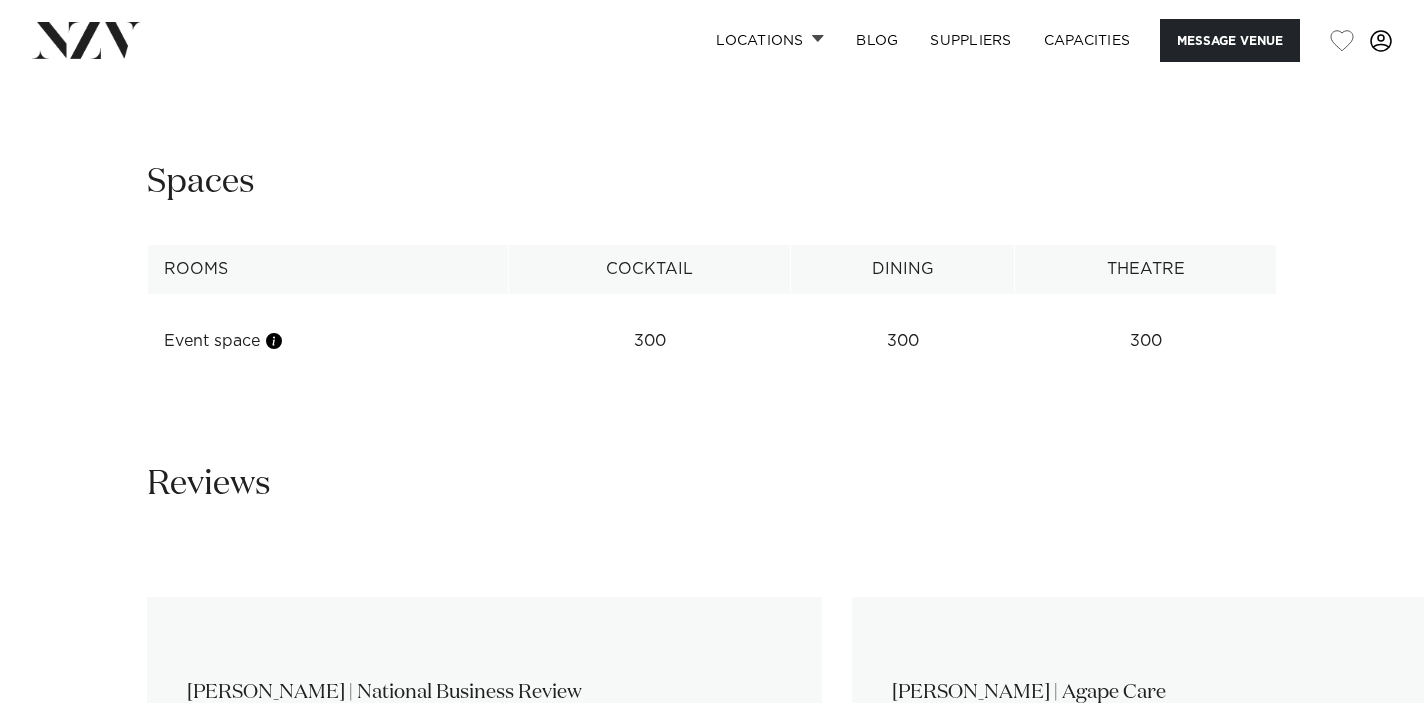 scroll, scrollTop: 2811, scrollLeft: 0, axis: vertical 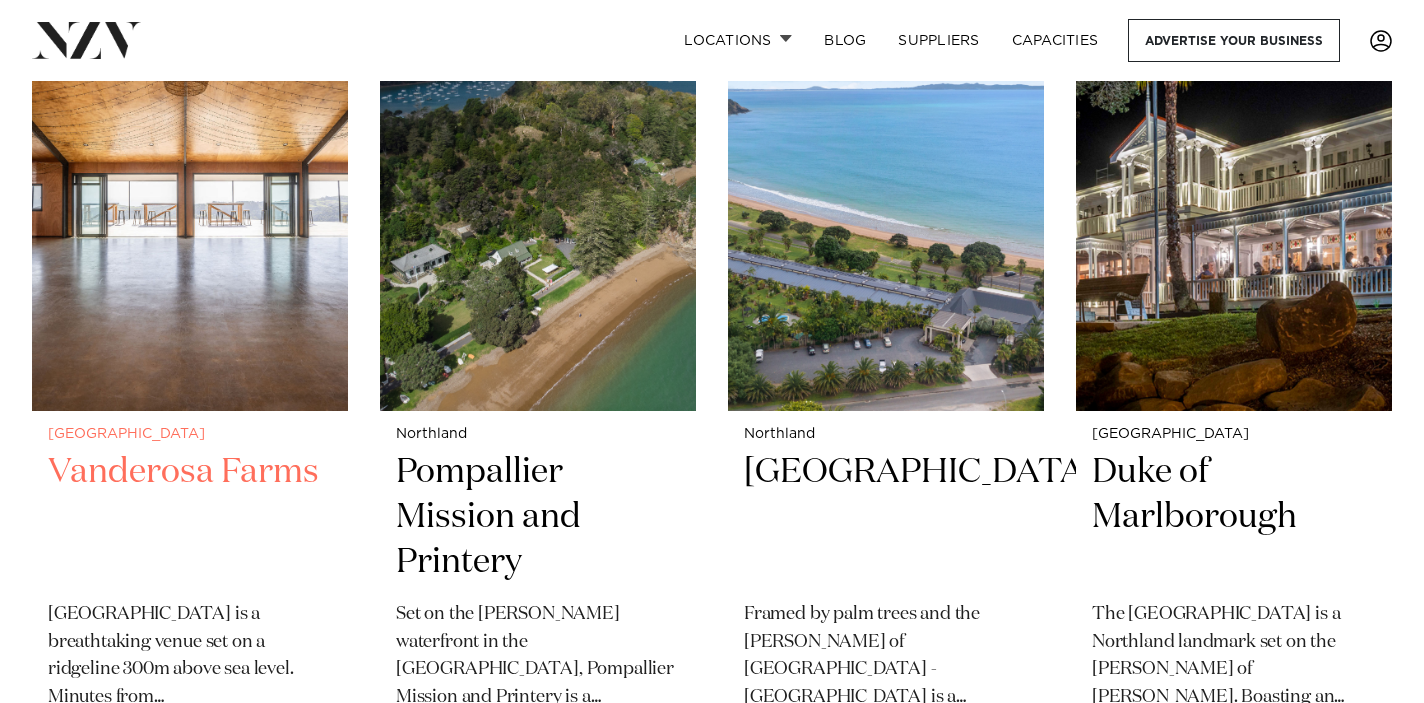 click on "Vanderosa Farms" at bounding box center (190, 517) 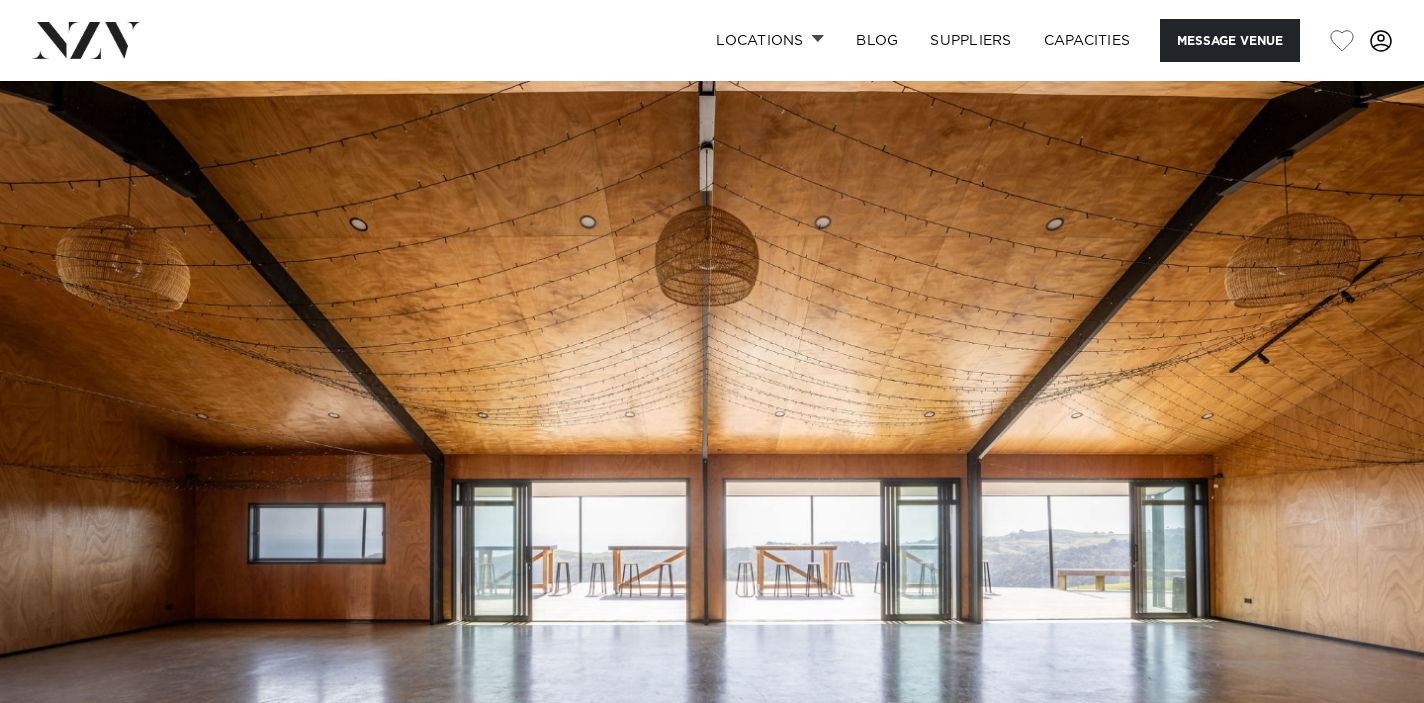 scroll, scrollTop: 0, scrollLeft: 0, axis: both 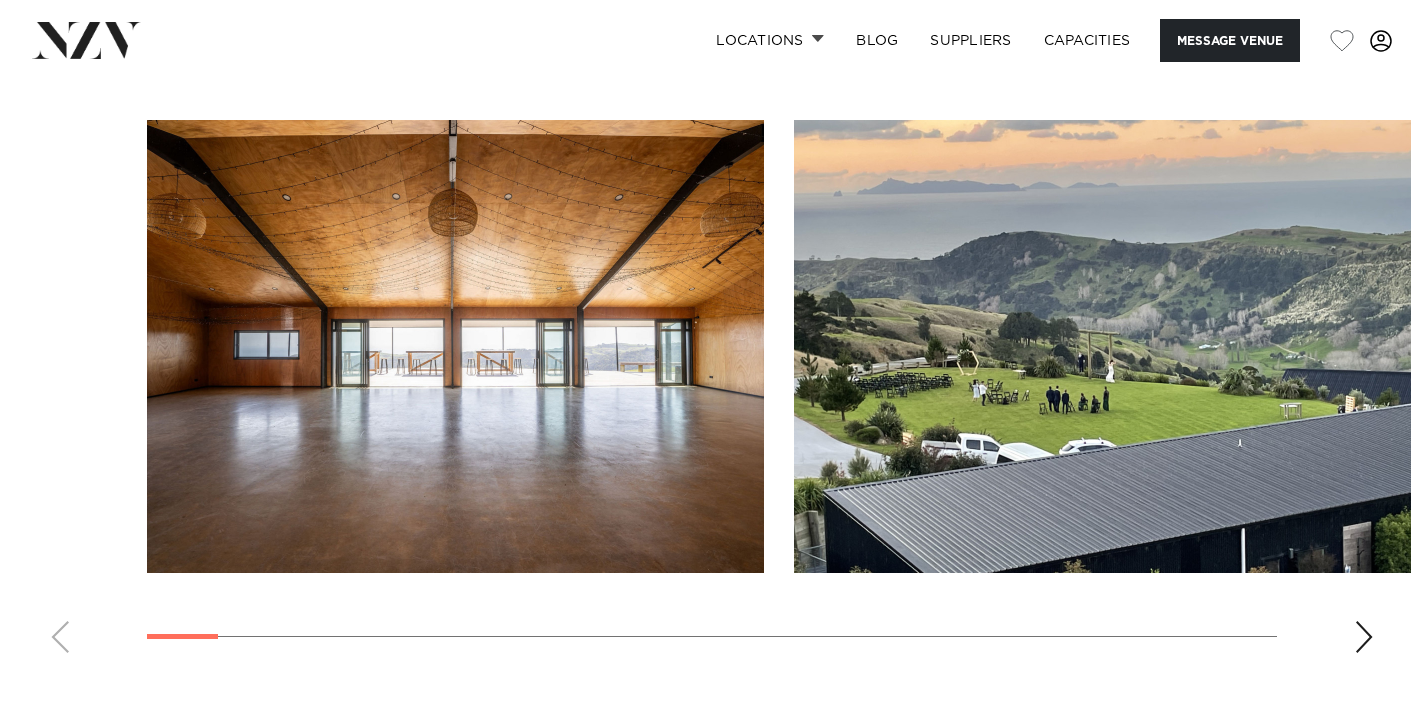 click at bounding box center [1364, 637] 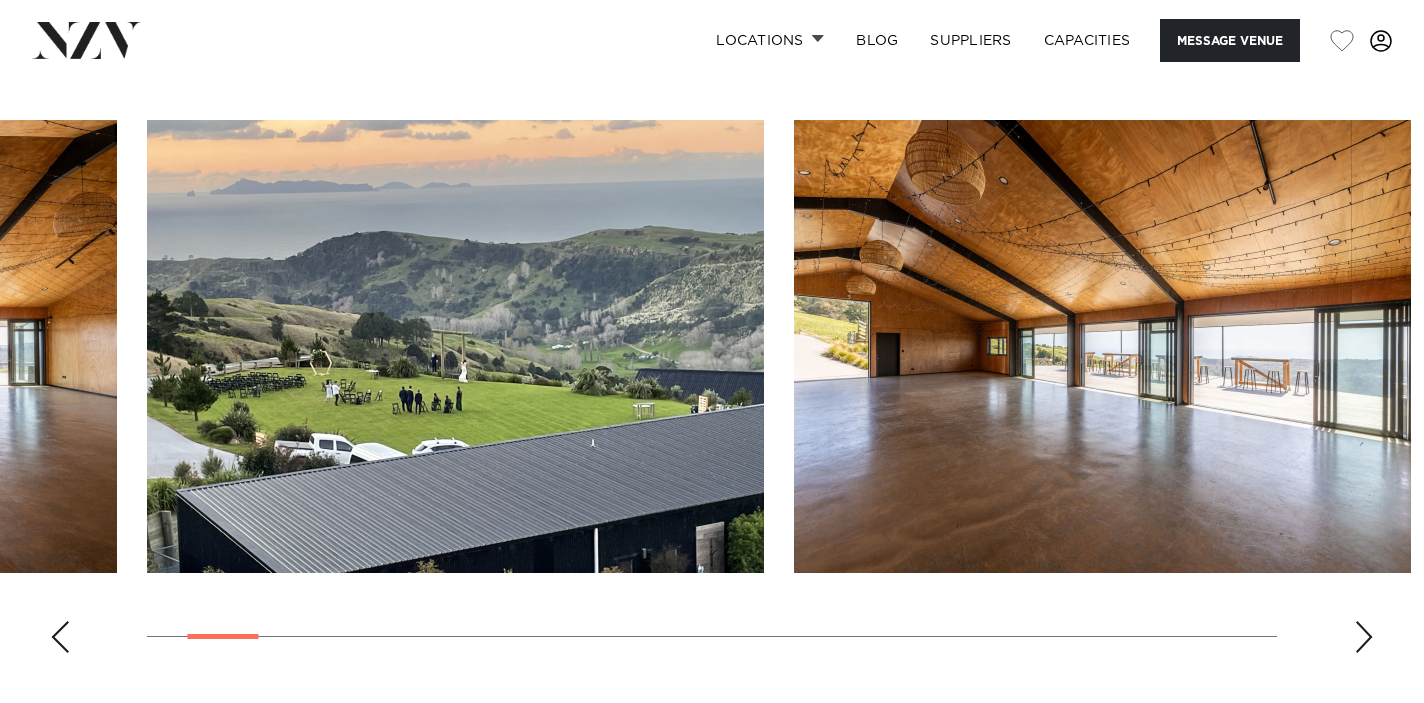 click at bounding box center (1364, 637) 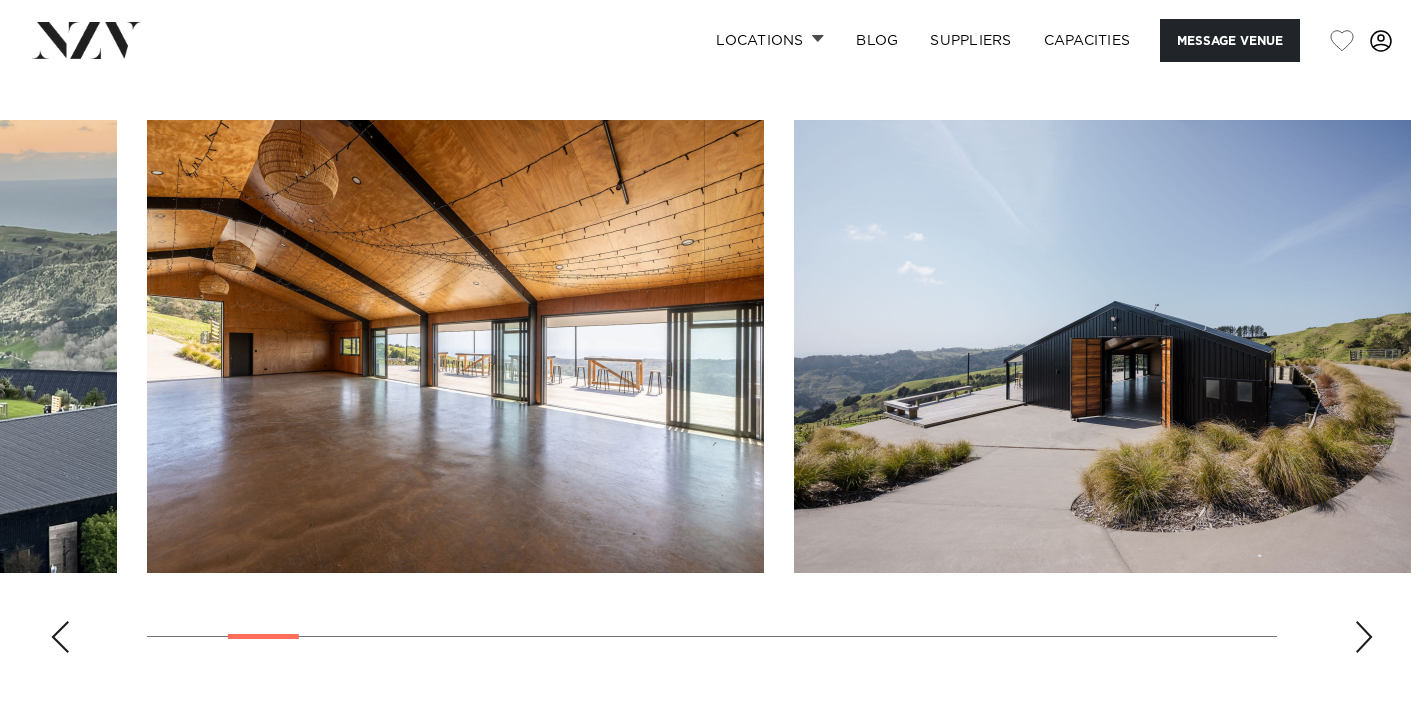 click at bounding box center [1364, 637] 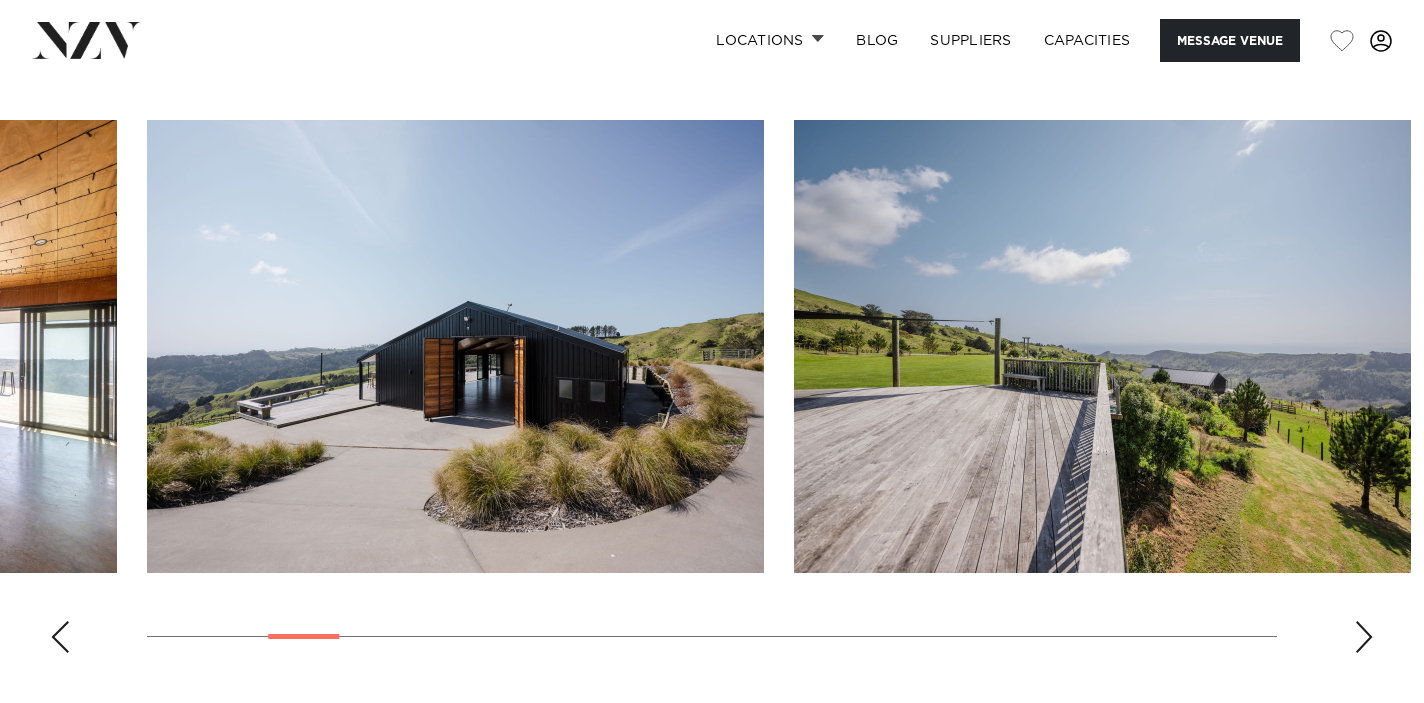 click at bounding box center (1364, 637) 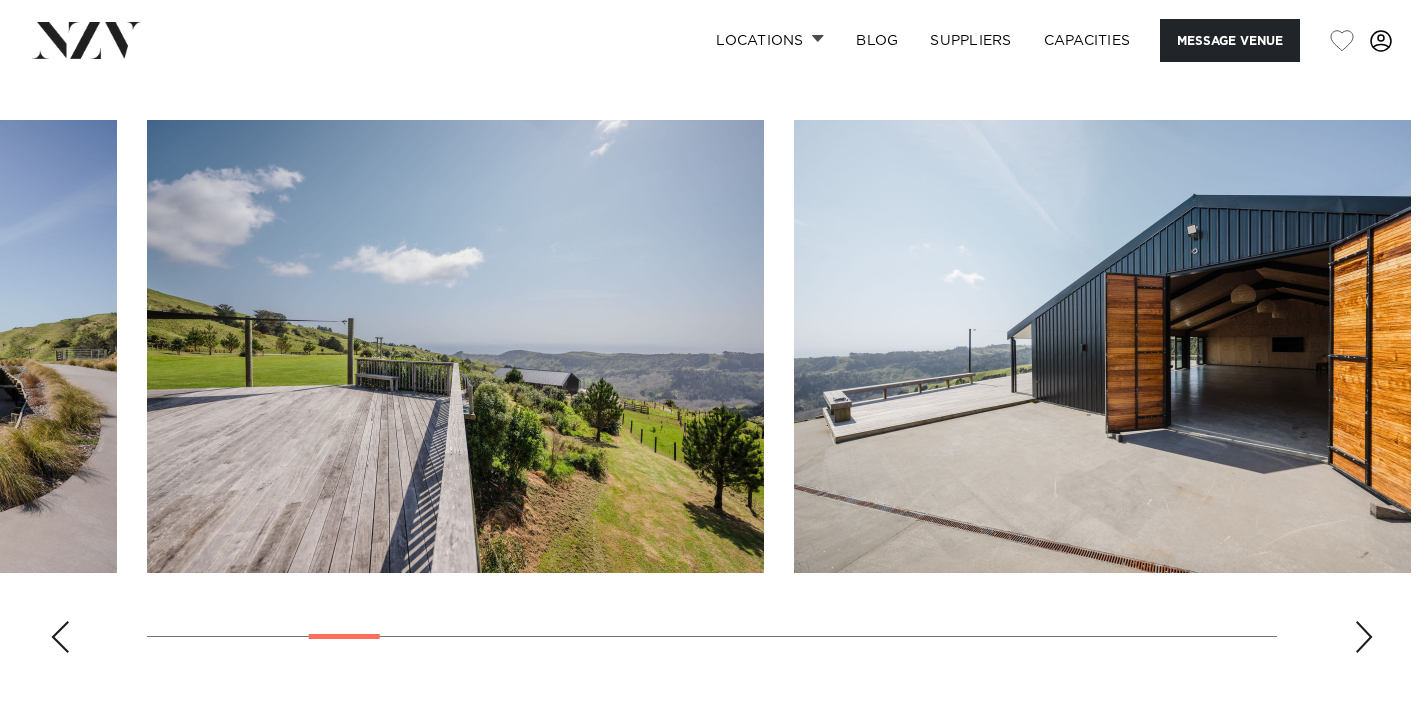 click at bounding box center (1364, 637) 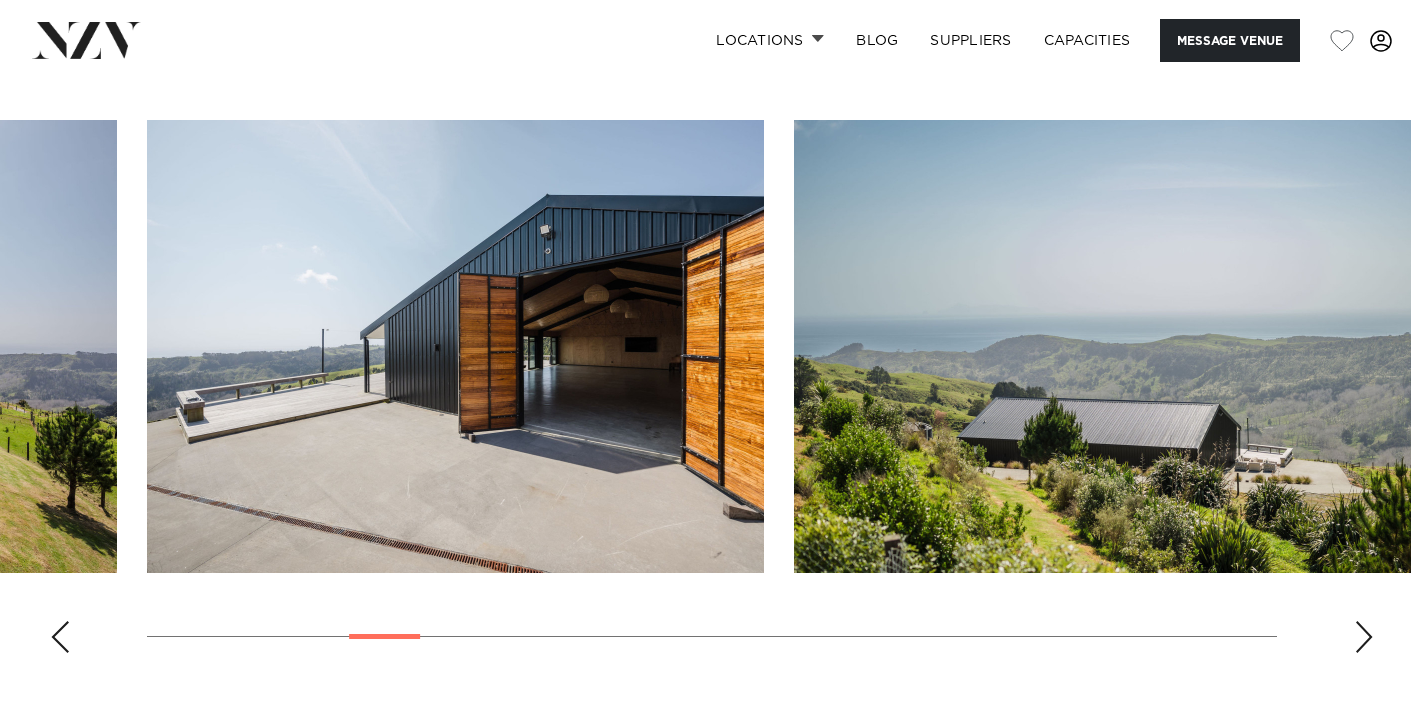 click at bounding box center (1364, 637) 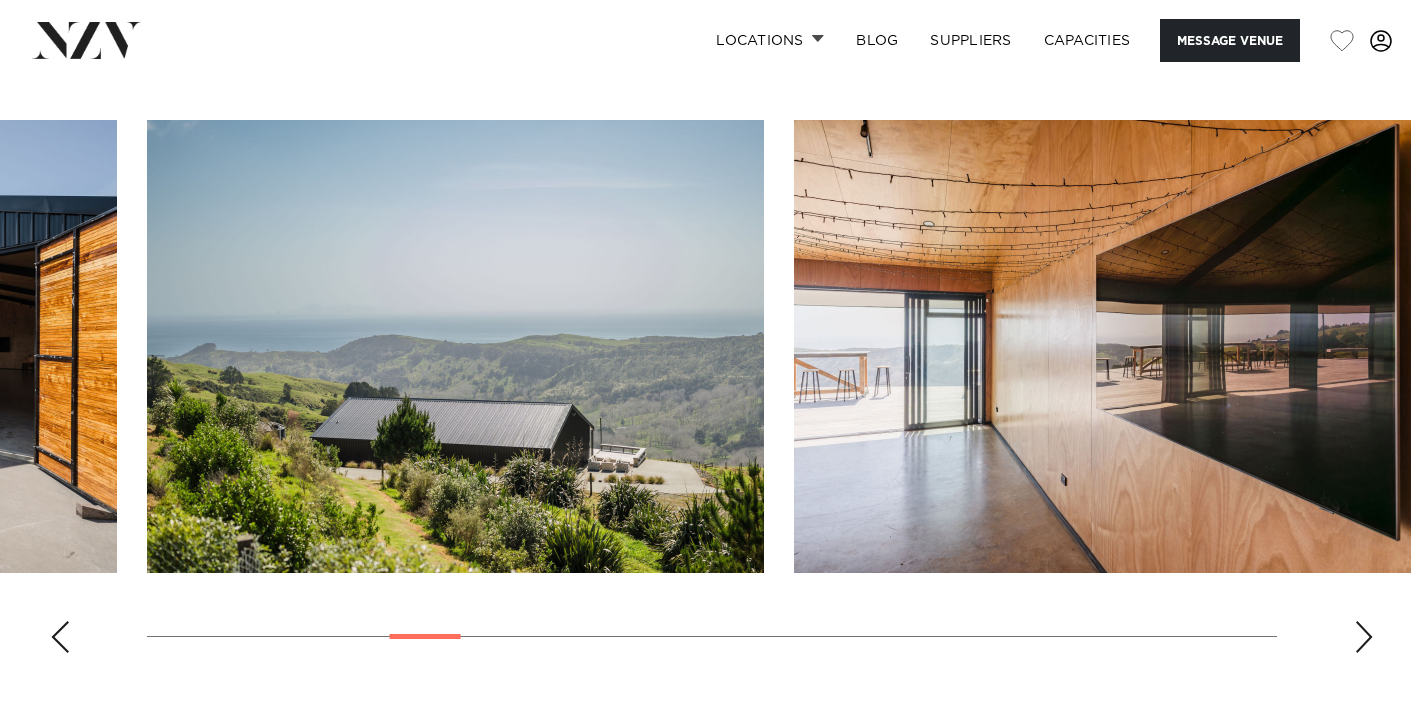 click at bounding box center [1364, 637] 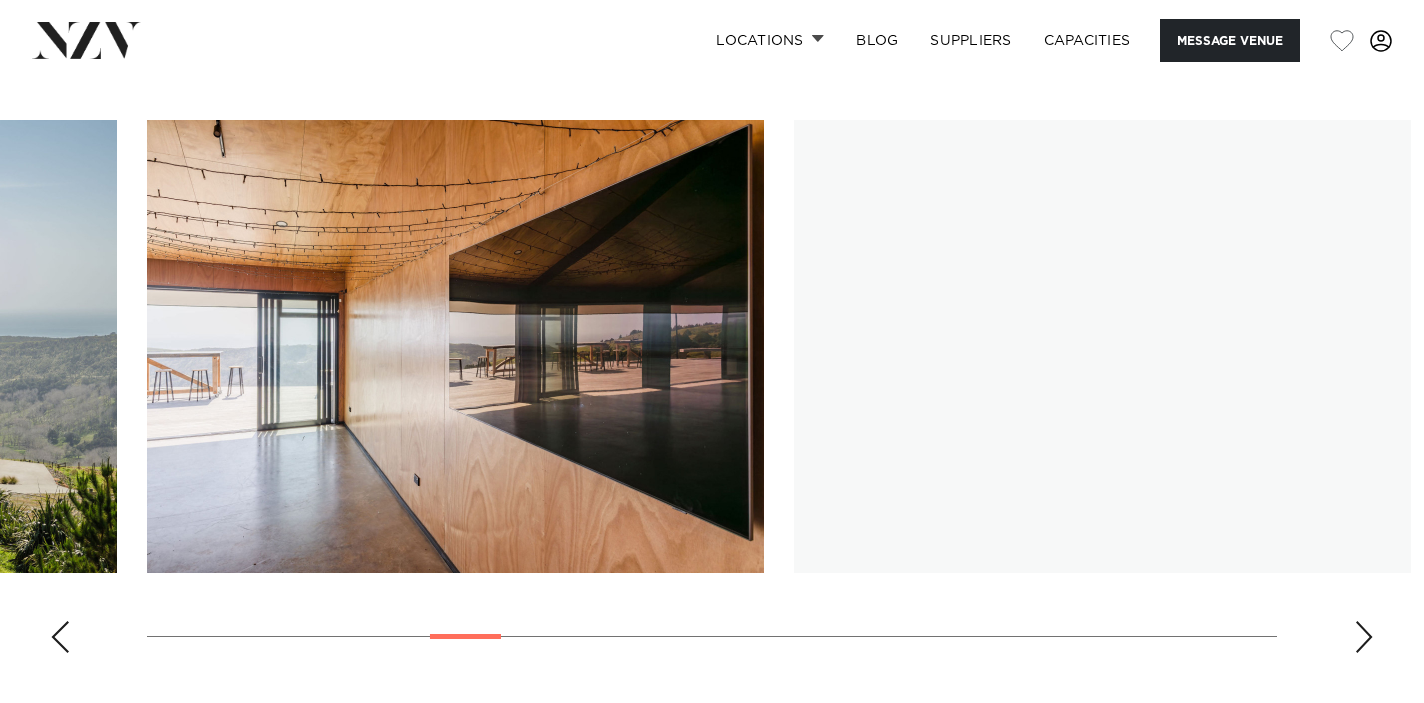 click at bounding box center [1364, 637] 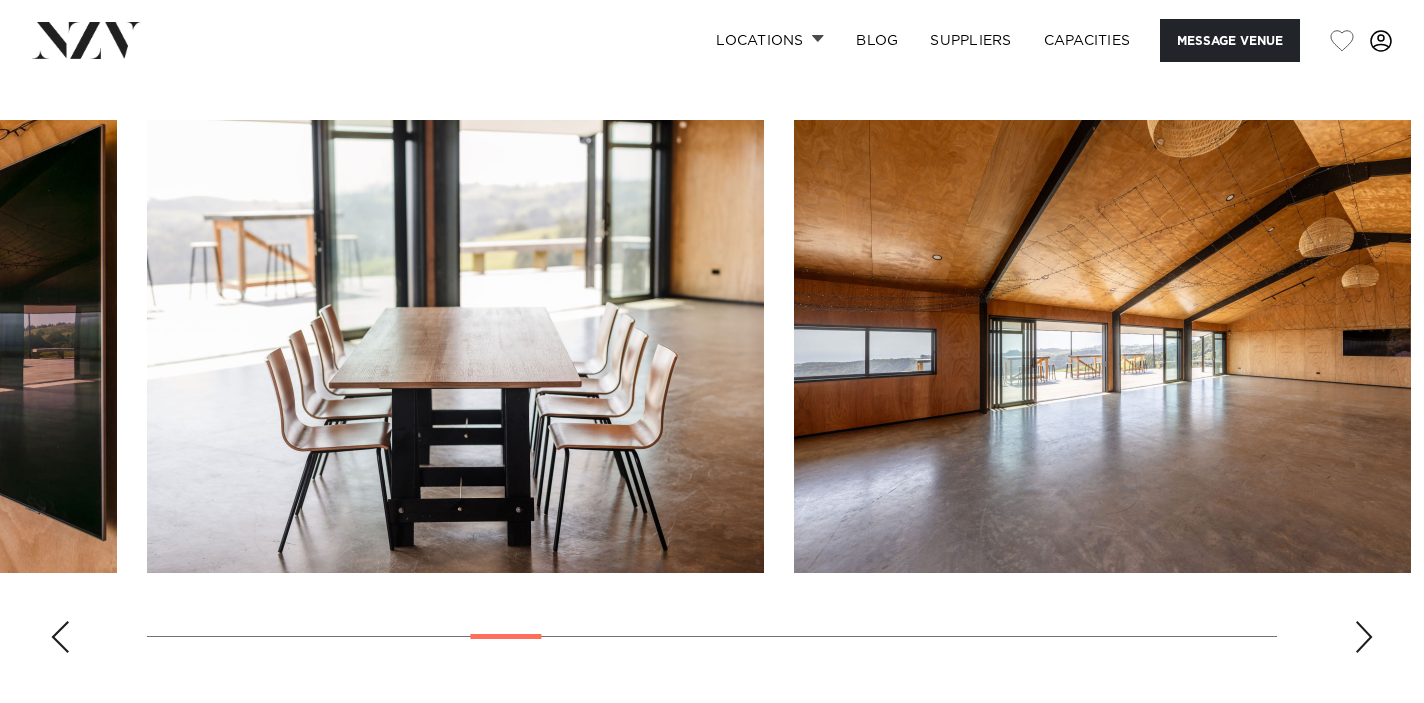 click at bounding box center (1364, 637) 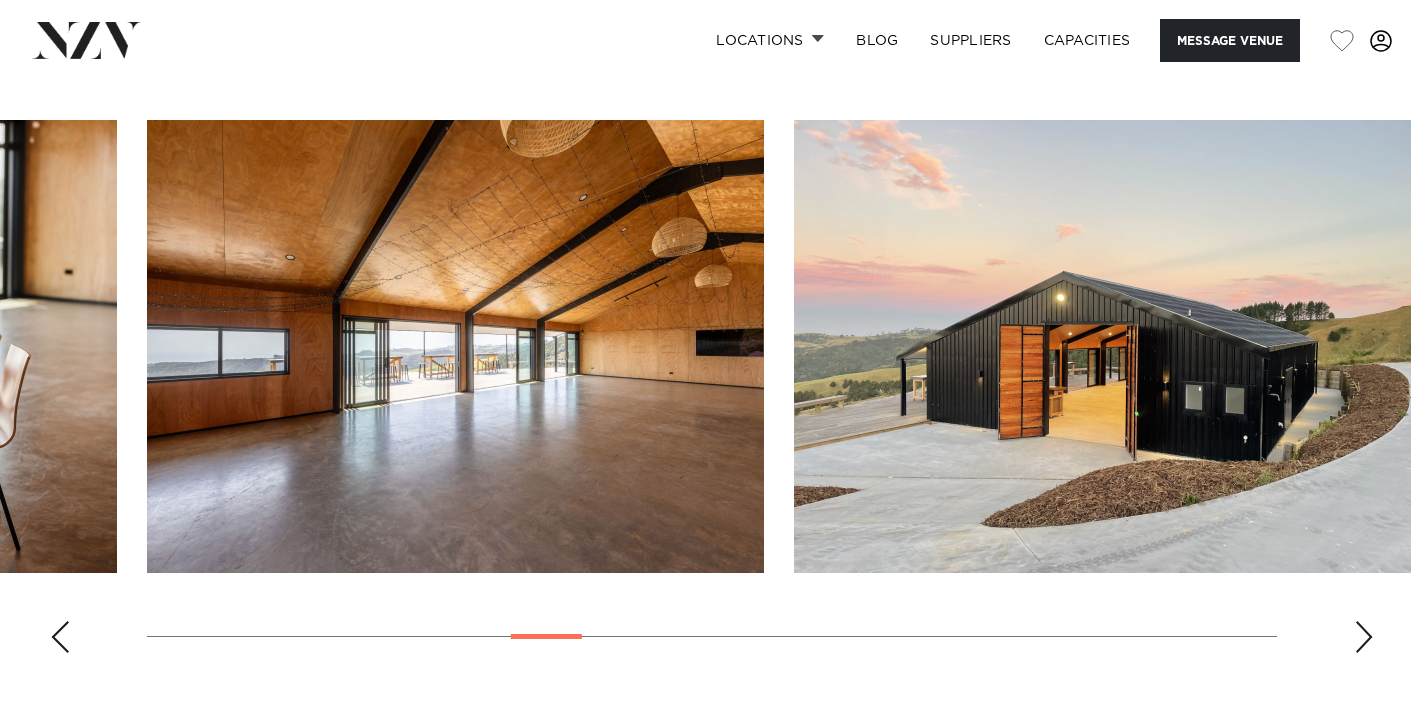 click at bounding box center (1364, 637) 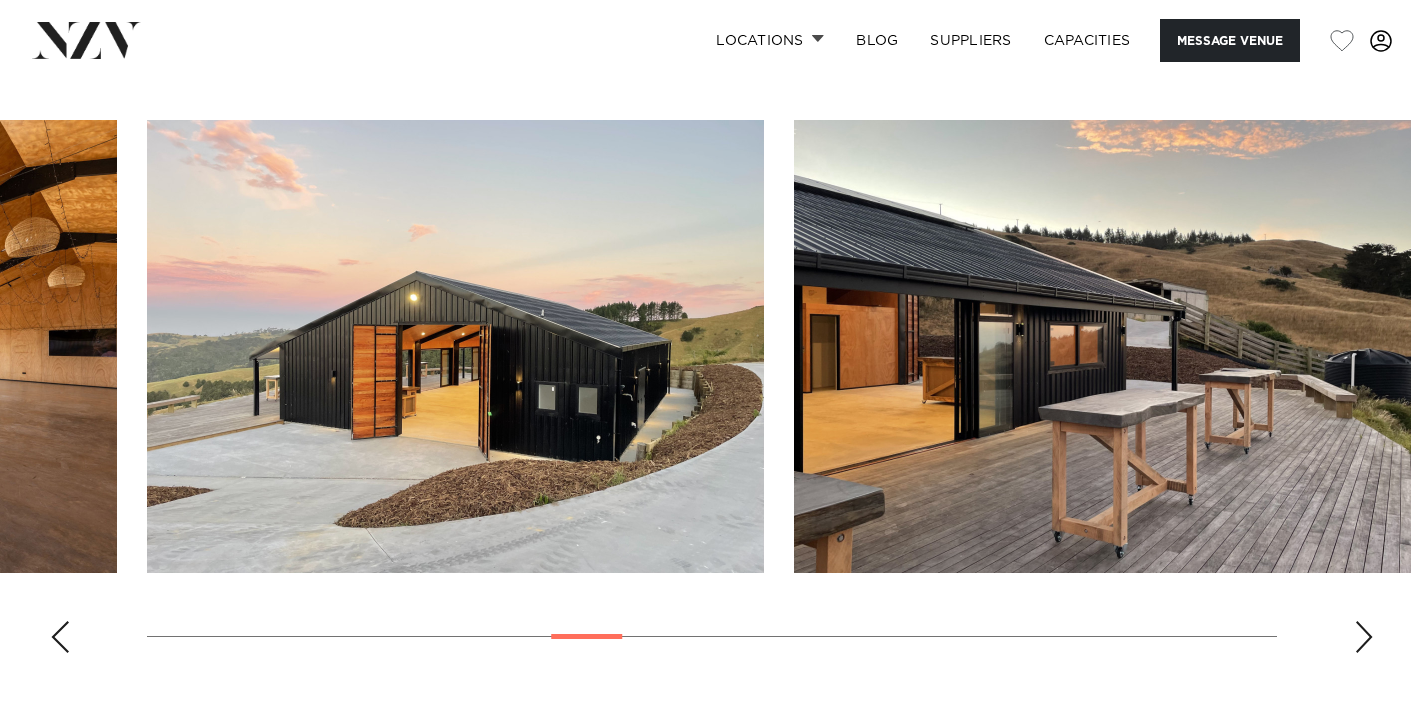 click at bounding box center (1364, 637) 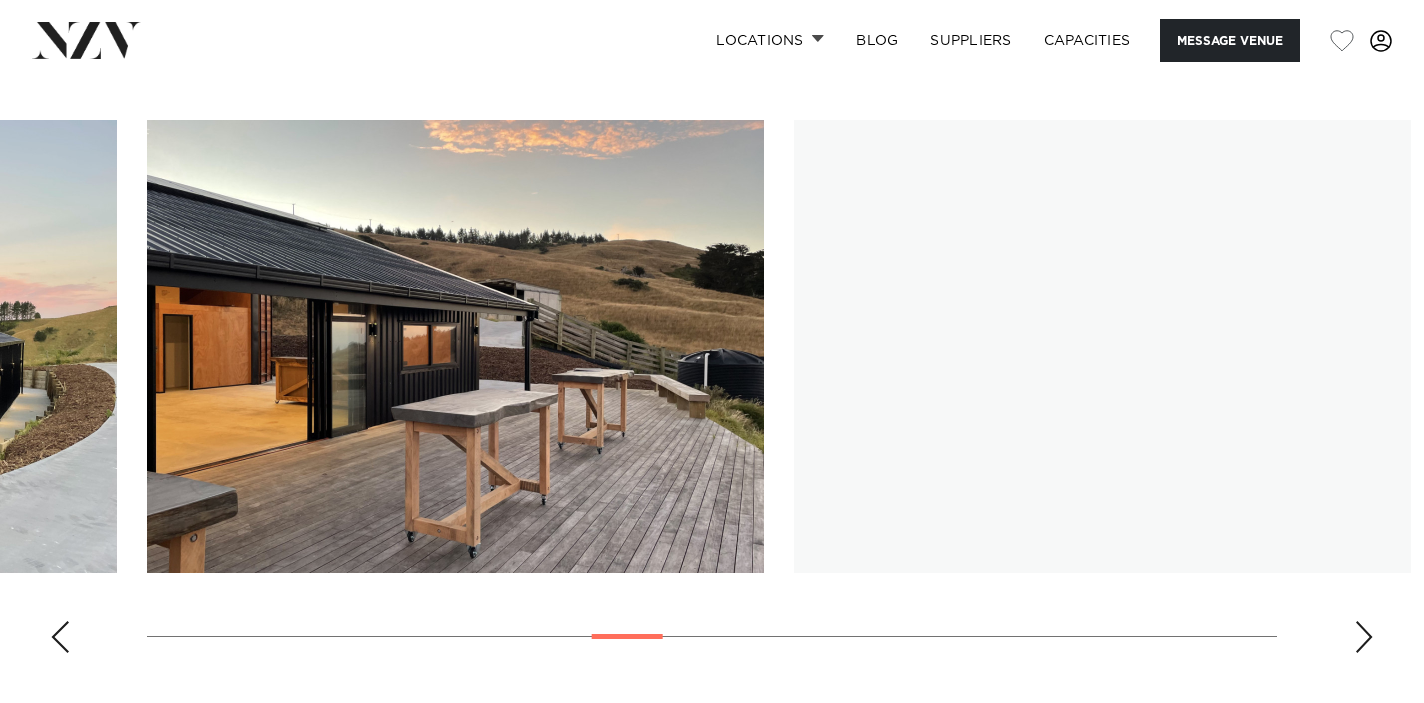 click at bounding box center (1364, 637) 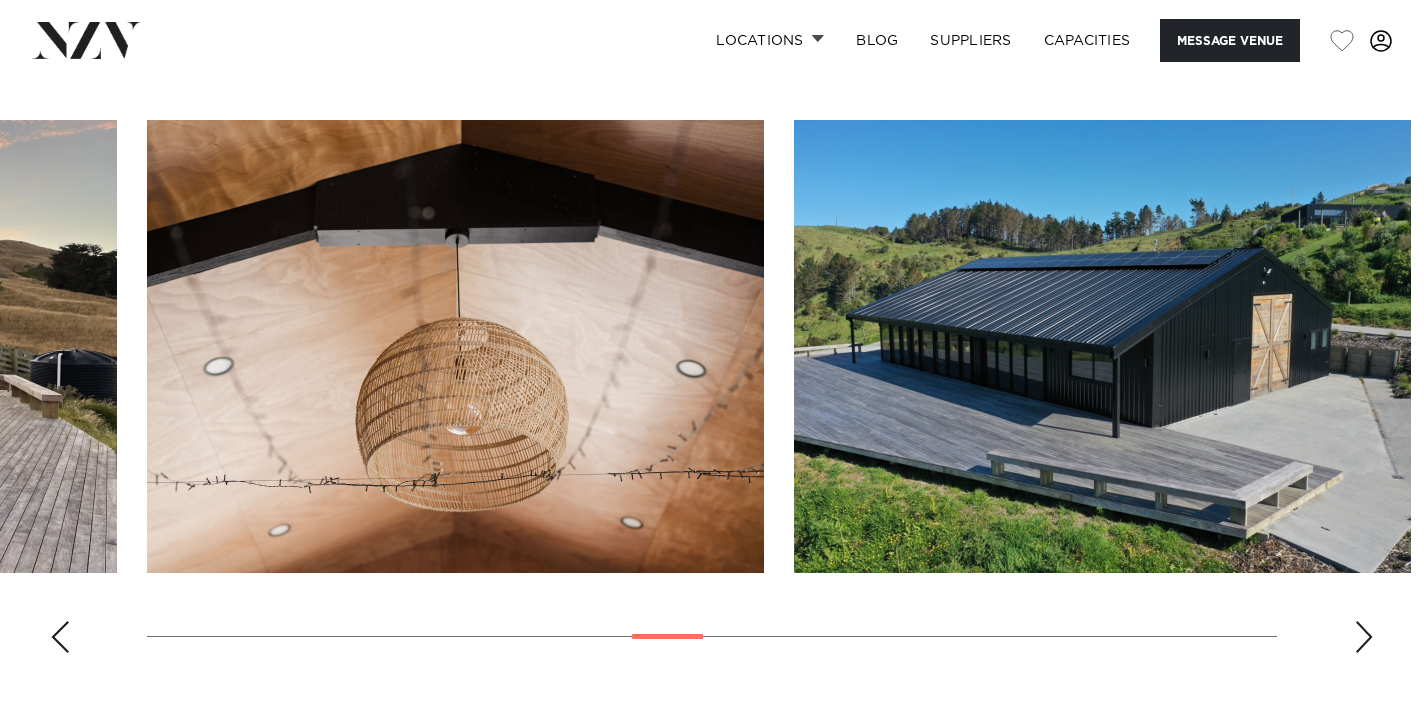 click at bounding box center (1364, 637) 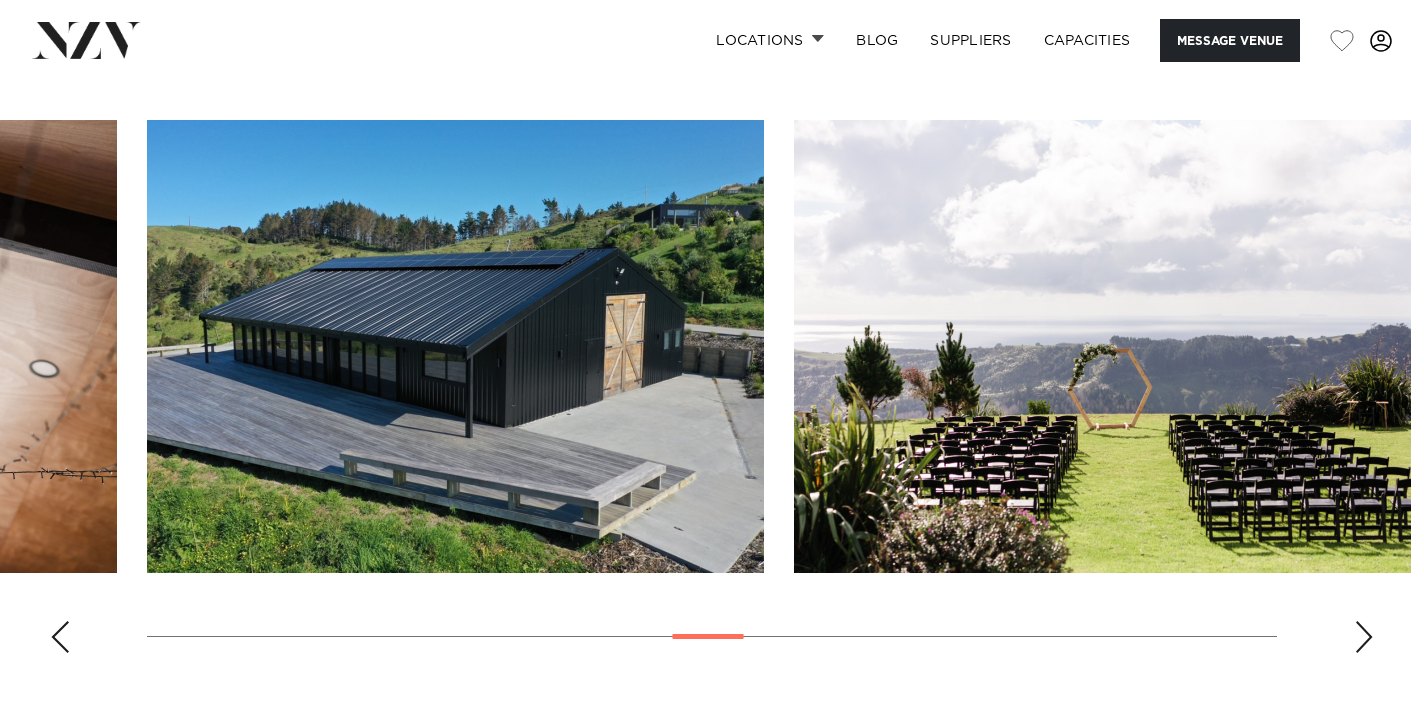 click at bounding box center (1364, 637) 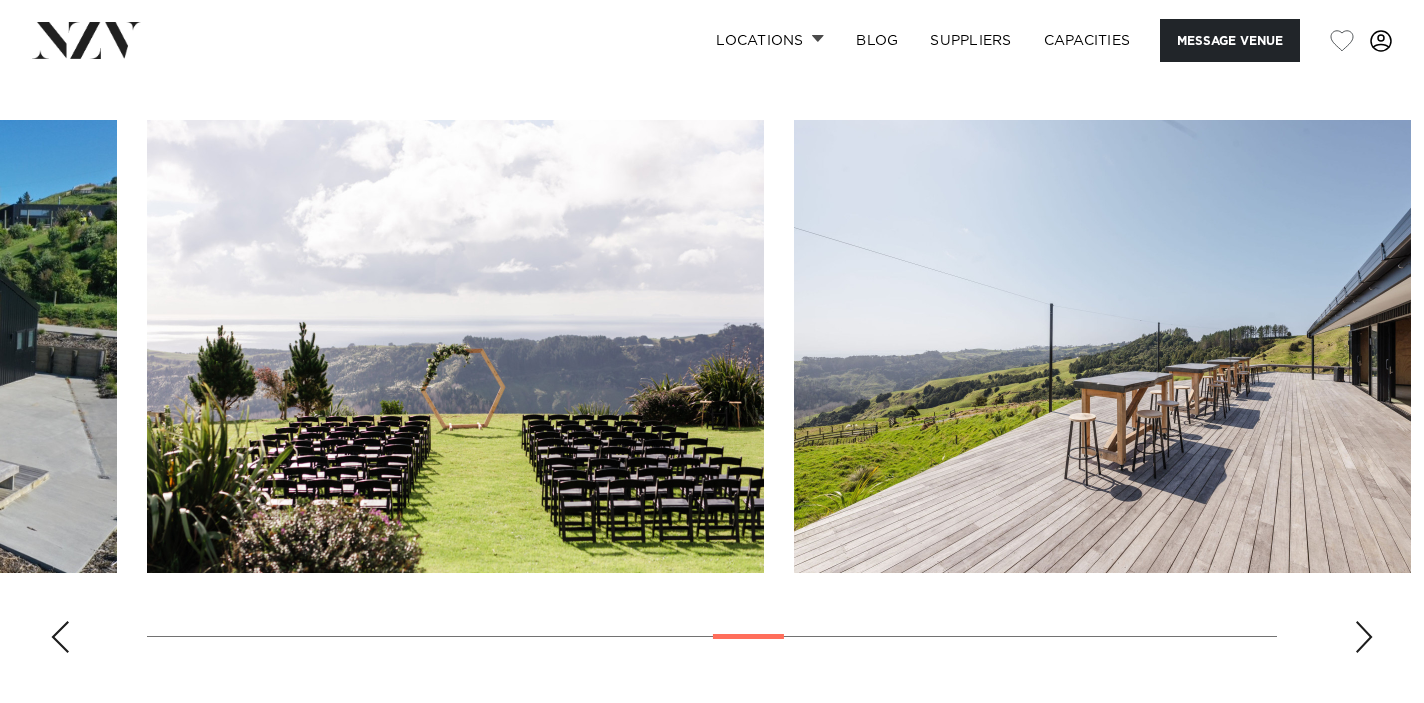 click at bounding box center (1364, 637) 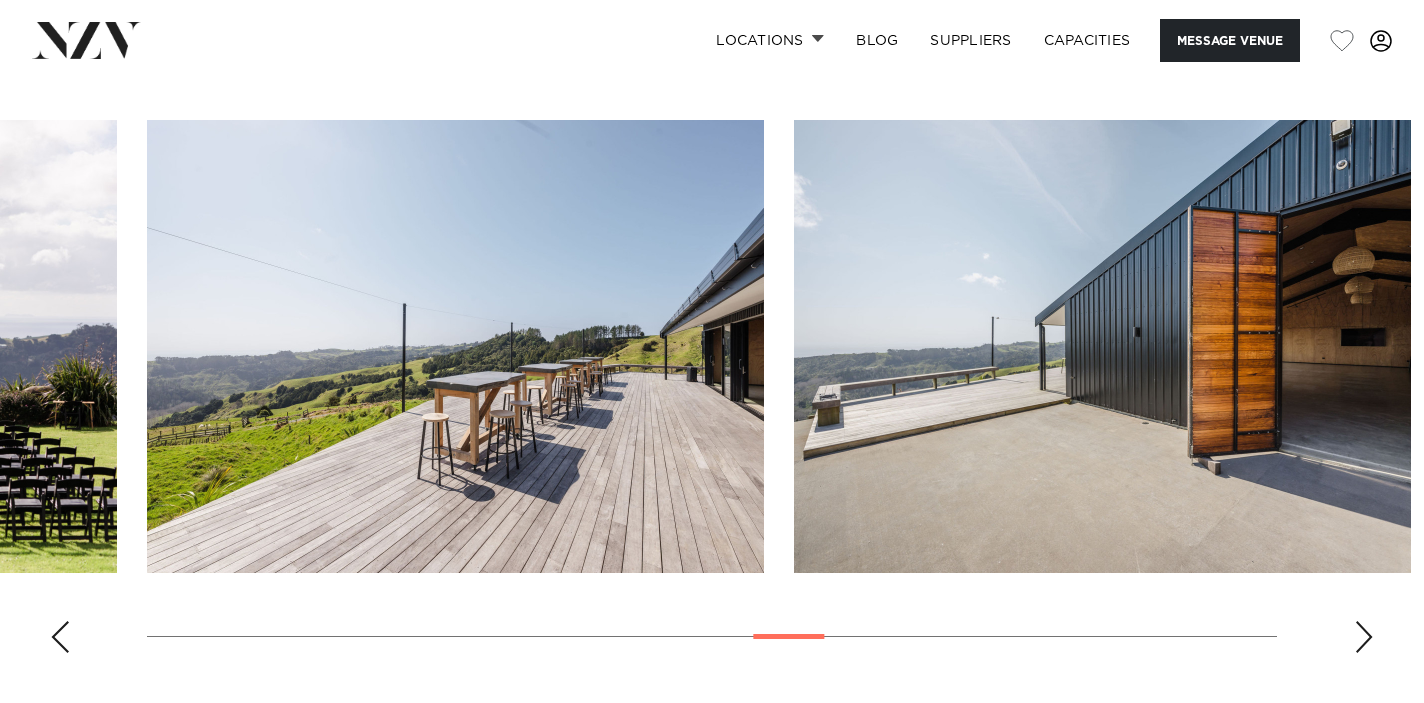 click at bounding box center [1364, 637] 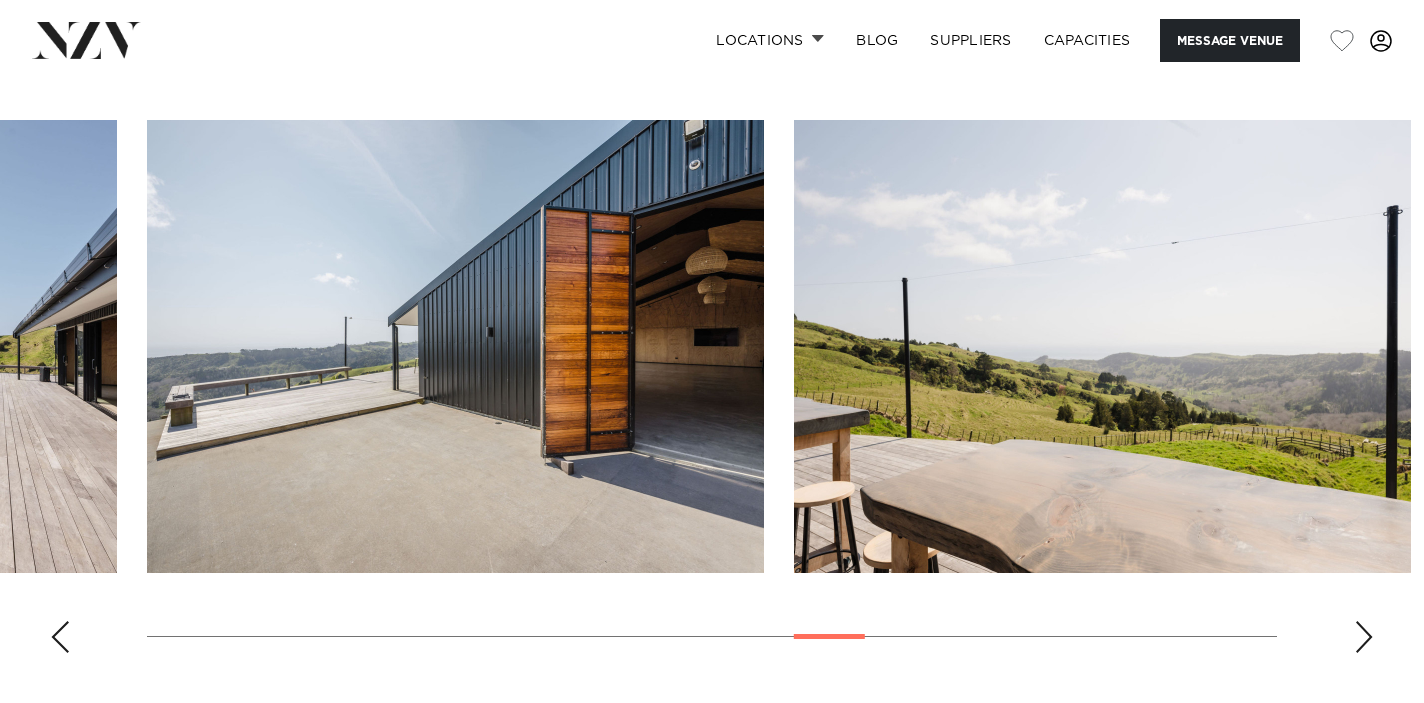 click at bounding box center (1364, 637) 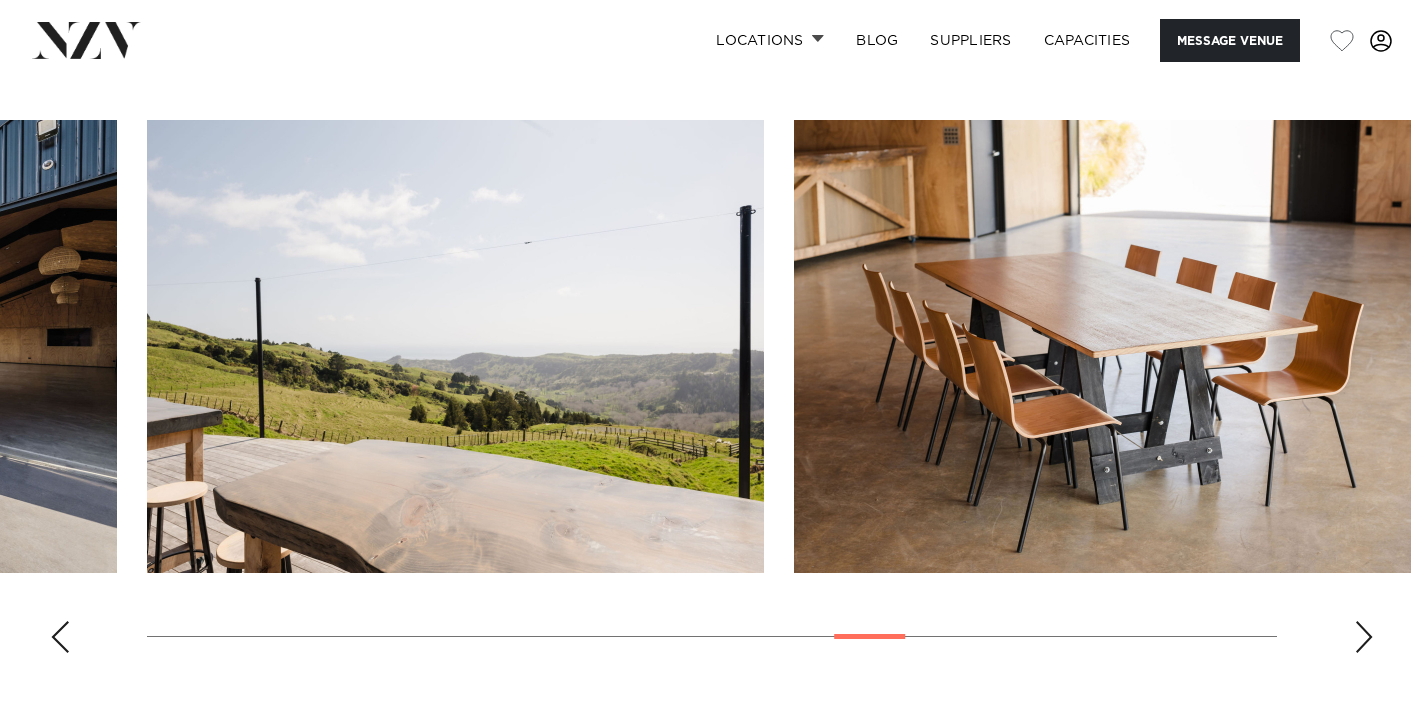 click at bounding box center [1364, 637] 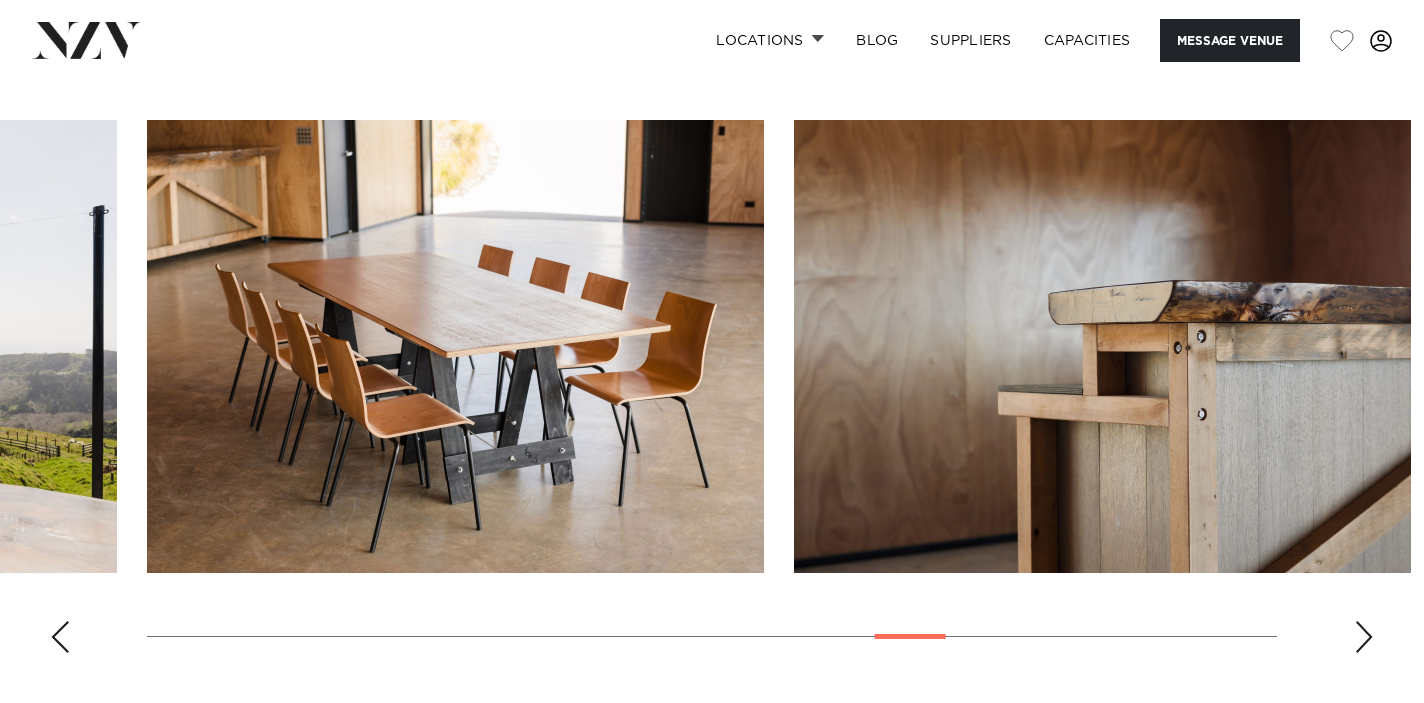 click at bounding box center [1364, 637] 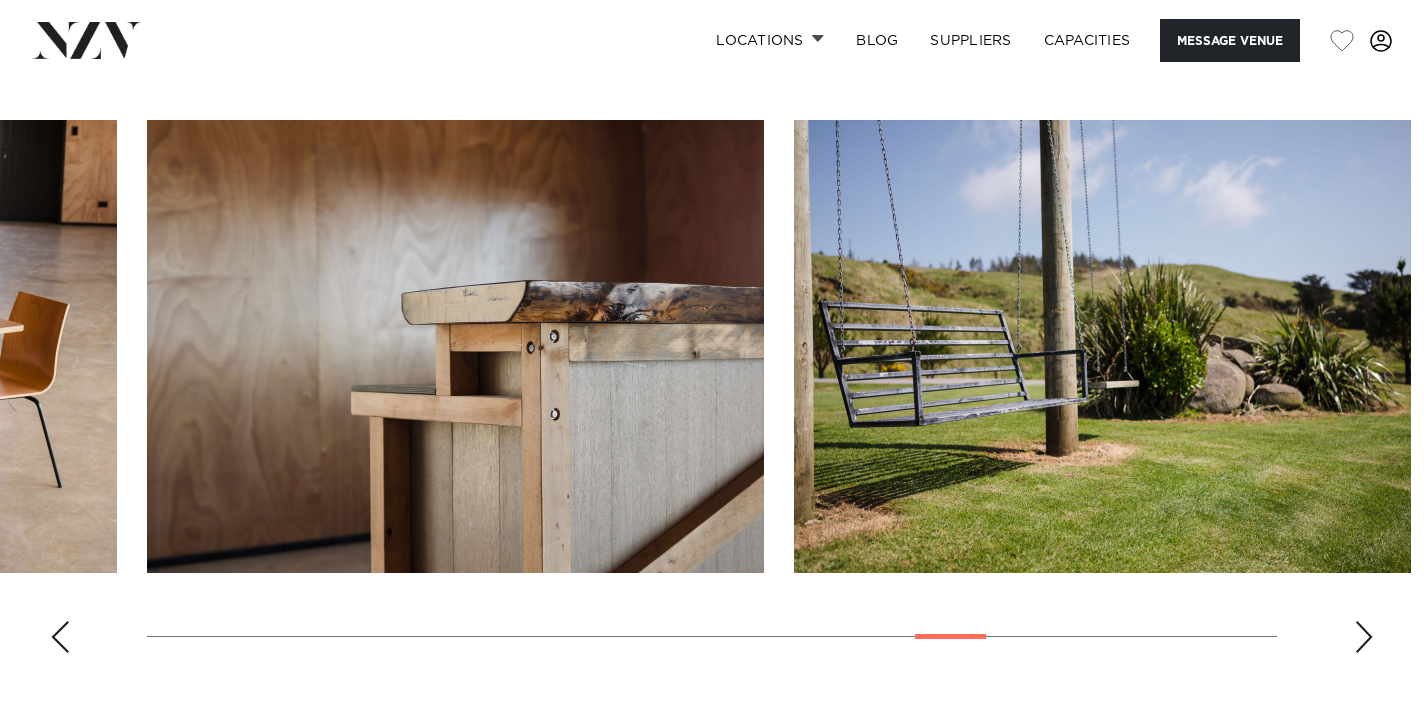 click at bounding box center [1364, 637] 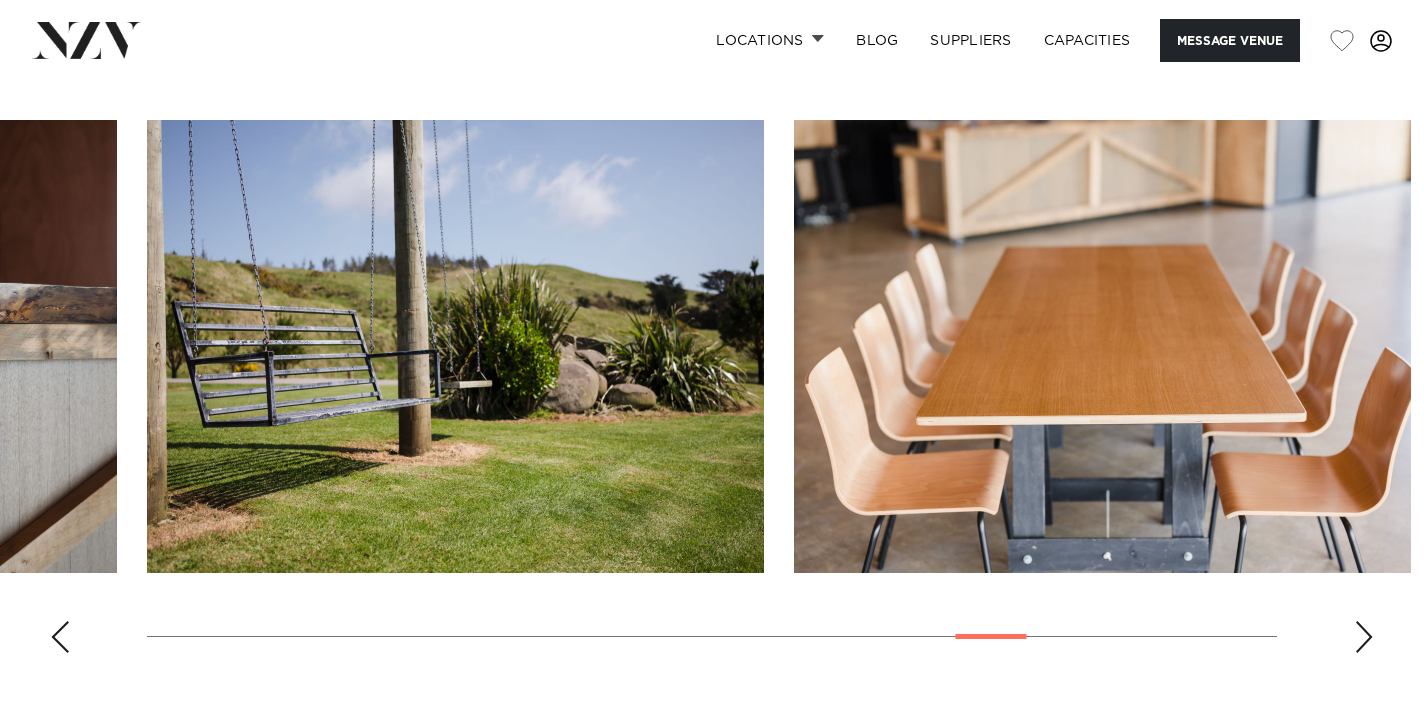 click at bounding box center [1364, 637] 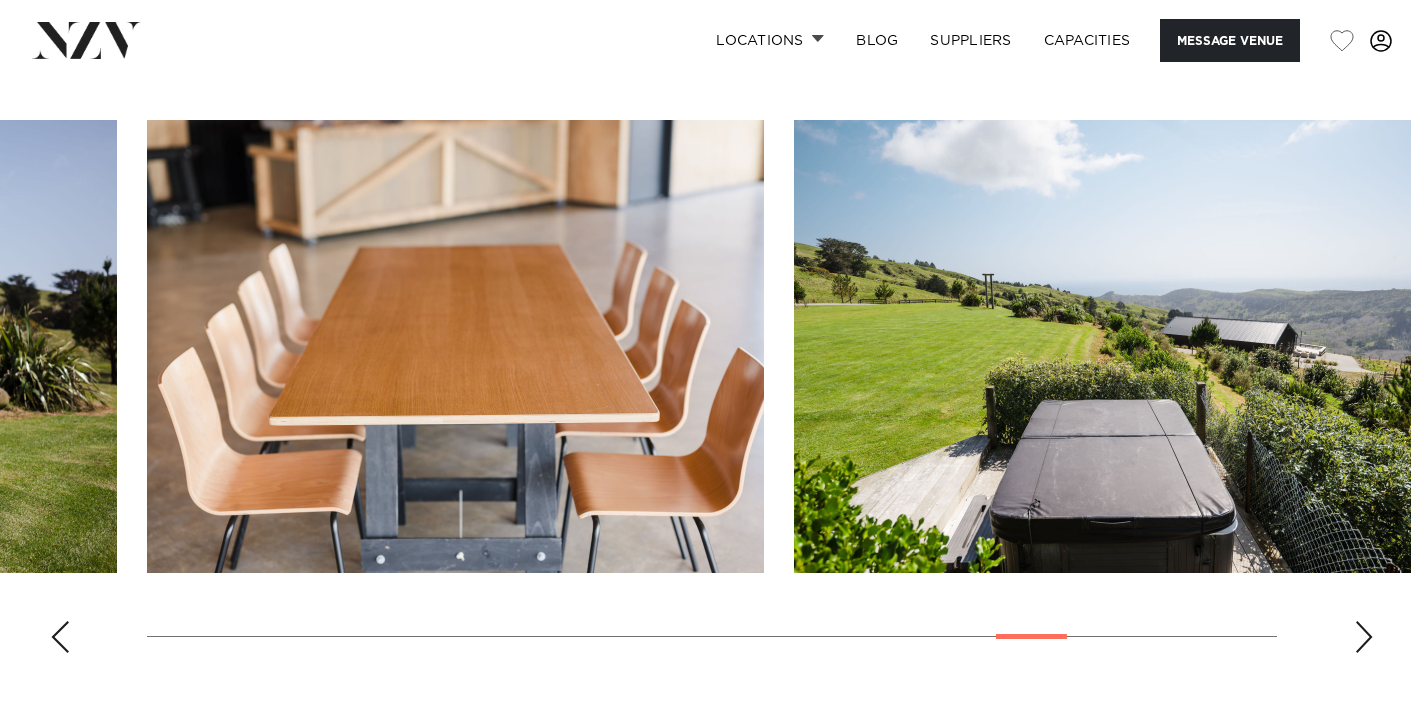 click at bounding box center [1364, 637] 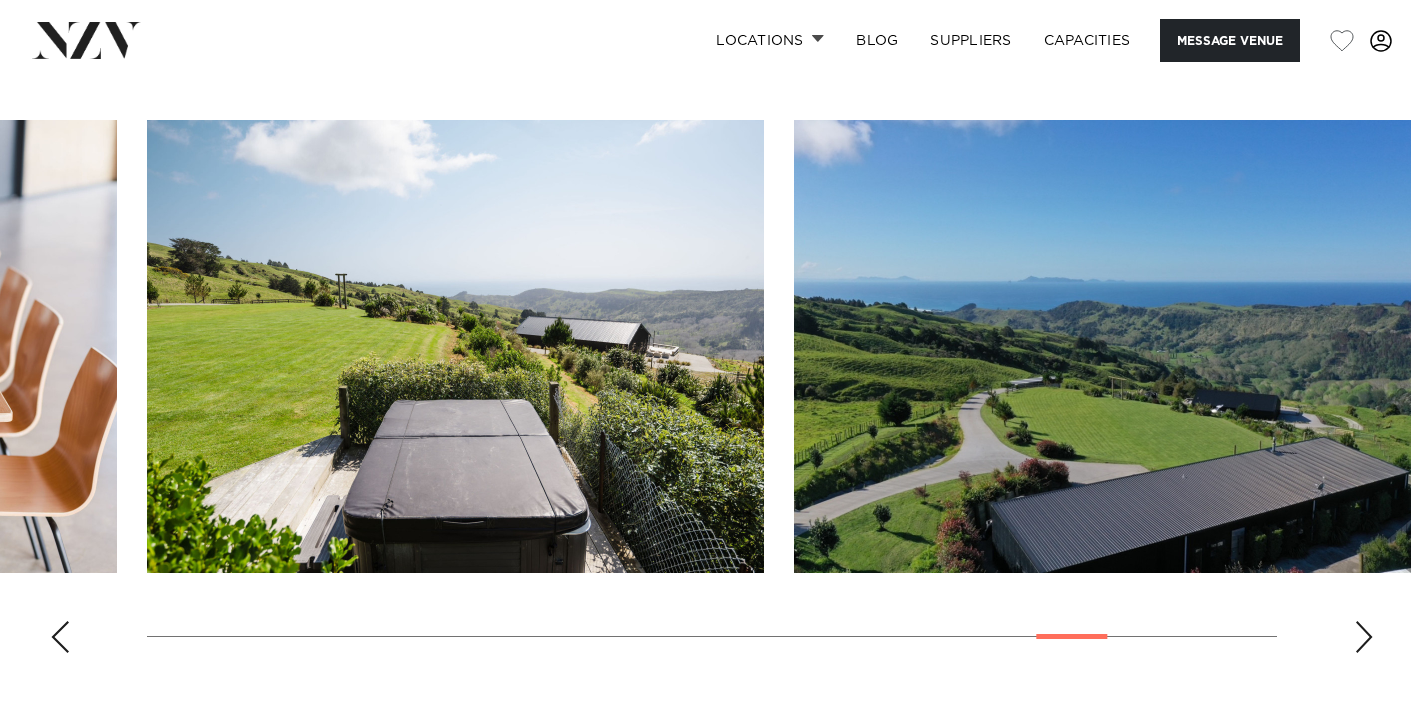click at bounding box center (1364, 637) 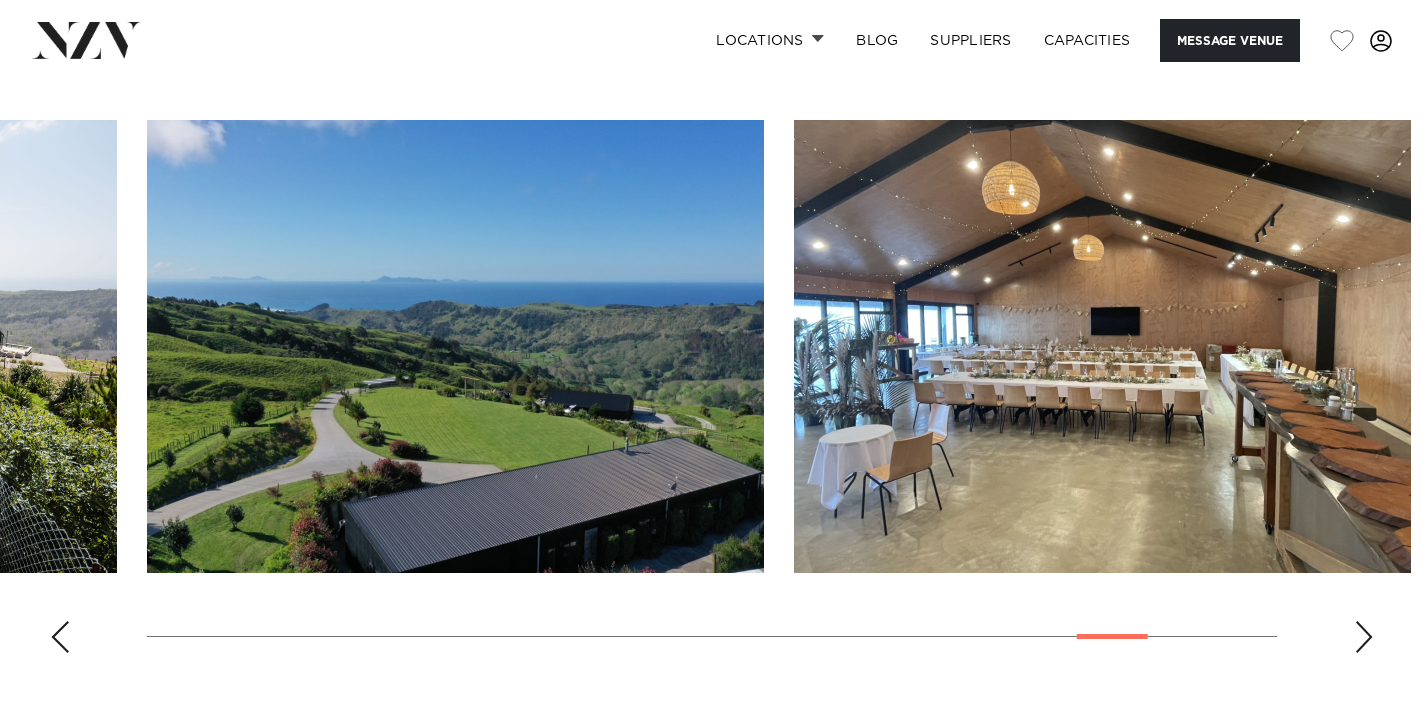 click at bounding box center (1364, 637) 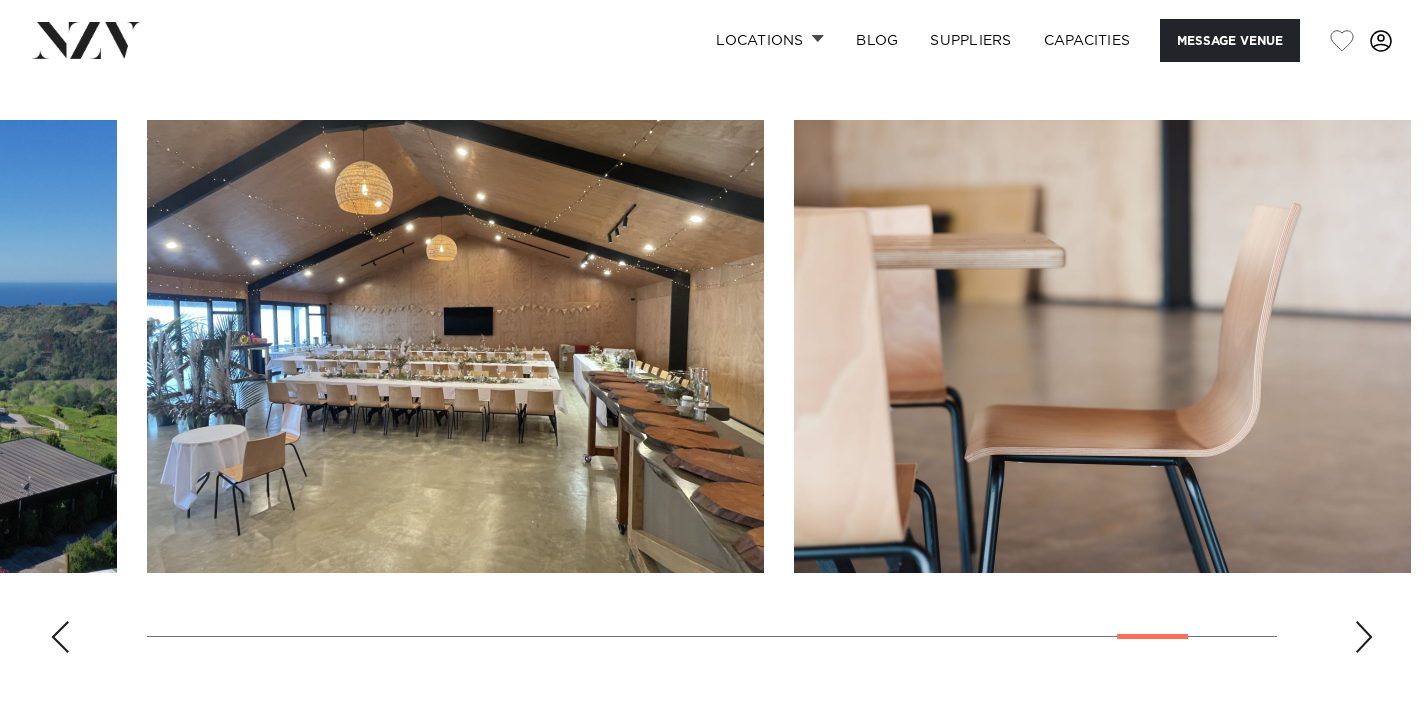 click at bounding box center [1364, 637] 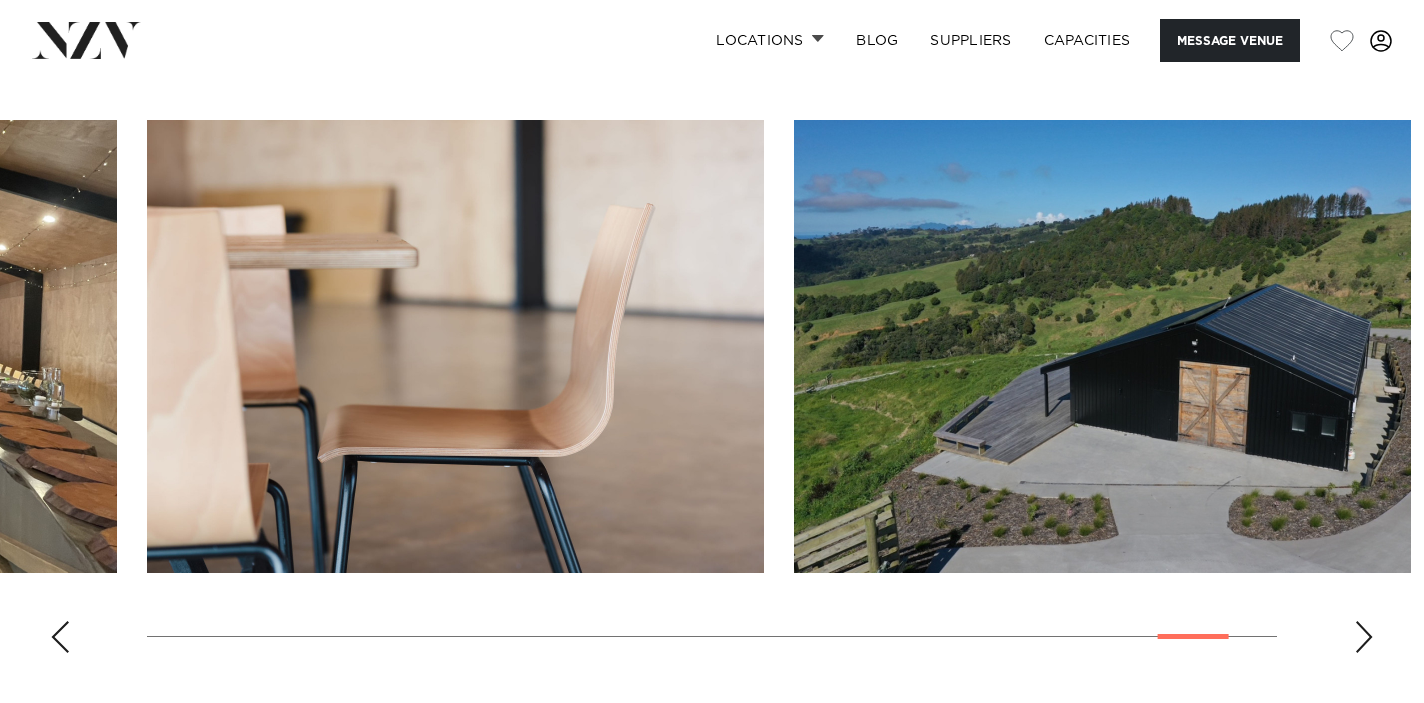 click at bounding box center [1364, 637] 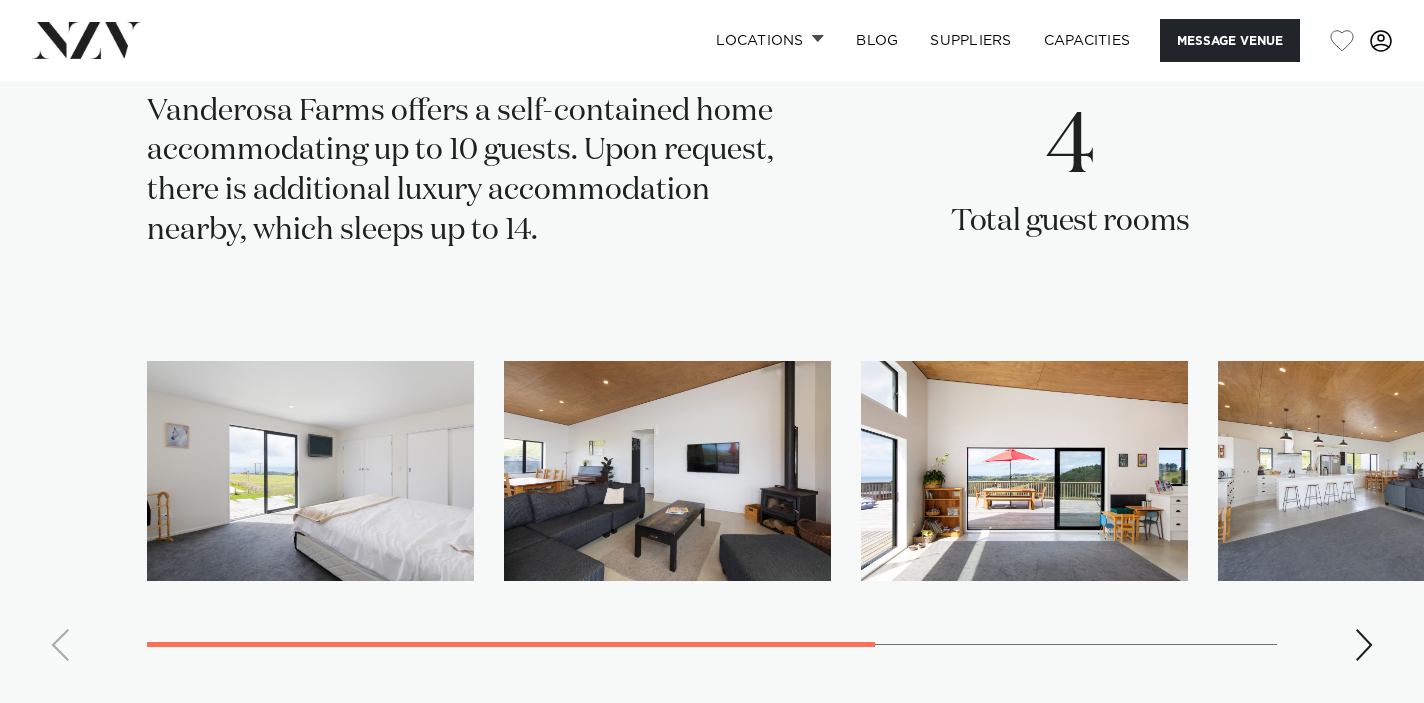 scroll, scrollTop: 3077, scrollLeft: 0, axis: vertical 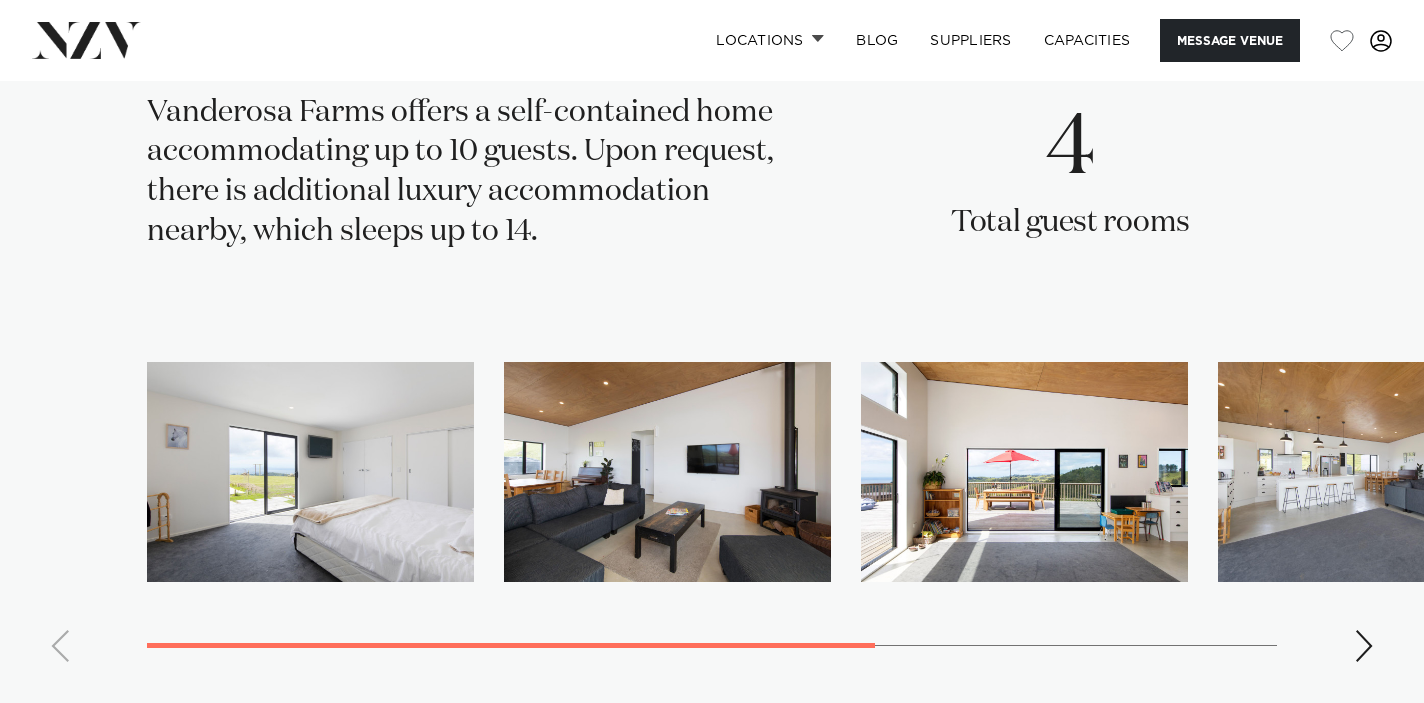 click at bounding box center (1364, 646) 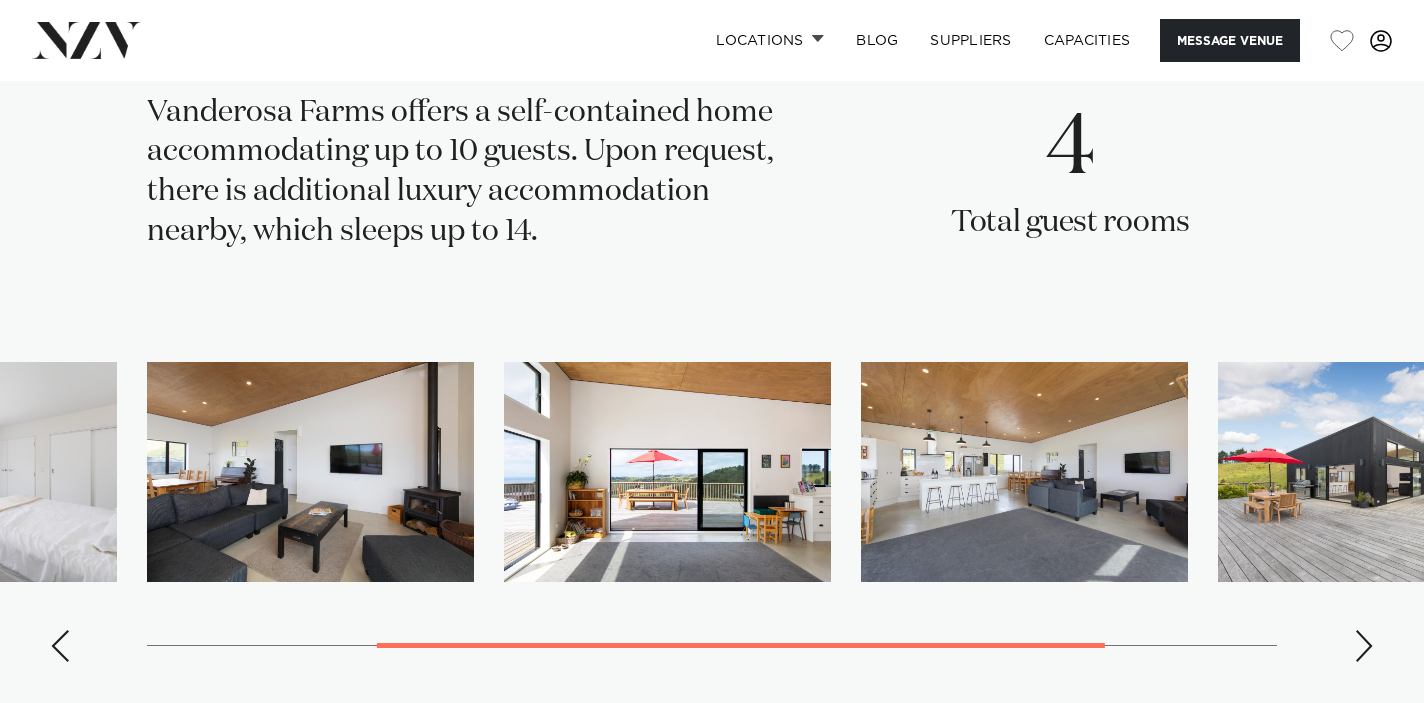 click at bounding box center [1364, 646] 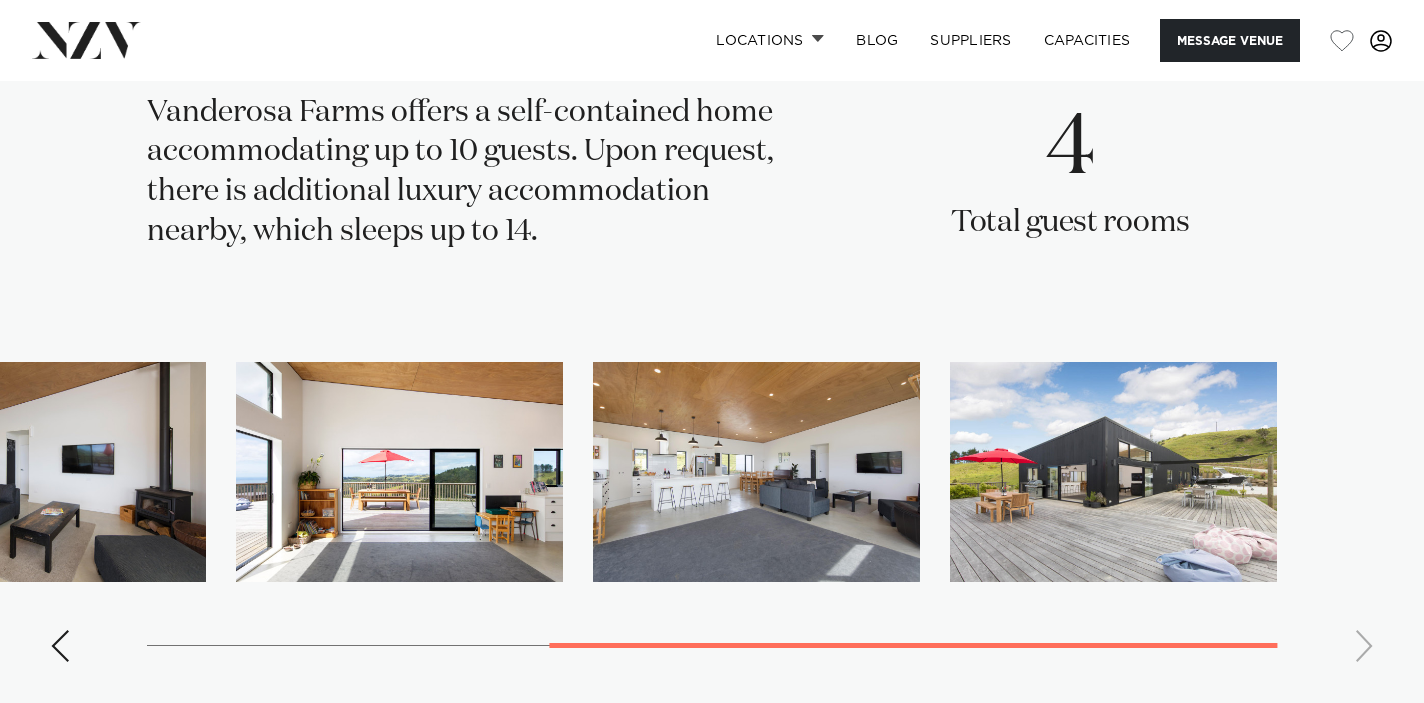 click at bounding box center [712, 520] 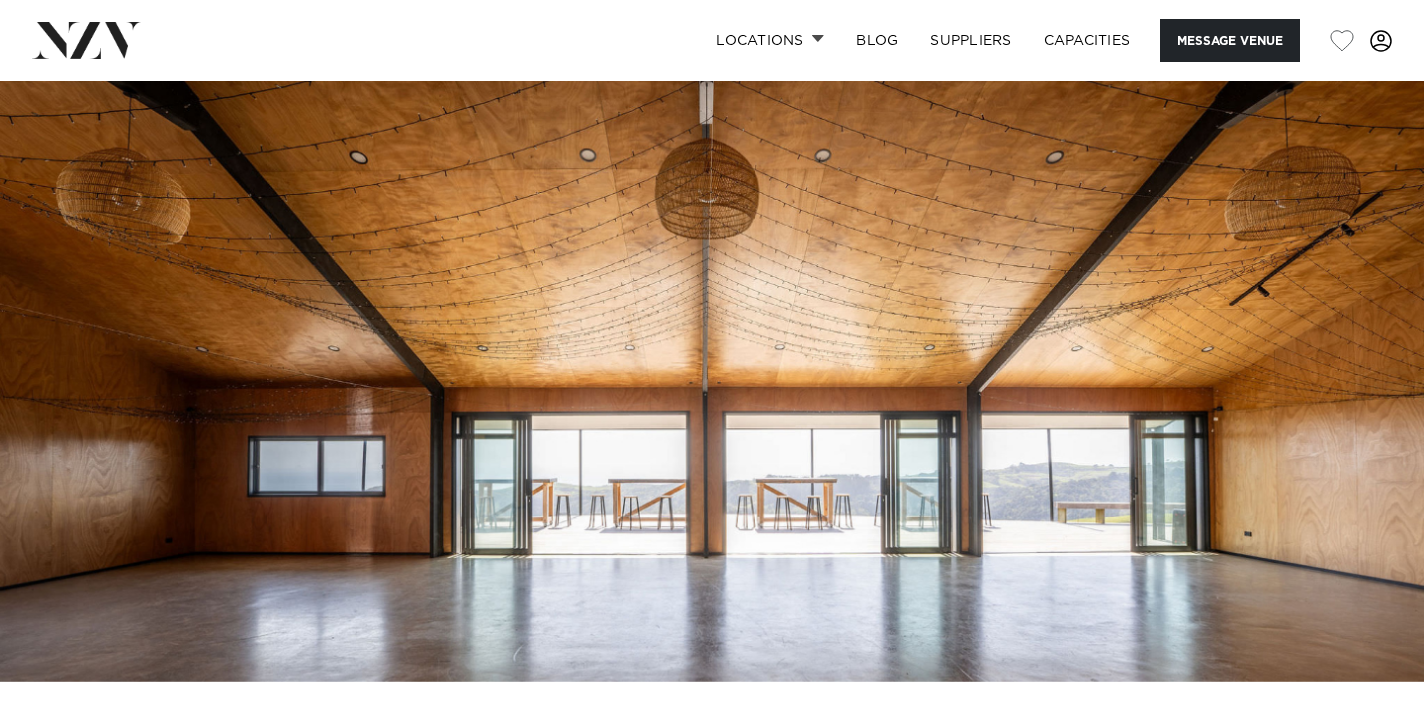 scroll, scrollTop: 300, scrollLeft: 0, axis: vertical 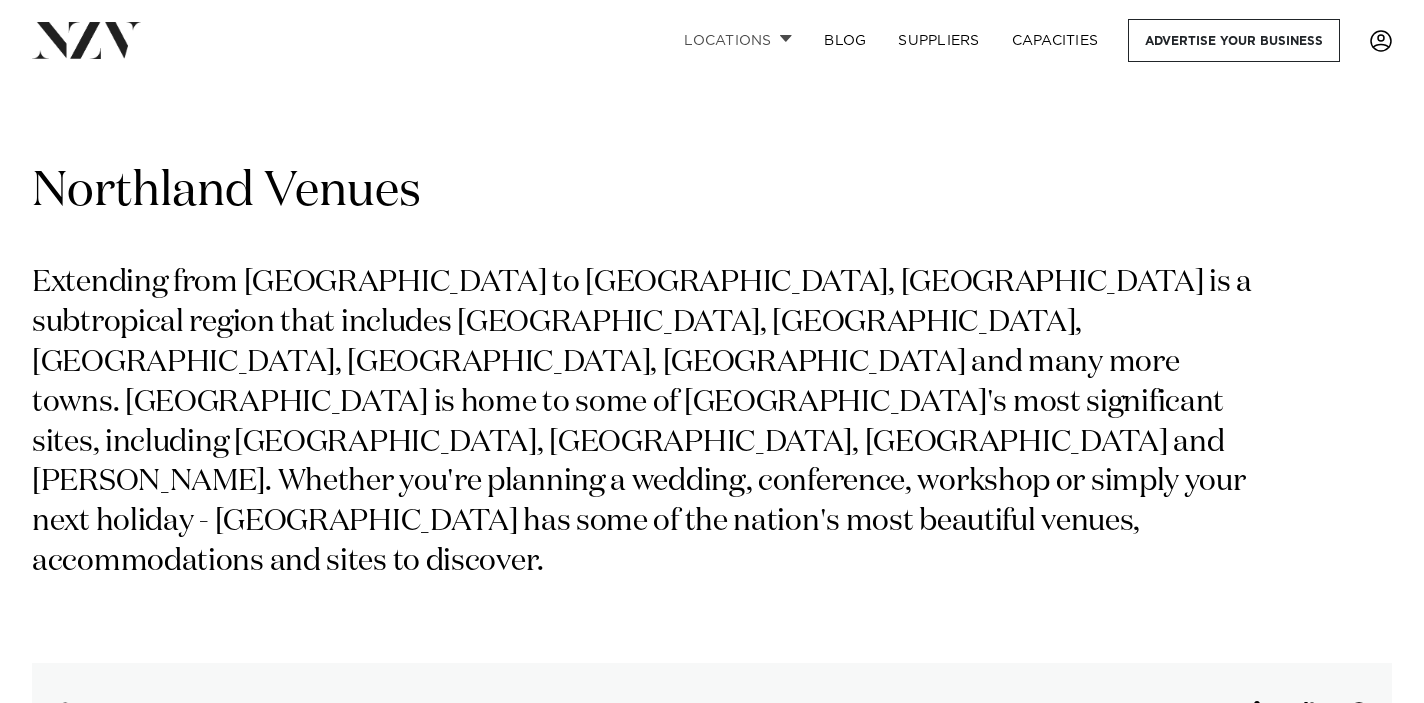 click on "Locations" at bounding box center [738, 40] 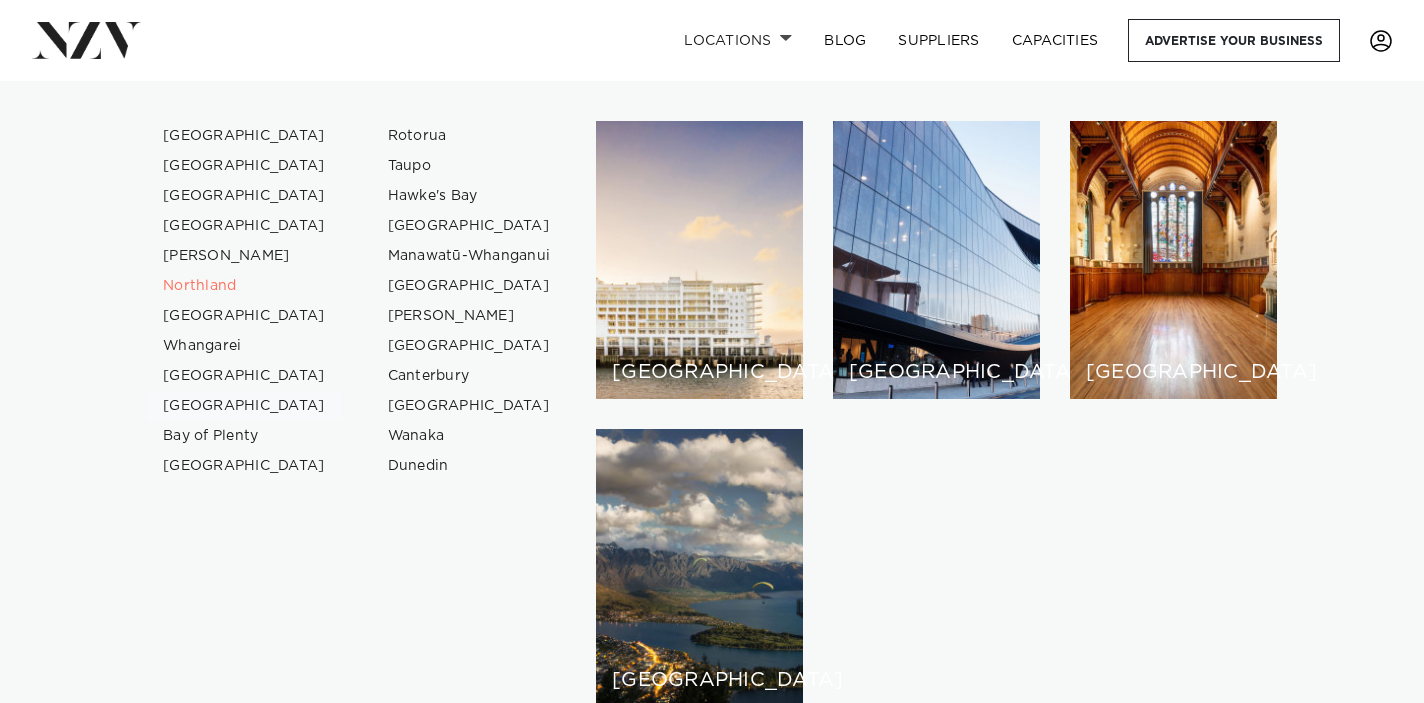 click on "[GEOGRAPHIC_DATA]" at bounding box center [244, 406] 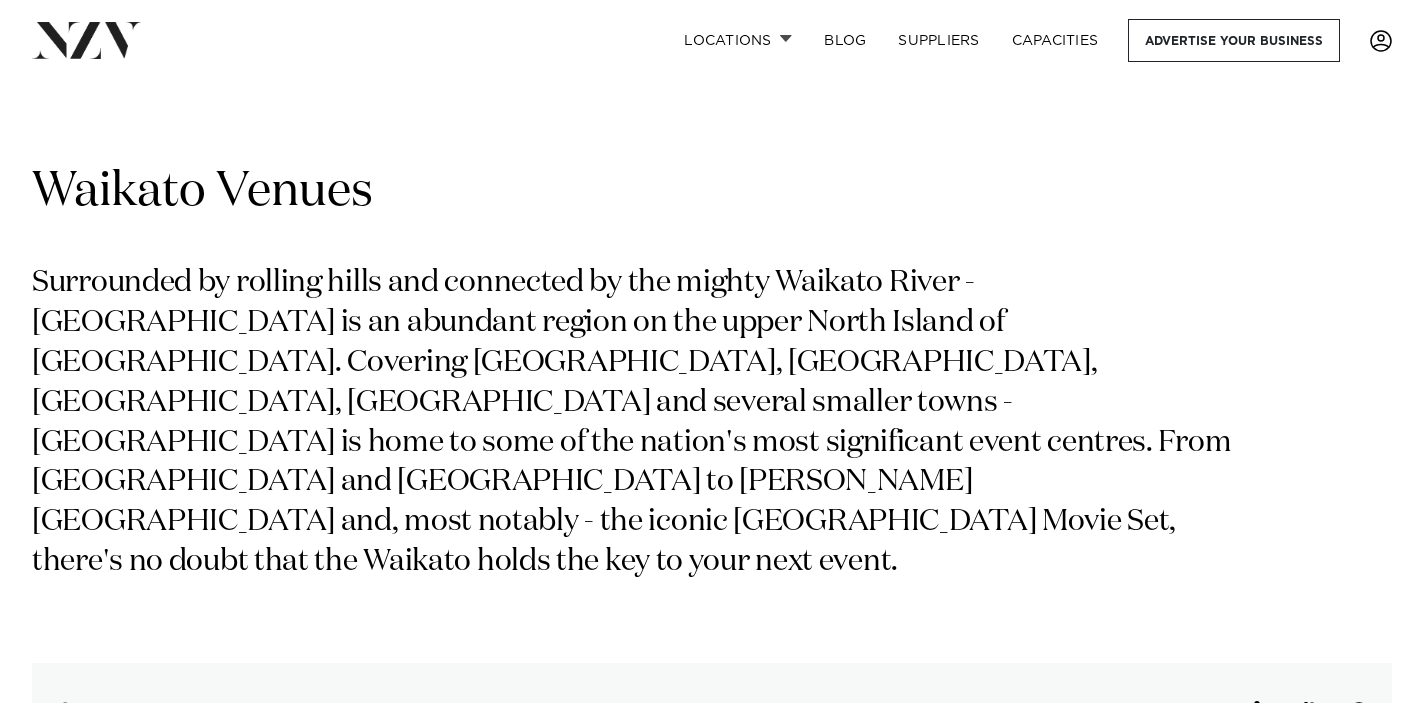scroll, scrollTop: 0, scrollLeft: 0, axis: both 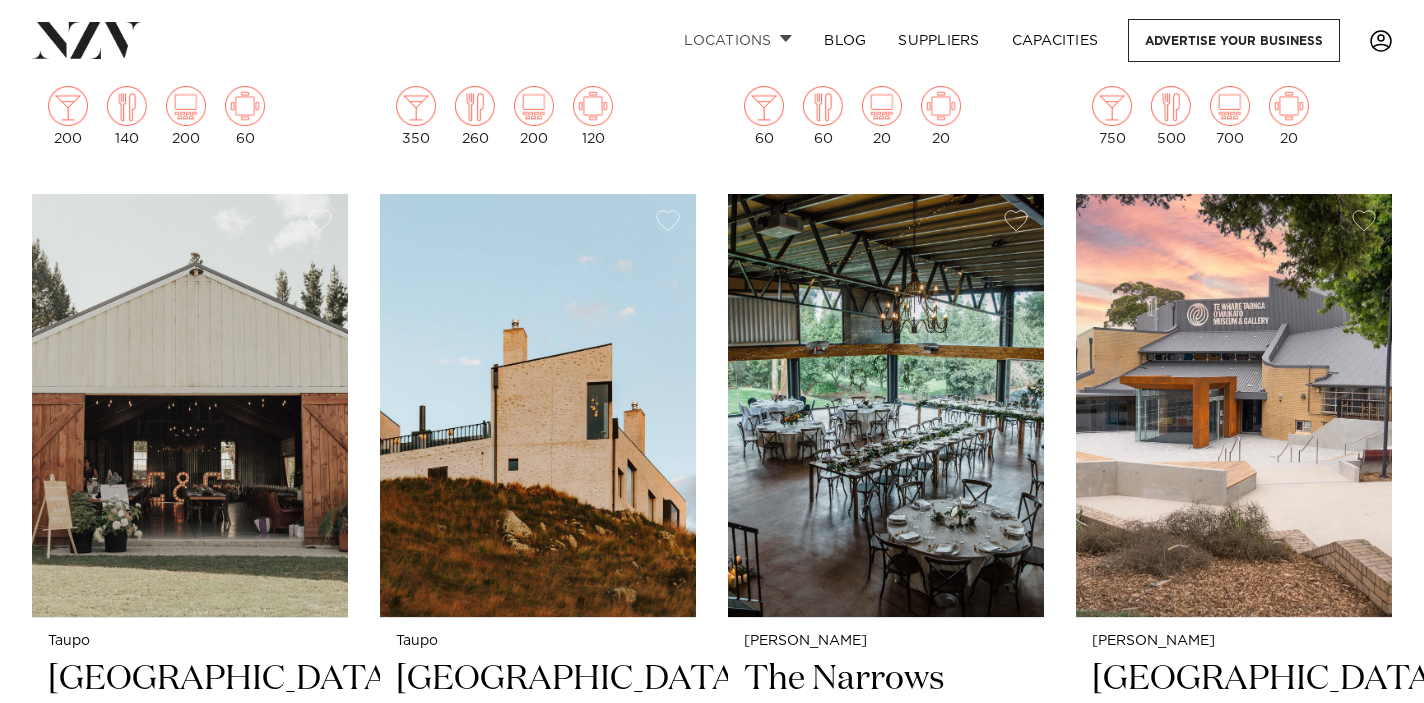 click on "Locations" at bounding box center [738, 40] 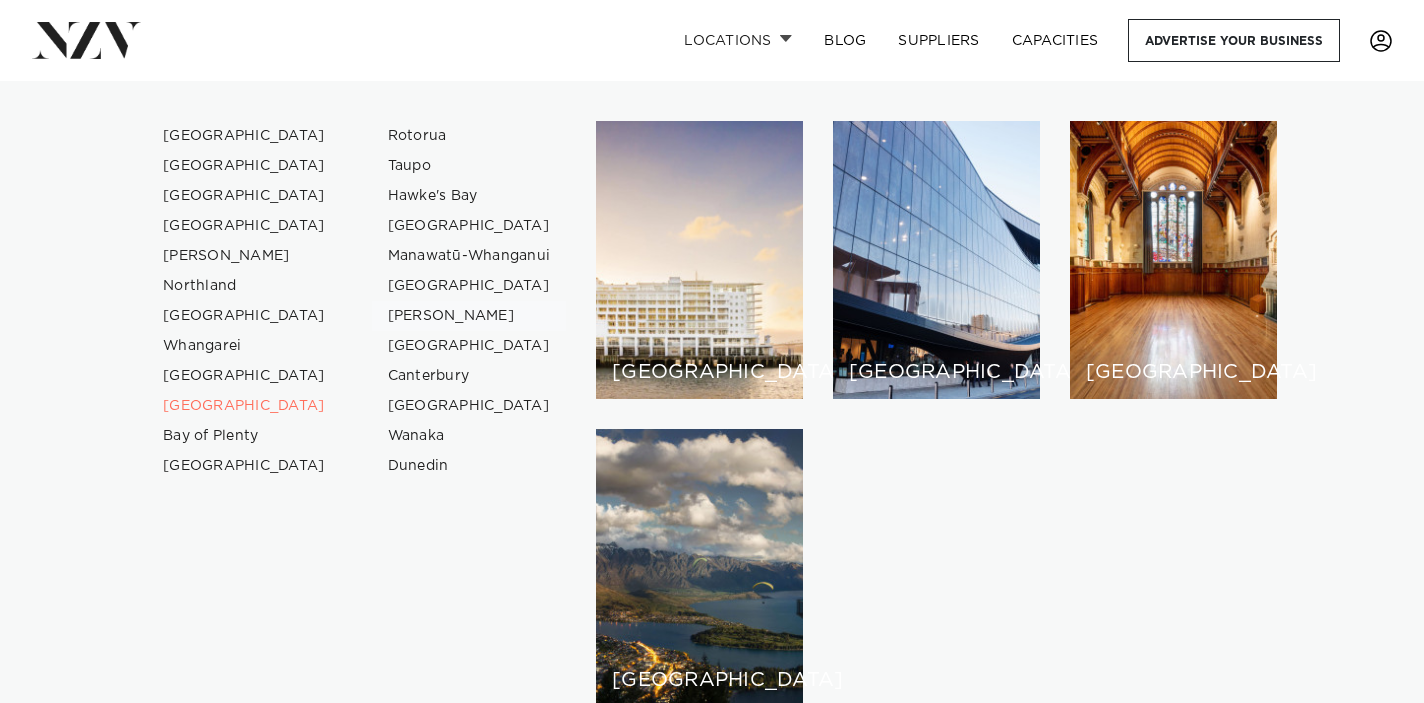 click on "[PERSON_NAME]" at bounding box center [469, 316] 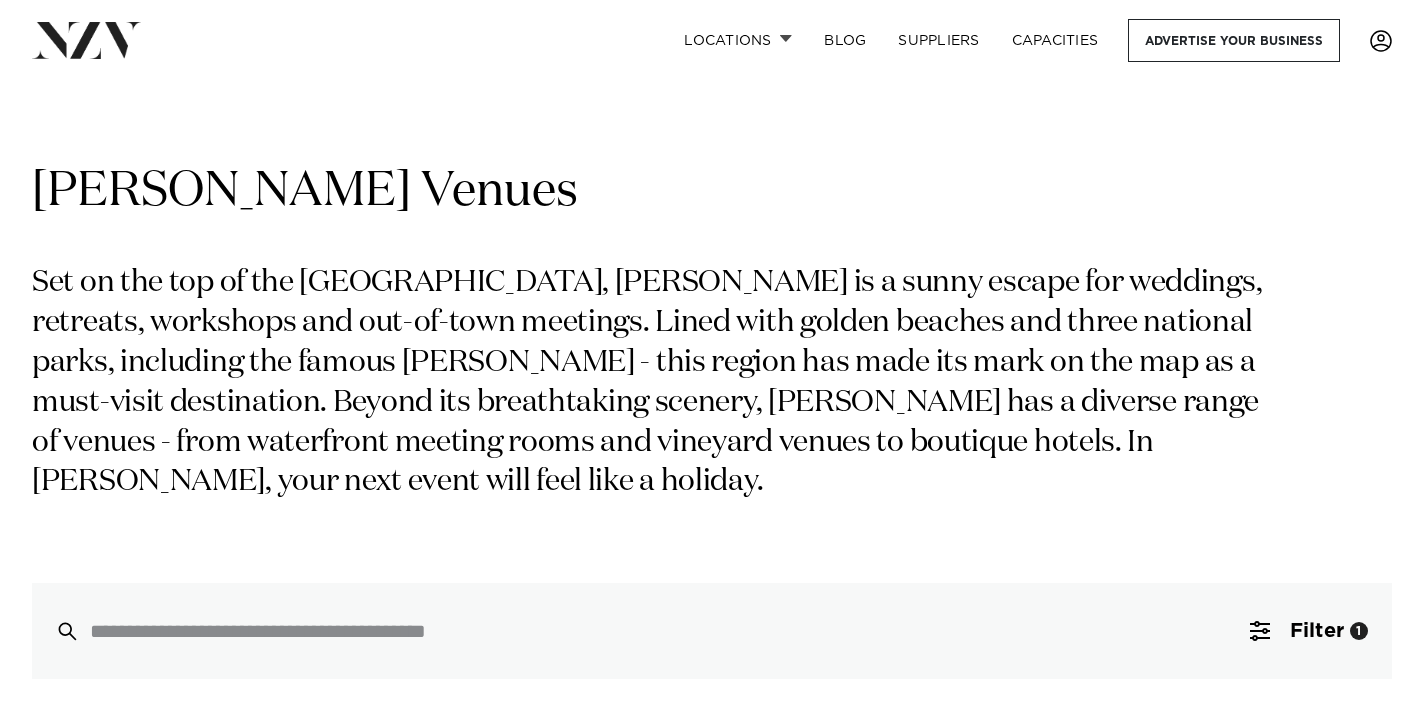 scroll, scrollTop: 0, scrollLeft: 0, axis: both 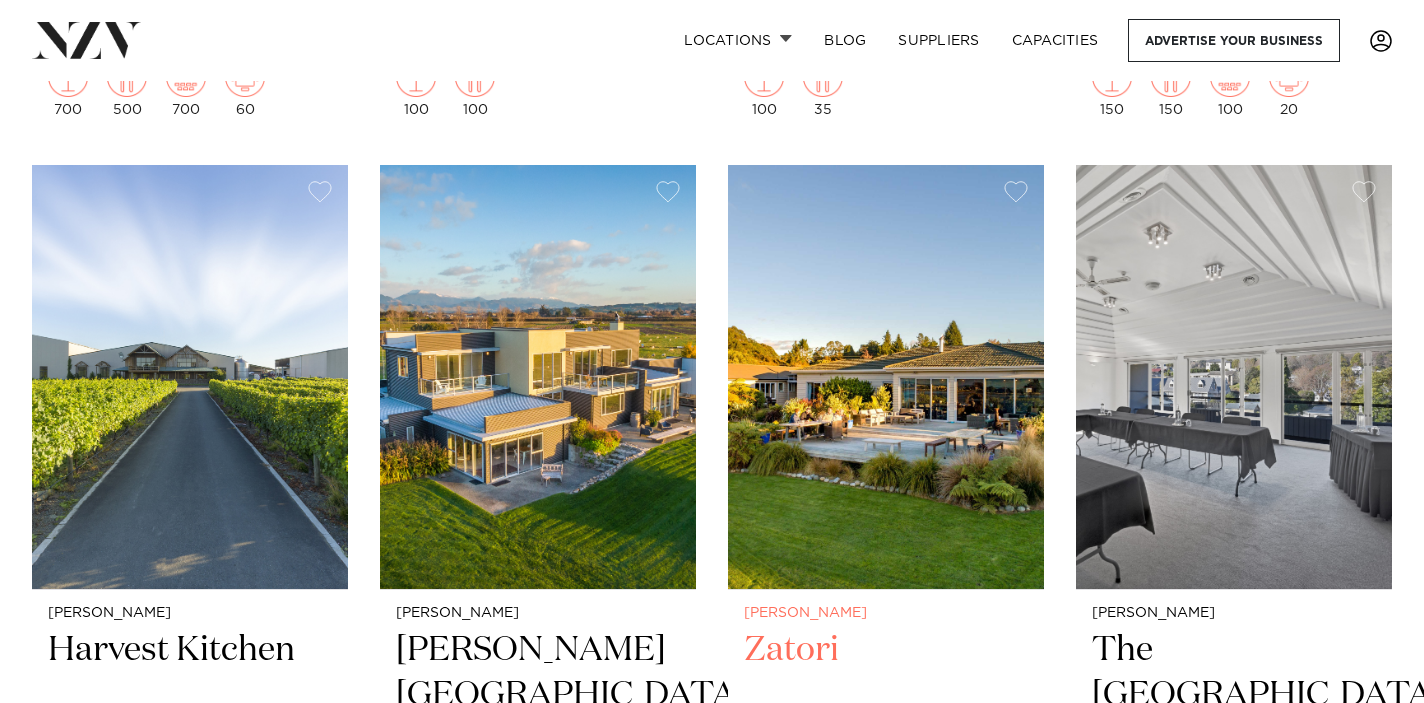 click at bounding box center [886, 377] 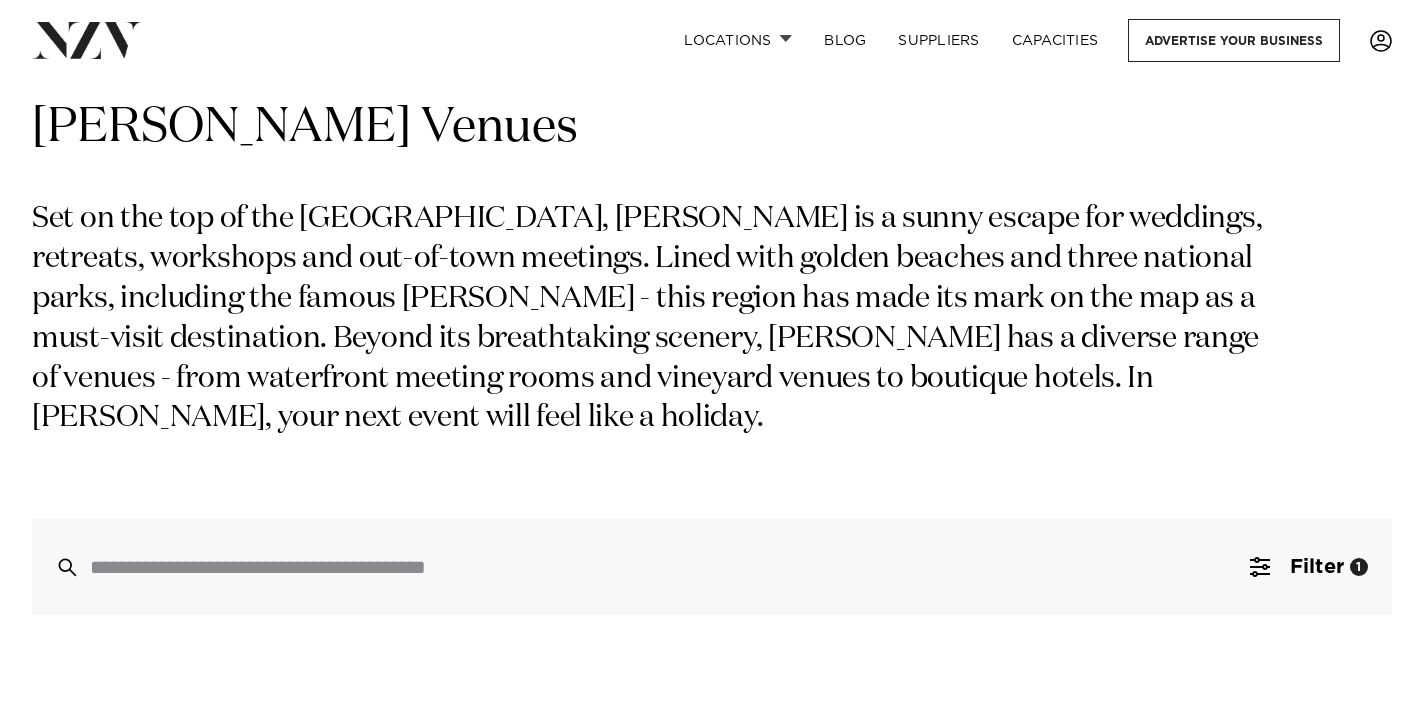 scroll, scrollTop: 0, scrollLeft: 0, axis: both 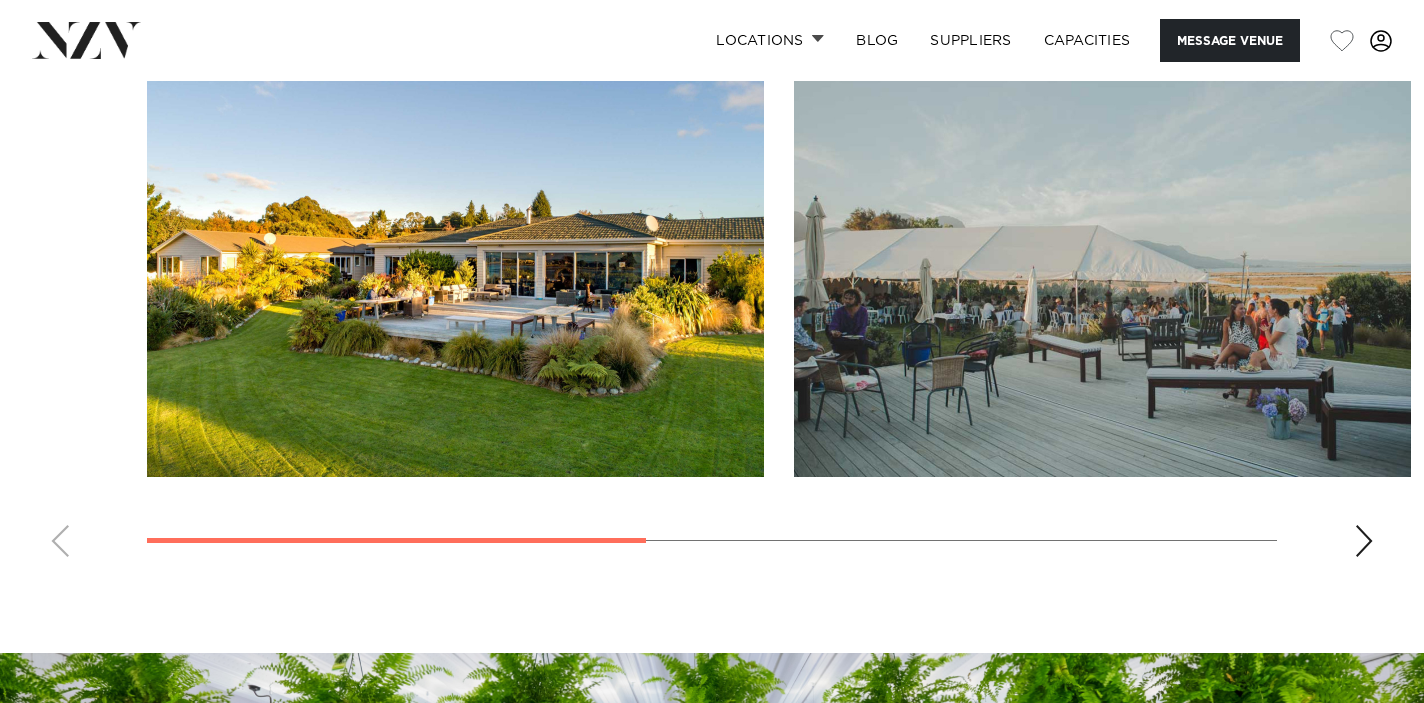 click at bounding box center [1364, 541] 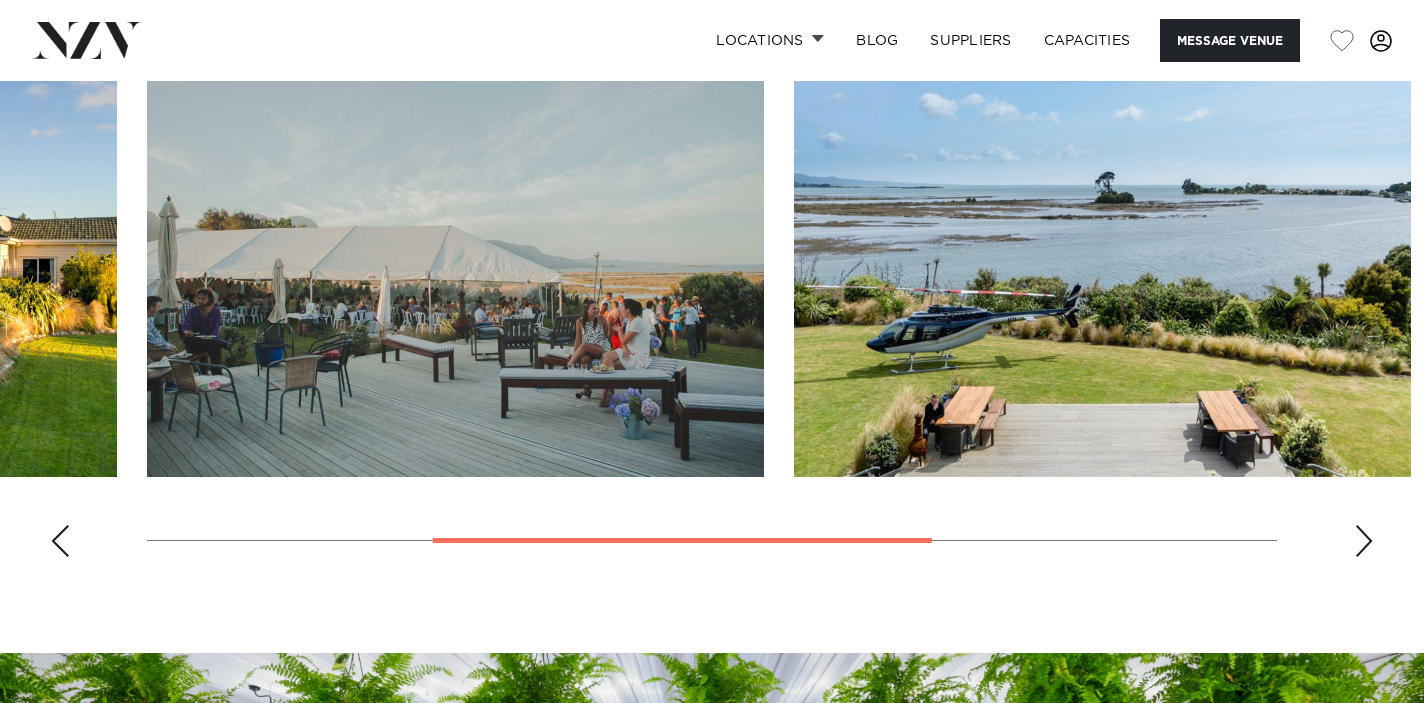 click at bounding box center [1364, 541] 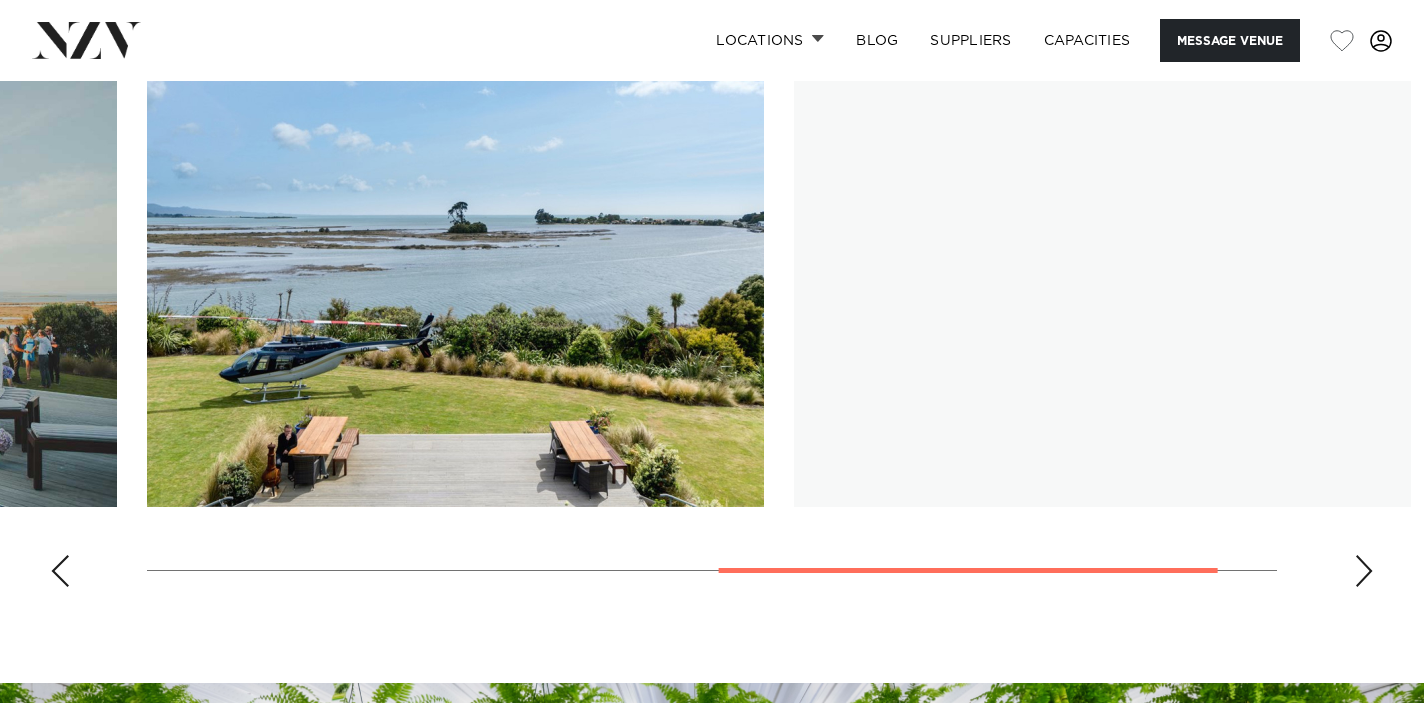 scroll, scrollTop: 1500, scrollLeft: 0, axis: vertical 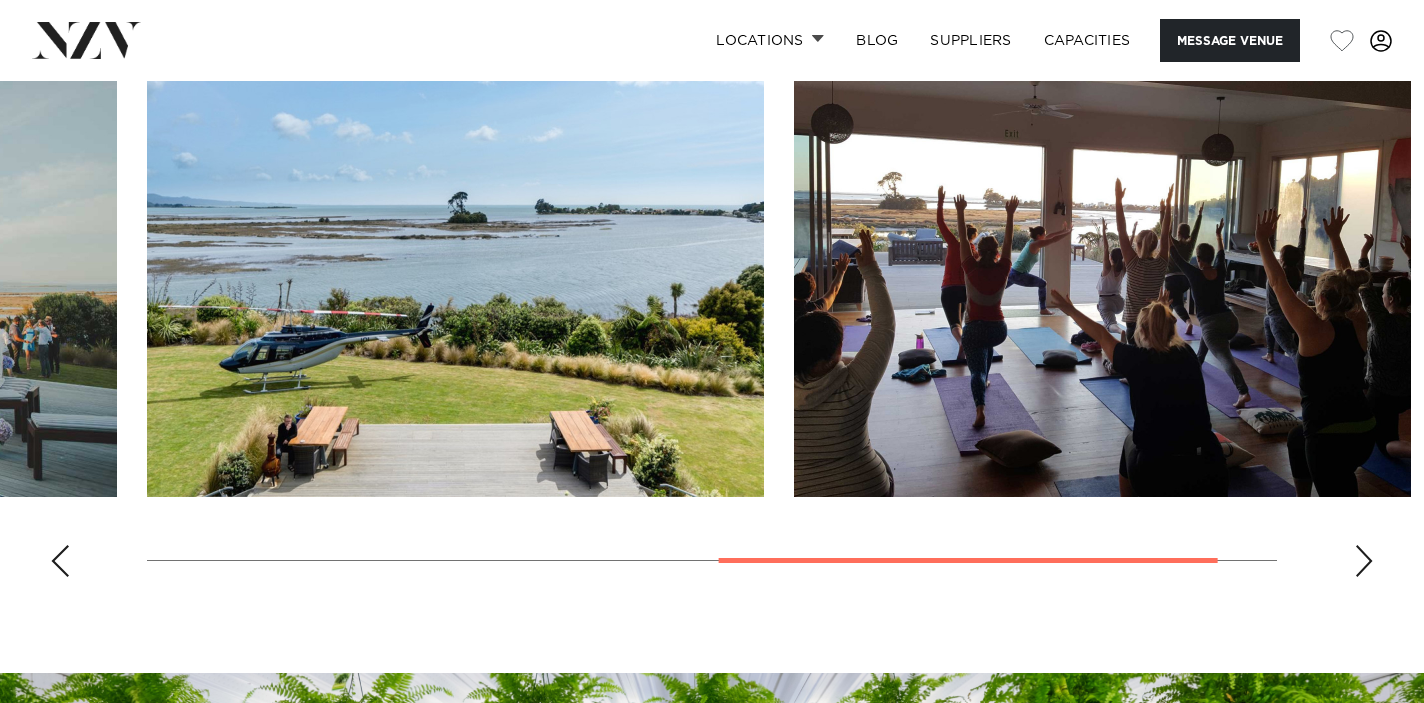 click at bounding box center [712, 318] 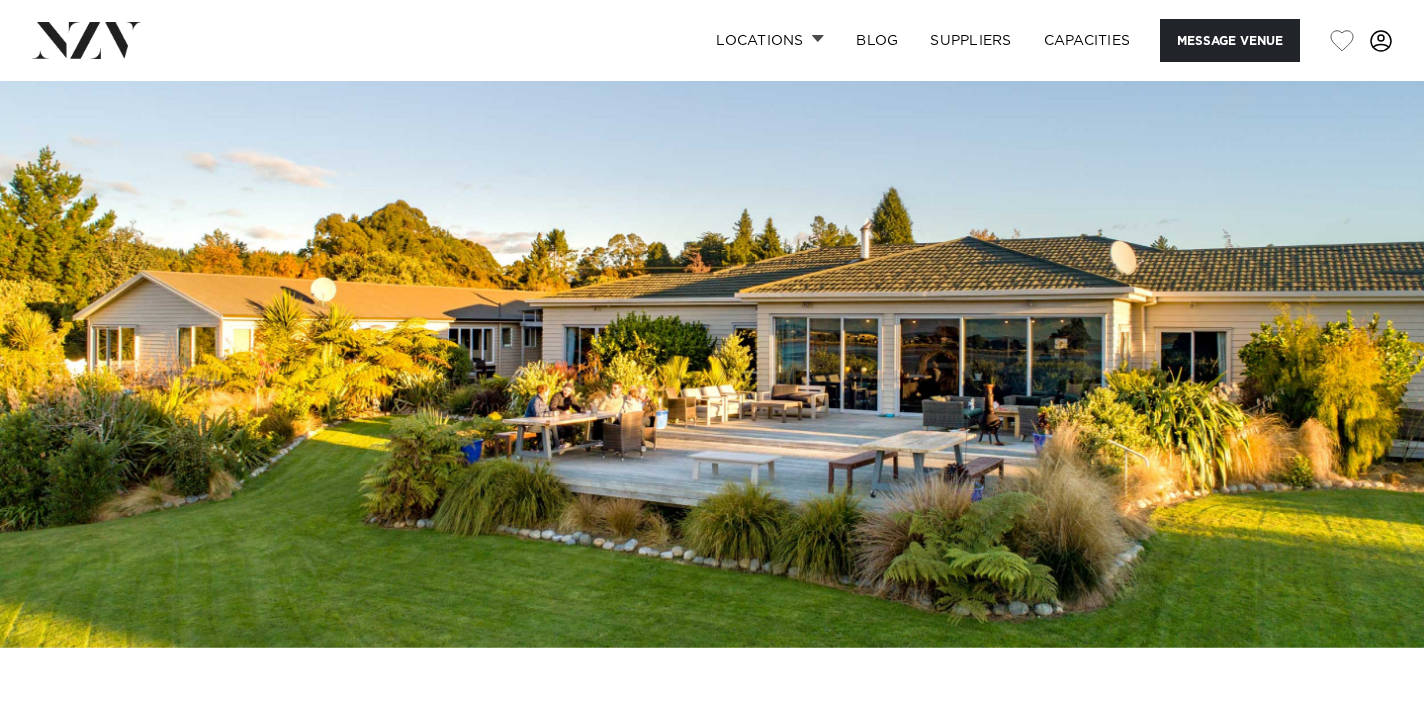 scroll, scrollTop: 81, scrollLeft: 0, axis: vertical 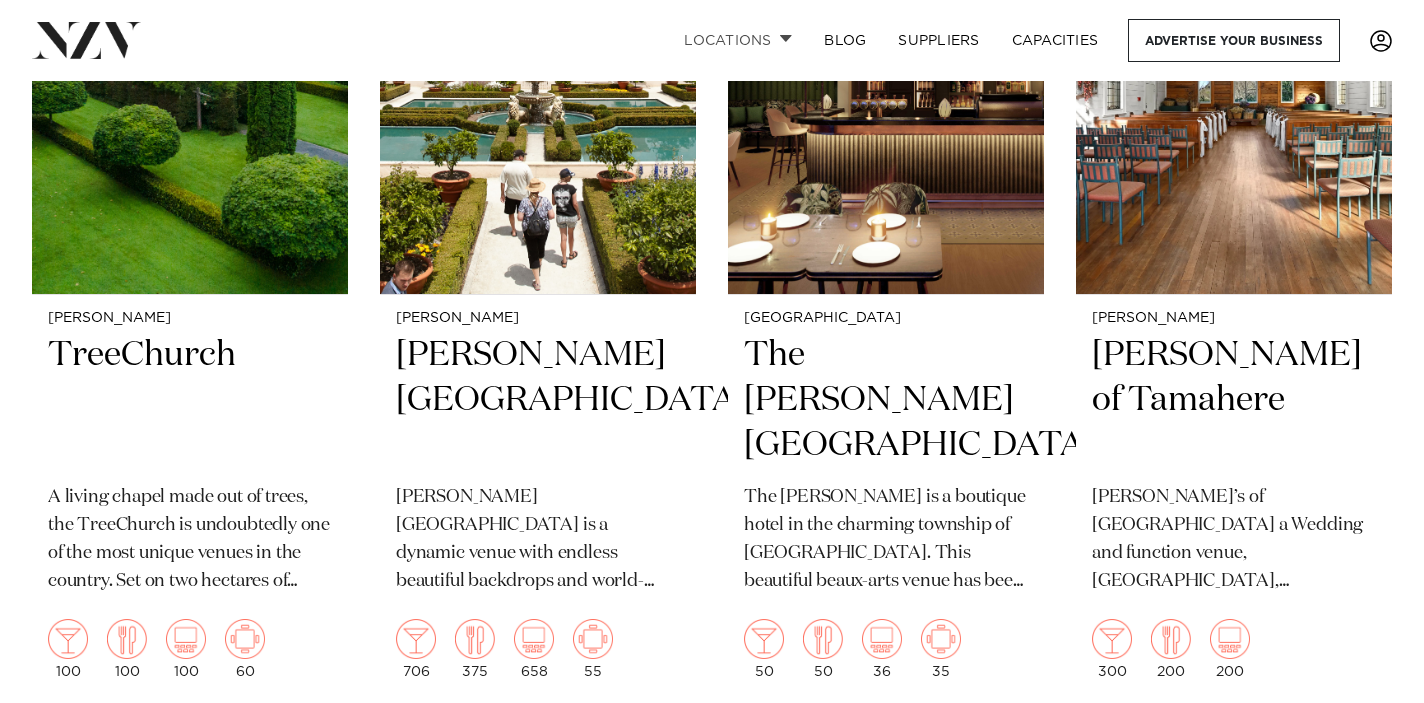 click on "Locations" at bounding box center (738, 40) 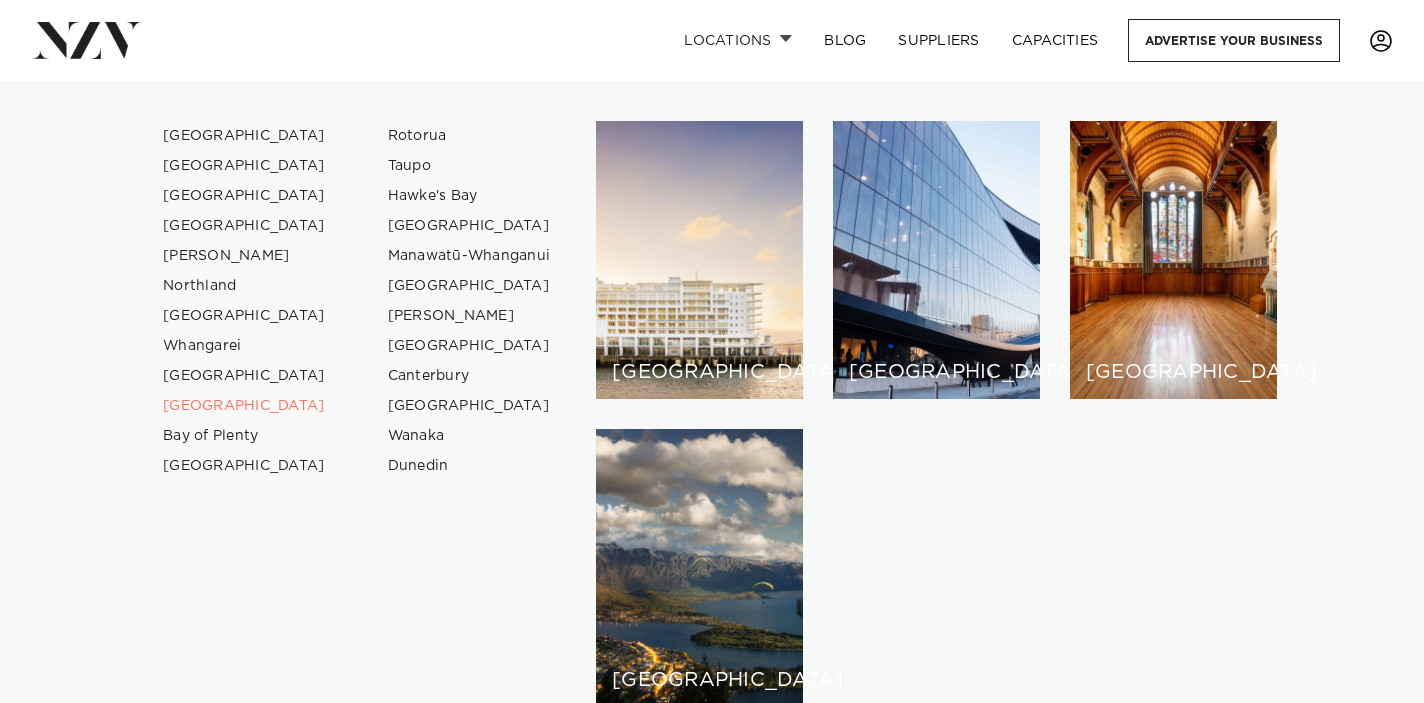 click on "Hawke's Bay" at bounding box center (469, 196) 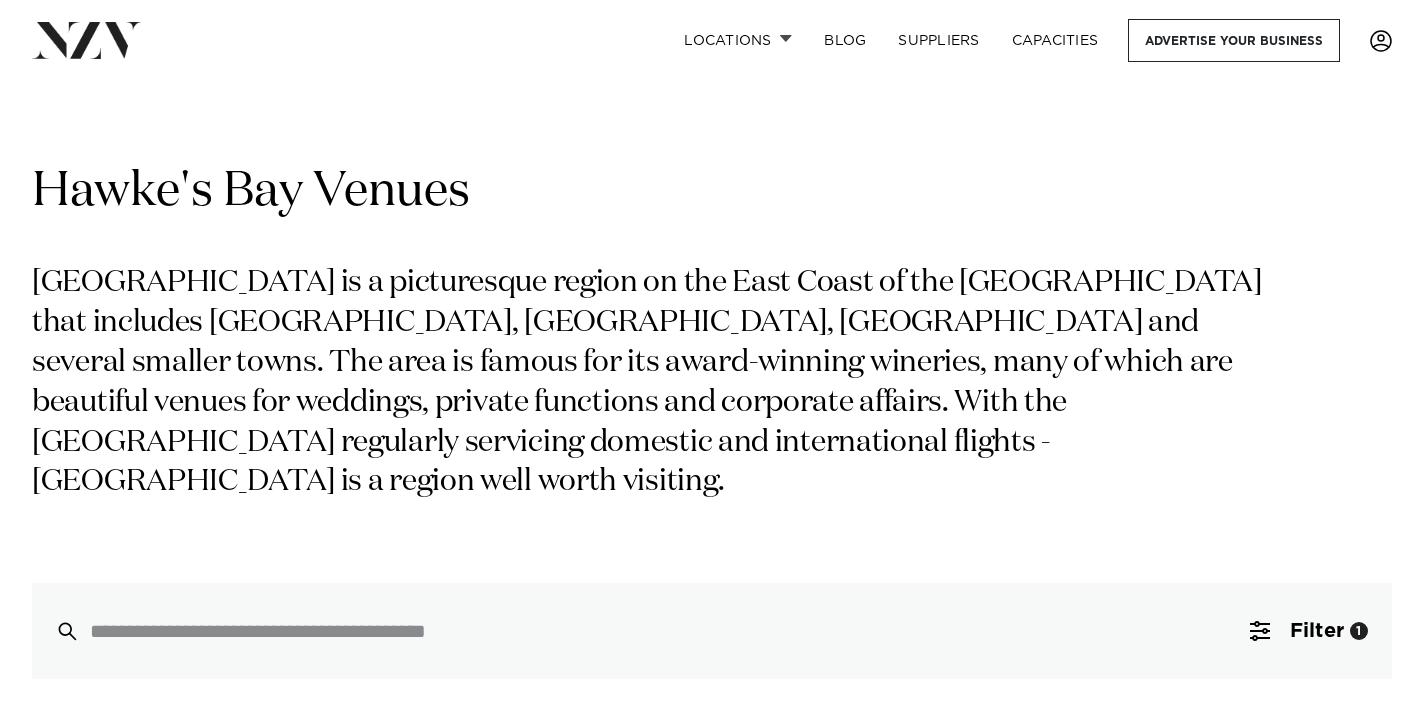 scroll, scrollTop: 0, scrollLeft: 0, axis: both 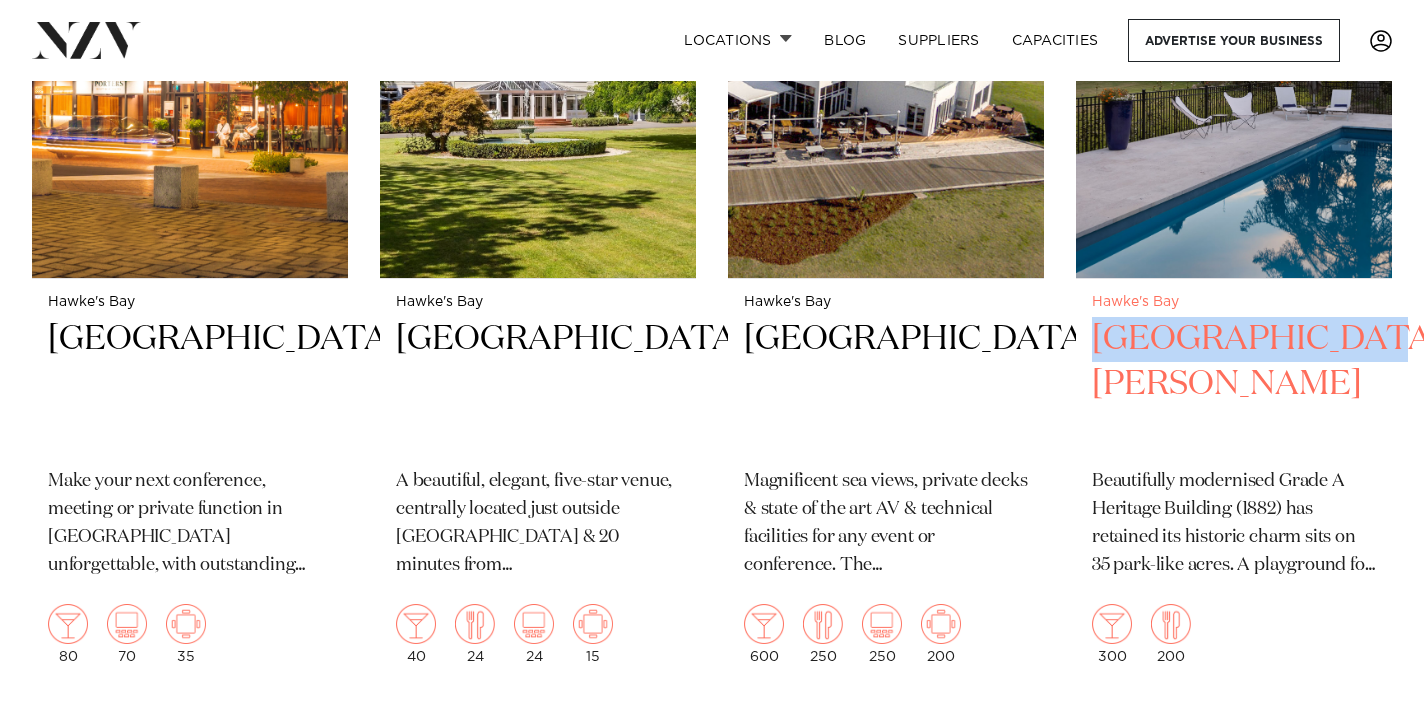 drag, startPoint x: 1400, startPoint y: 304, endPoint x: 1091, endPoint y: 308, distance: 309.02588 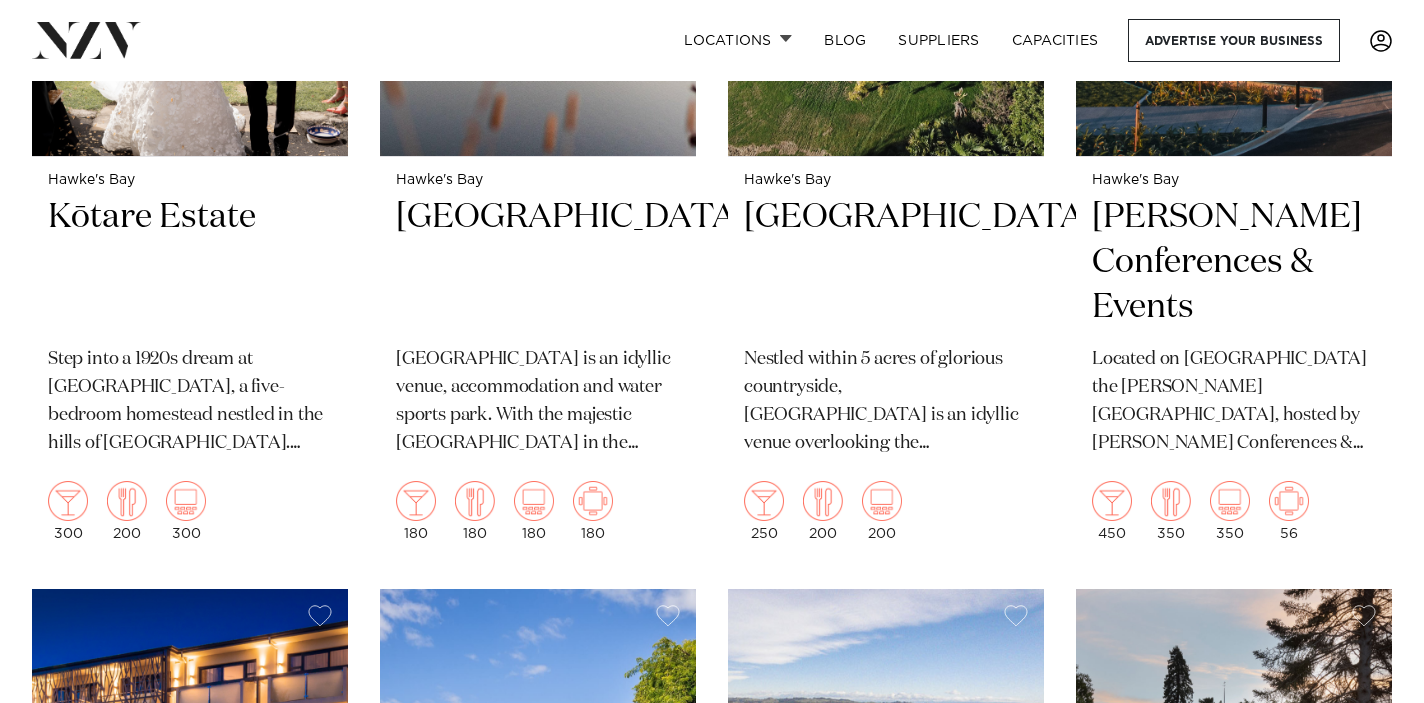 scroll, scrollTop: 963, scrollLeft: 0, axis: vertical 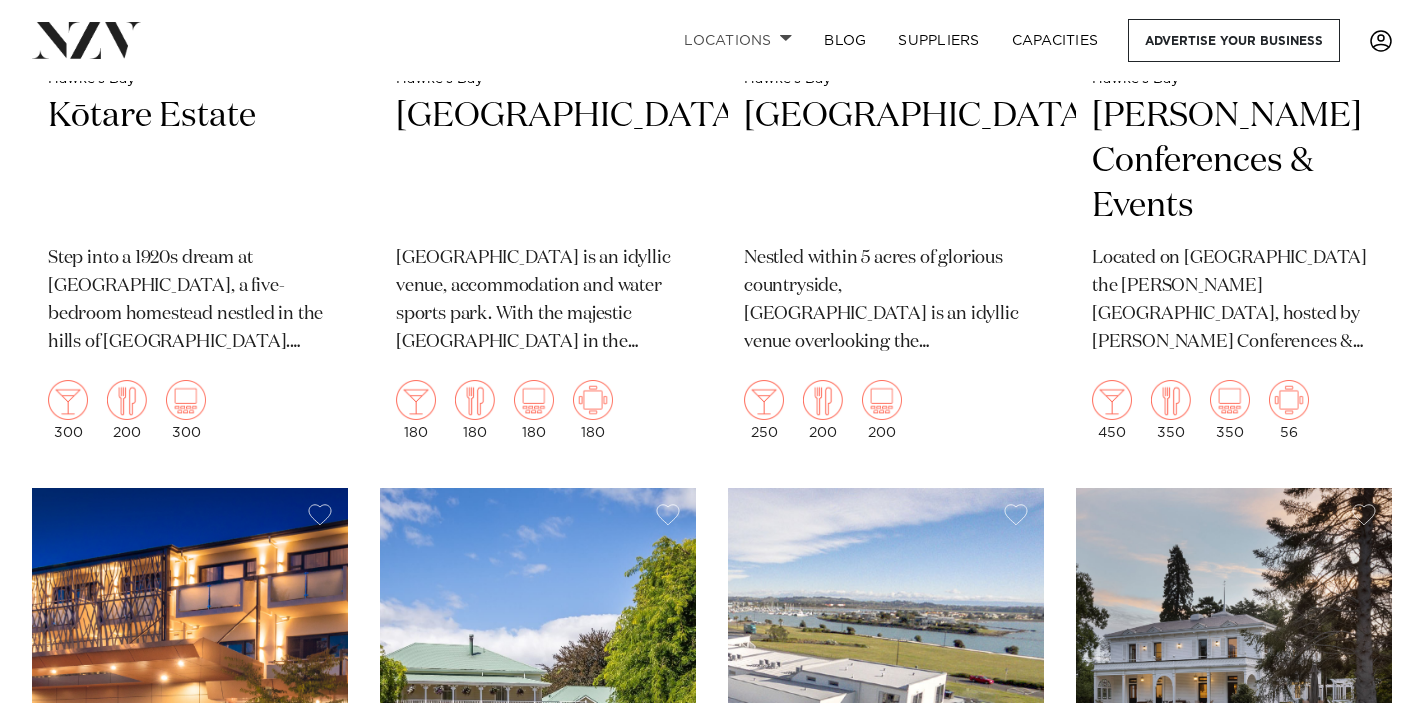 click on "Locations" at bounding box center [738, 40] 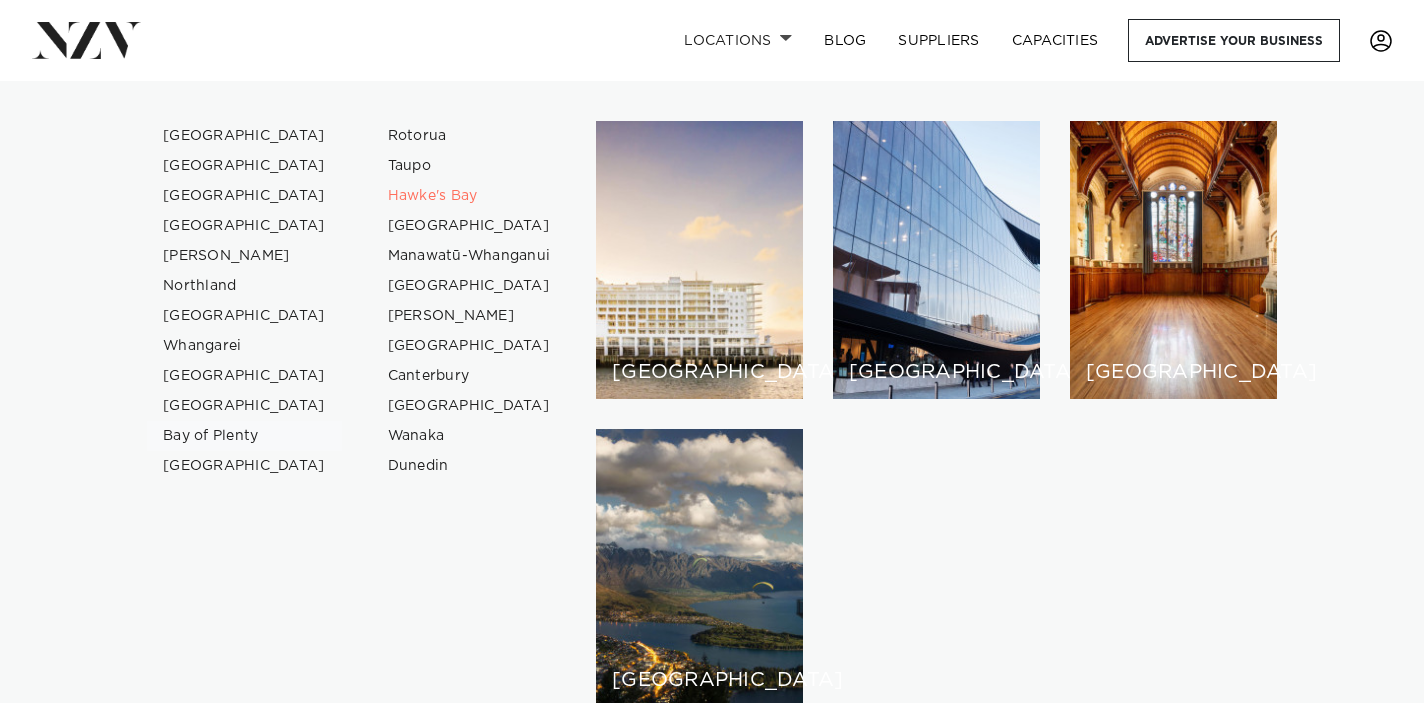 click on "Bay of Plenty" at bounding box center (244, 436) 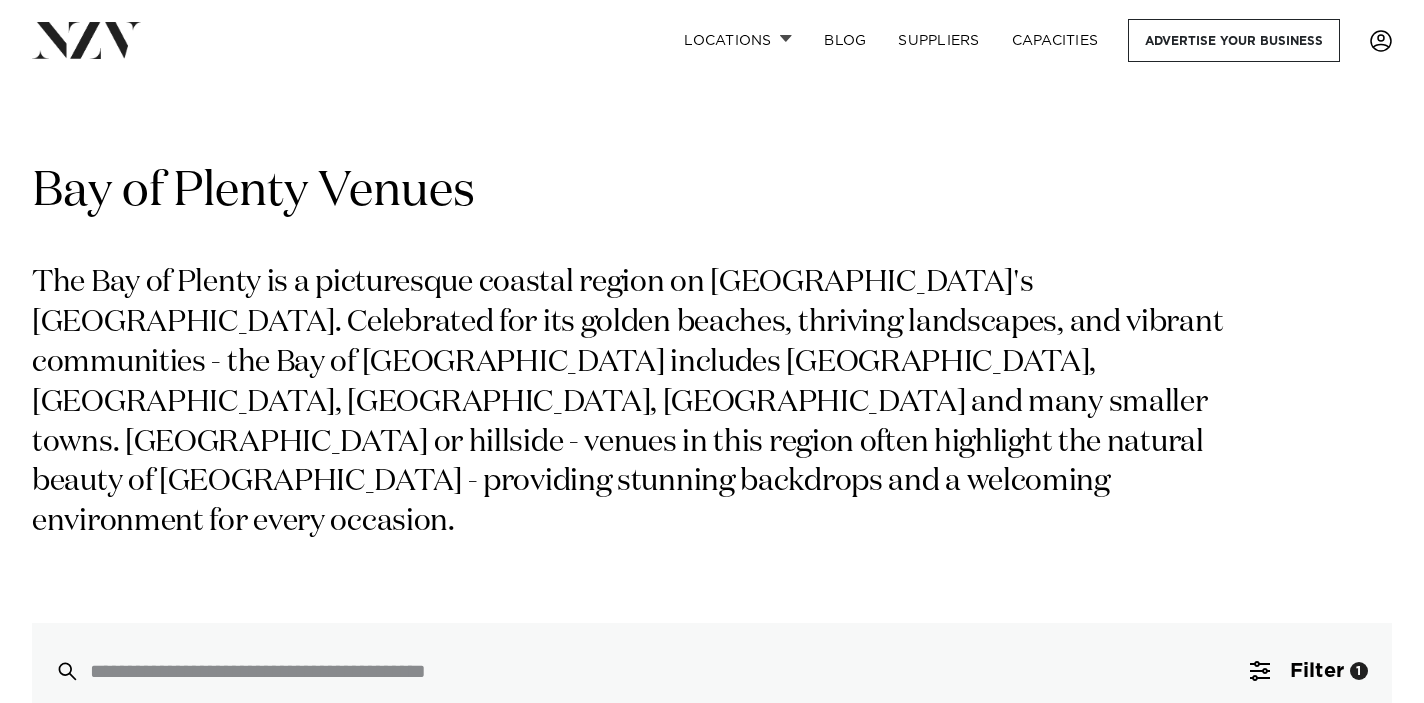 scroll, scrollTop: 0, scrollLeft: 0, axis: both 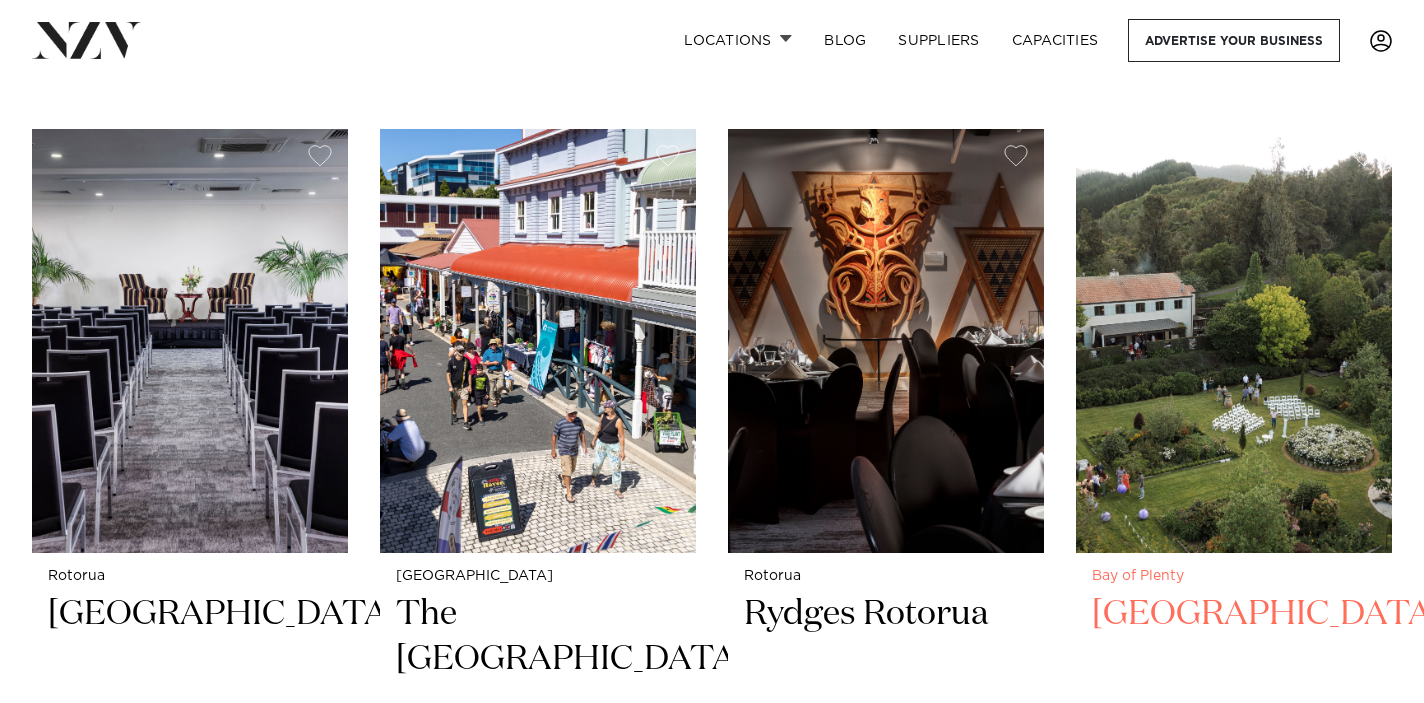 click on "[GEOGRAPHIC_DATA]" at bounding box center (1234, 659) 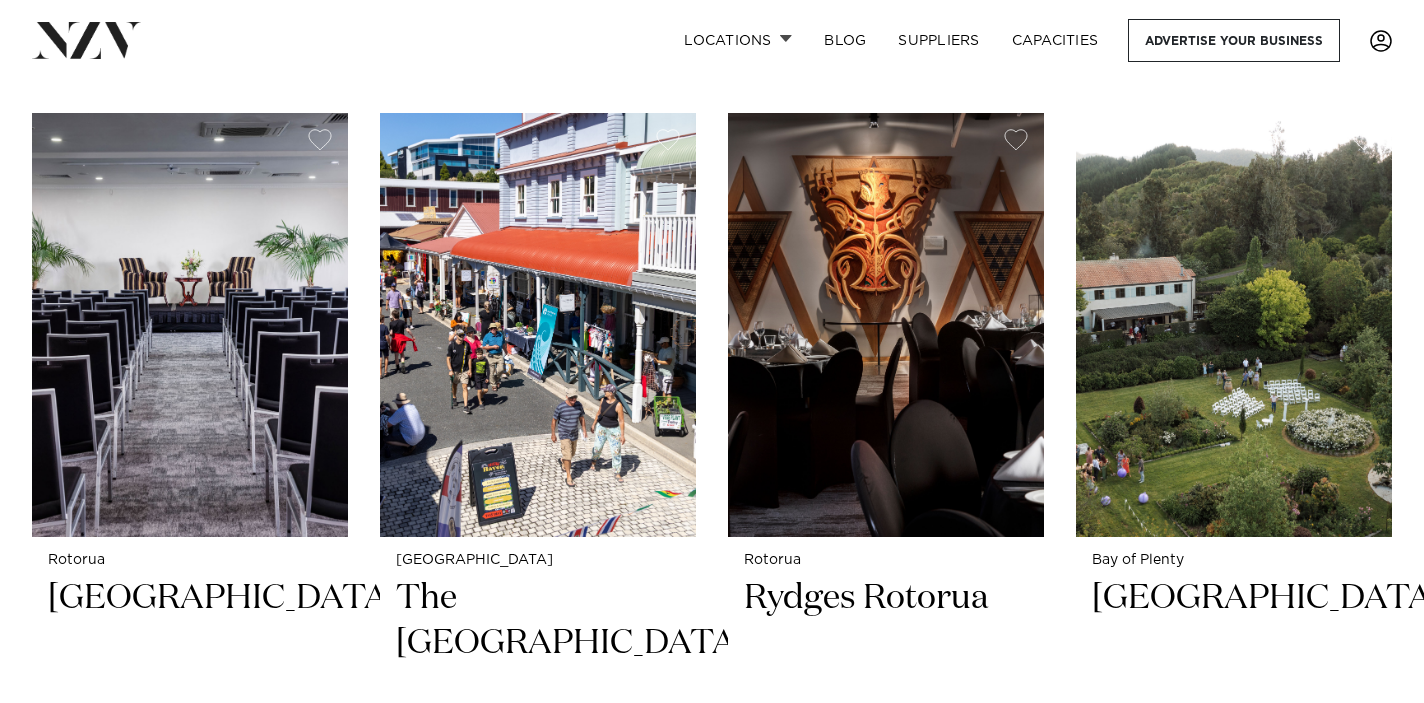 scroll, scrollTop: 0, scrollLeft: 0, axis: both 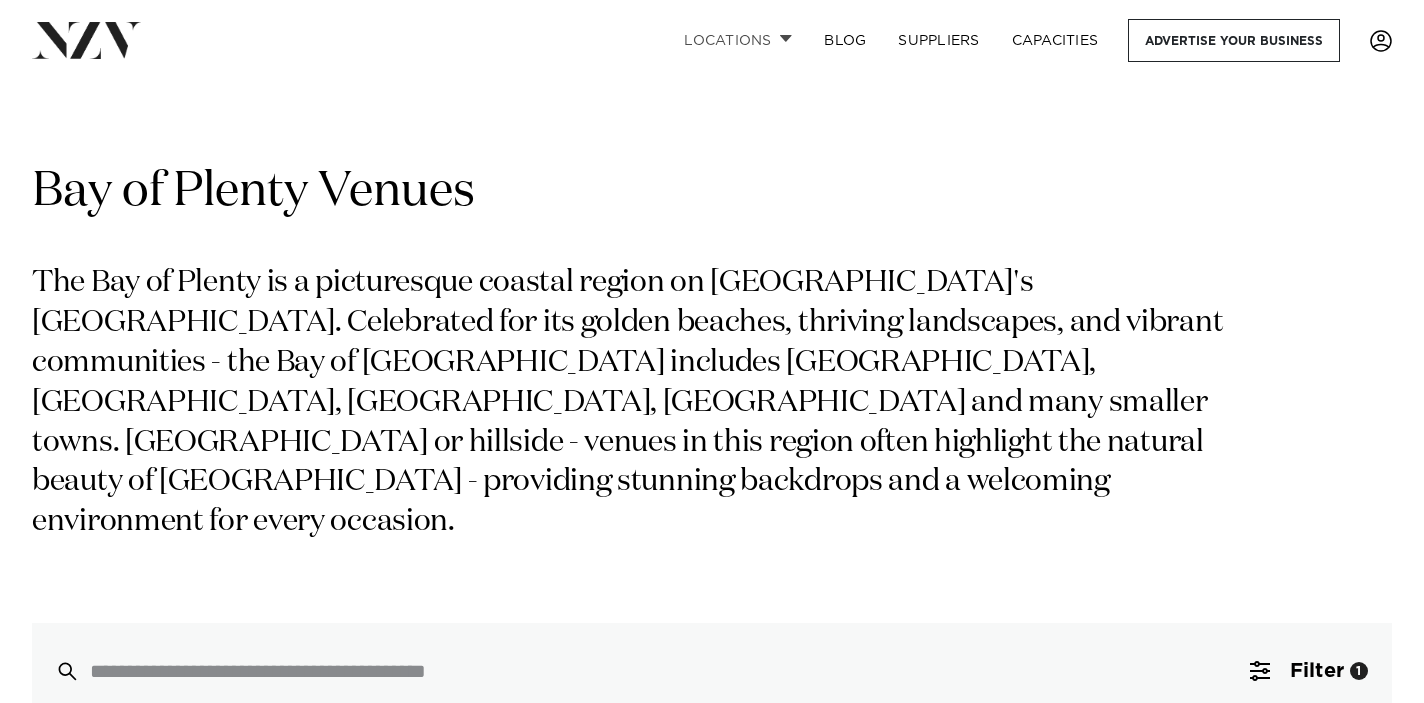 click on "Locations" at bounding box center [738, 40] 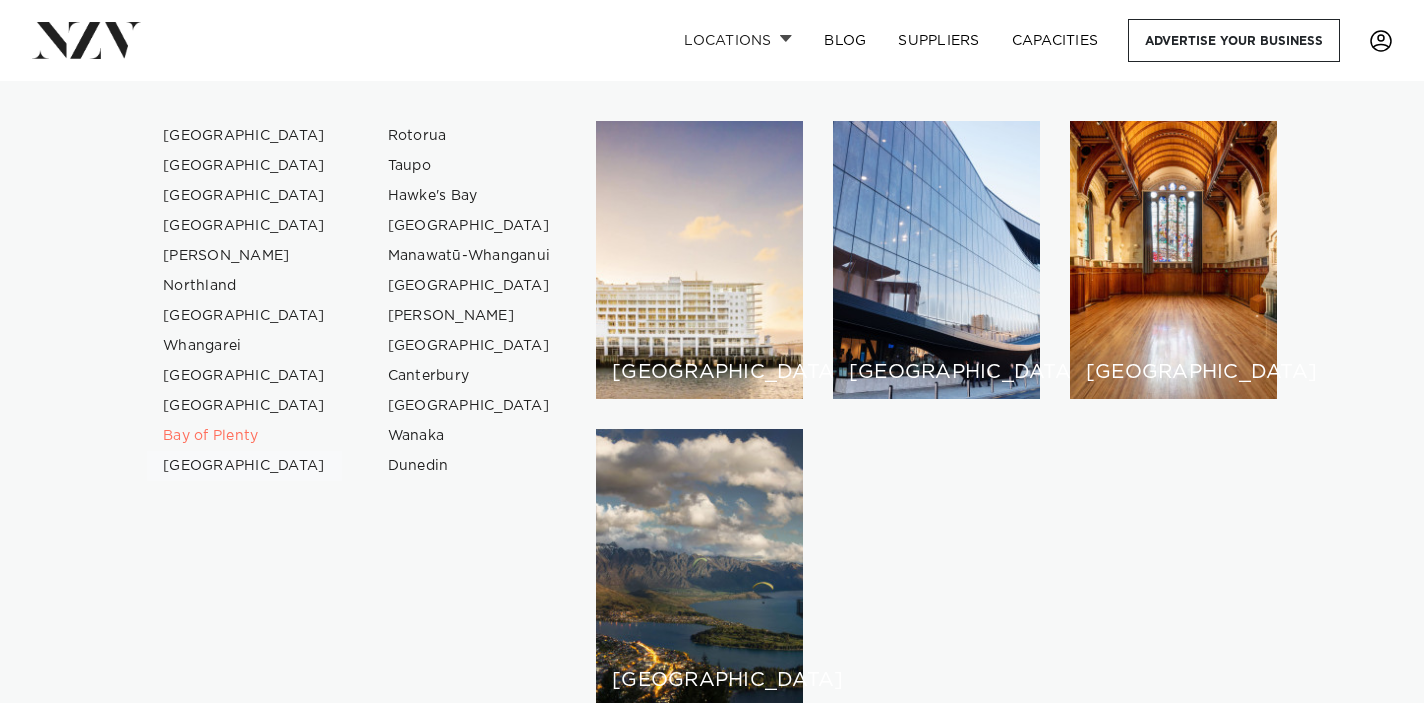 click on "[GEOGRAPHIC_DATA]" at bounding box center [244, 466] 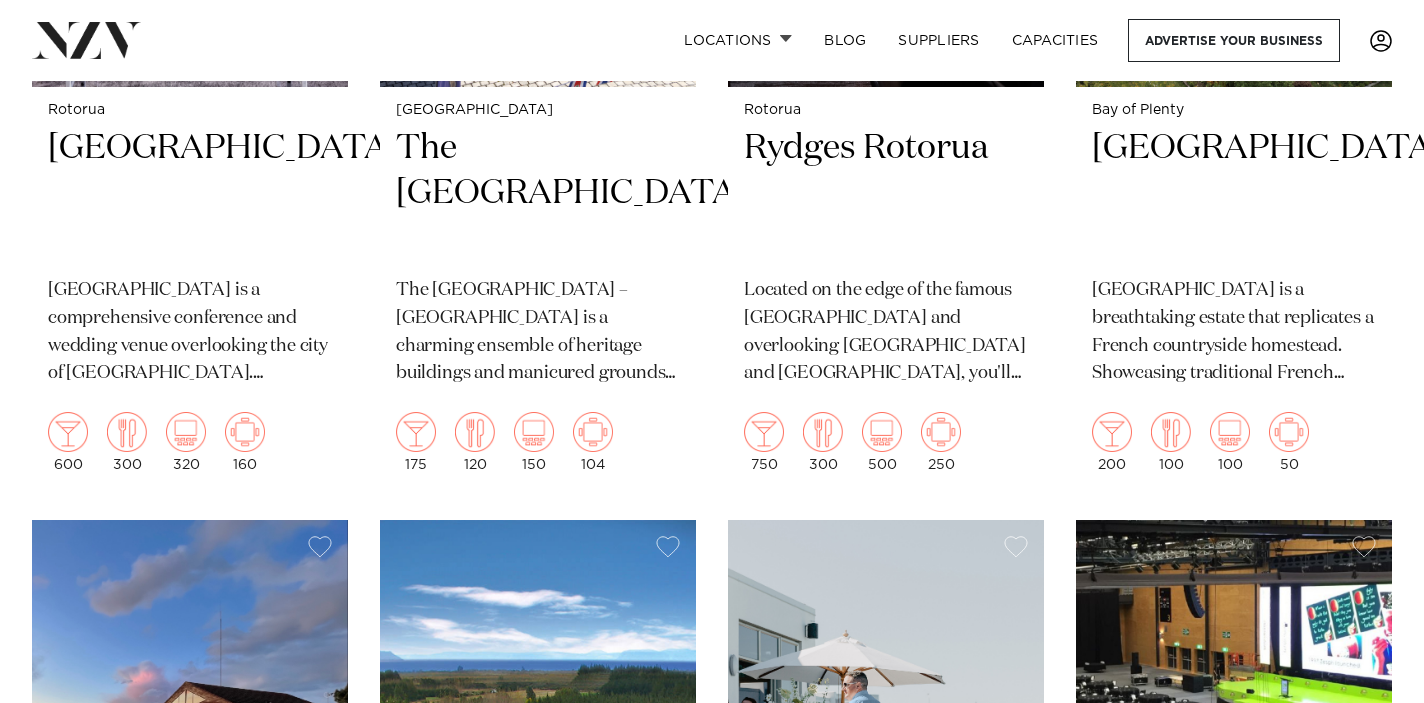 scroll, scrollTop: 1699, scrollLeft: 0, axis: vertical 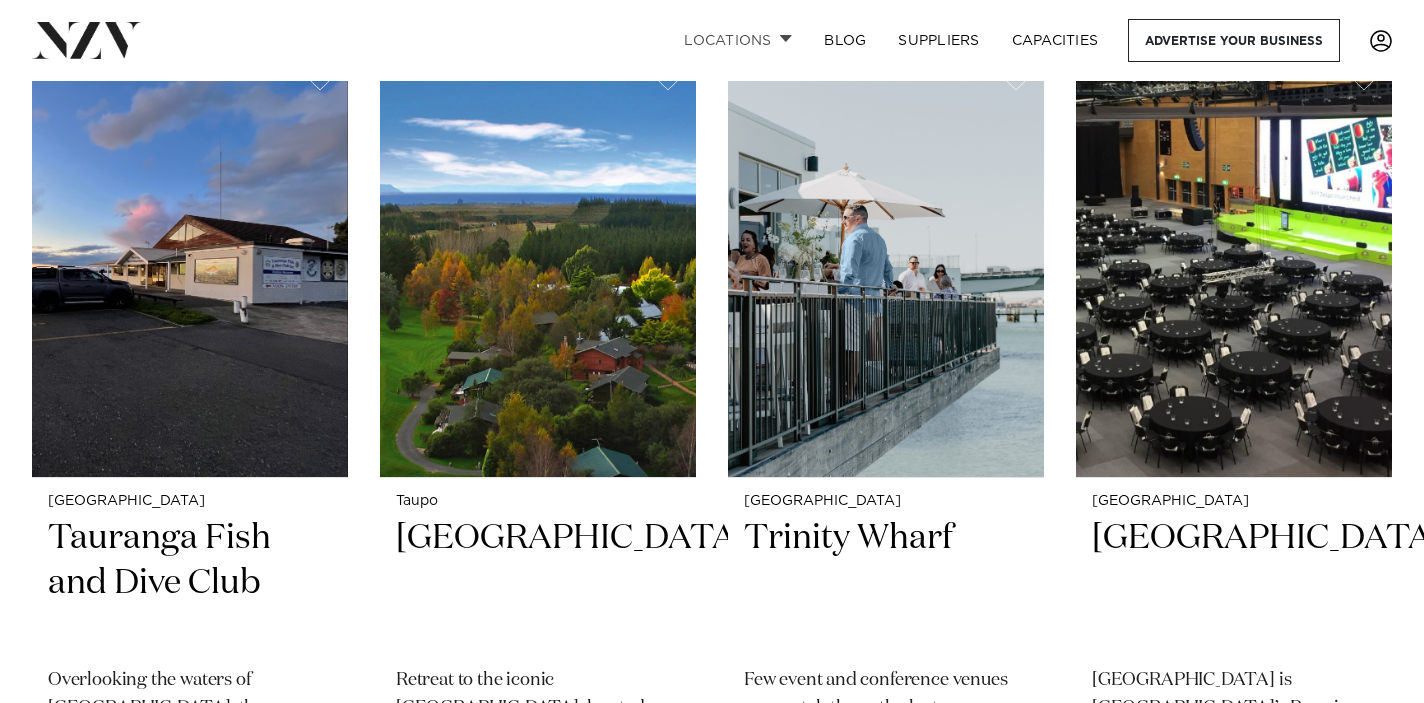 click on "Locations" at bounding box center [738, 40] 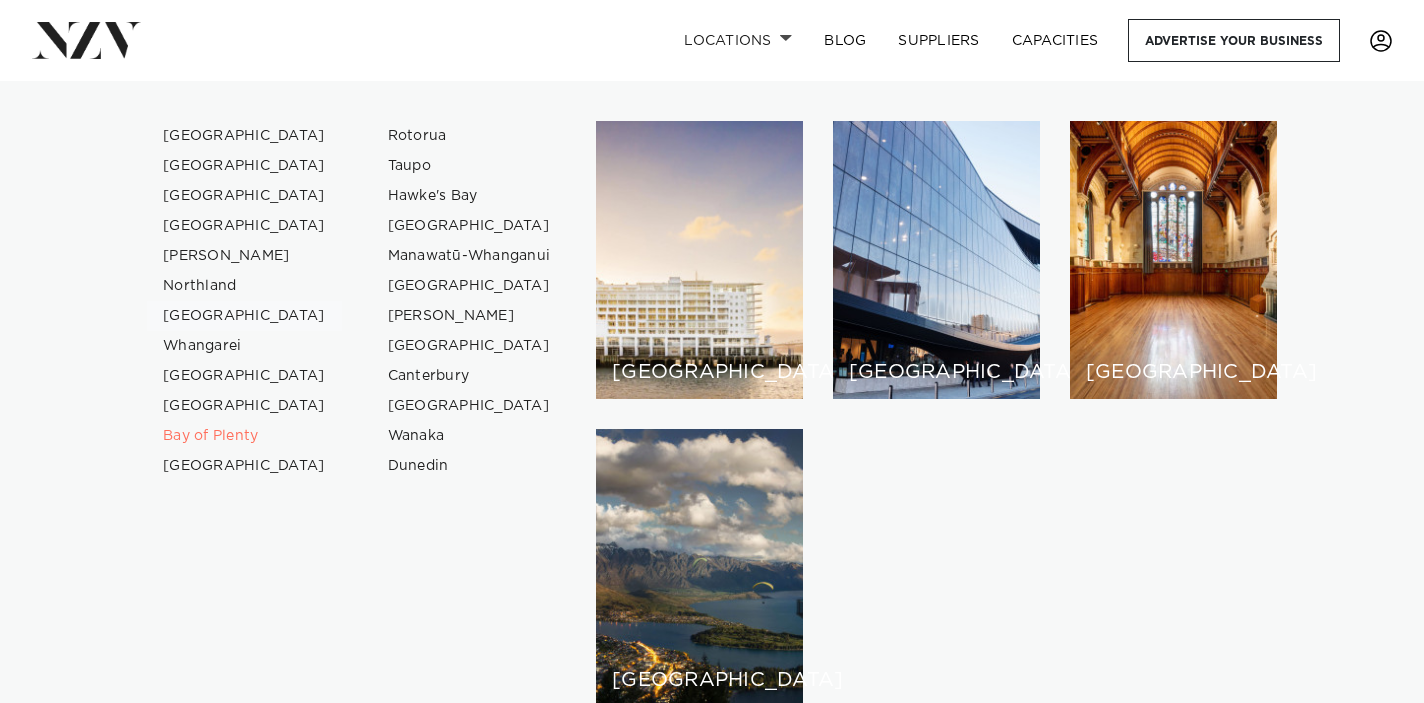 click on "[GEOGRAPHIC_DATA]" at bounding box center (244, 316) 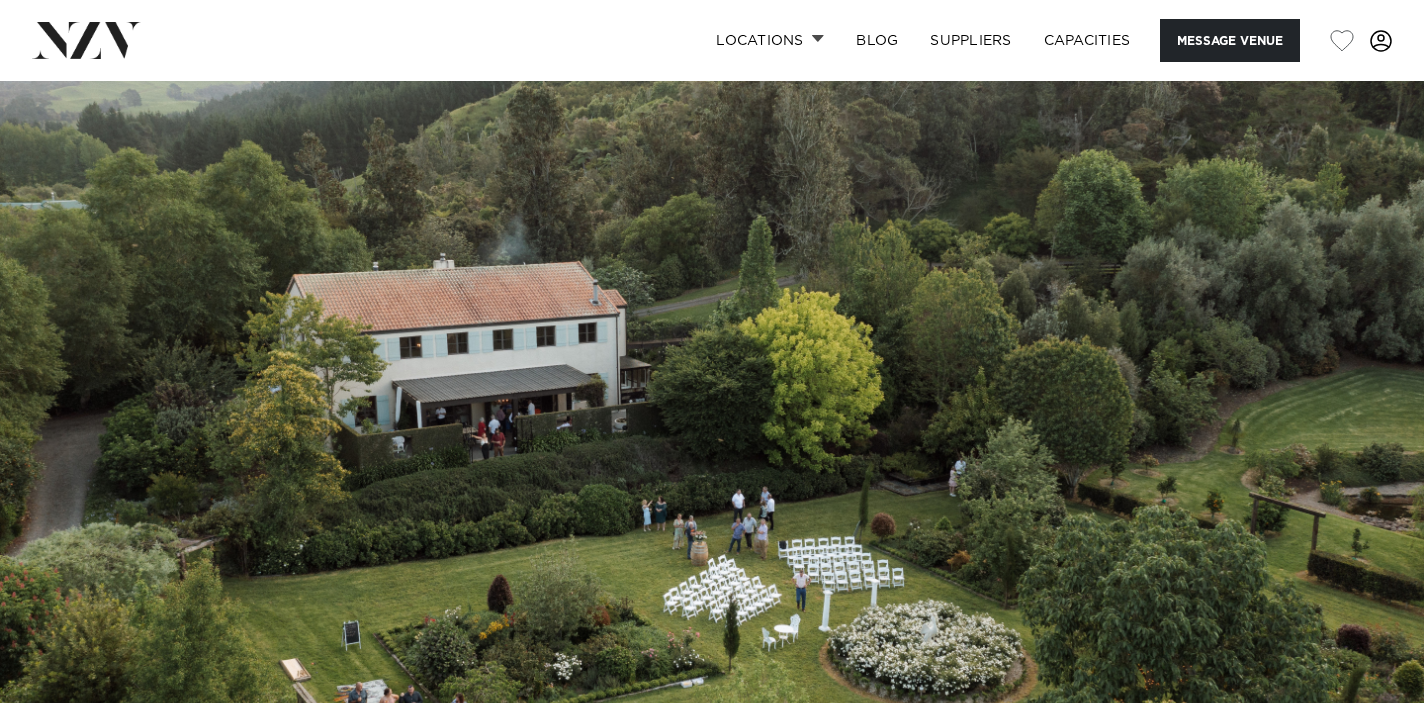 scroll, scrollTop: 0, scrollLeft: 0, axis: both 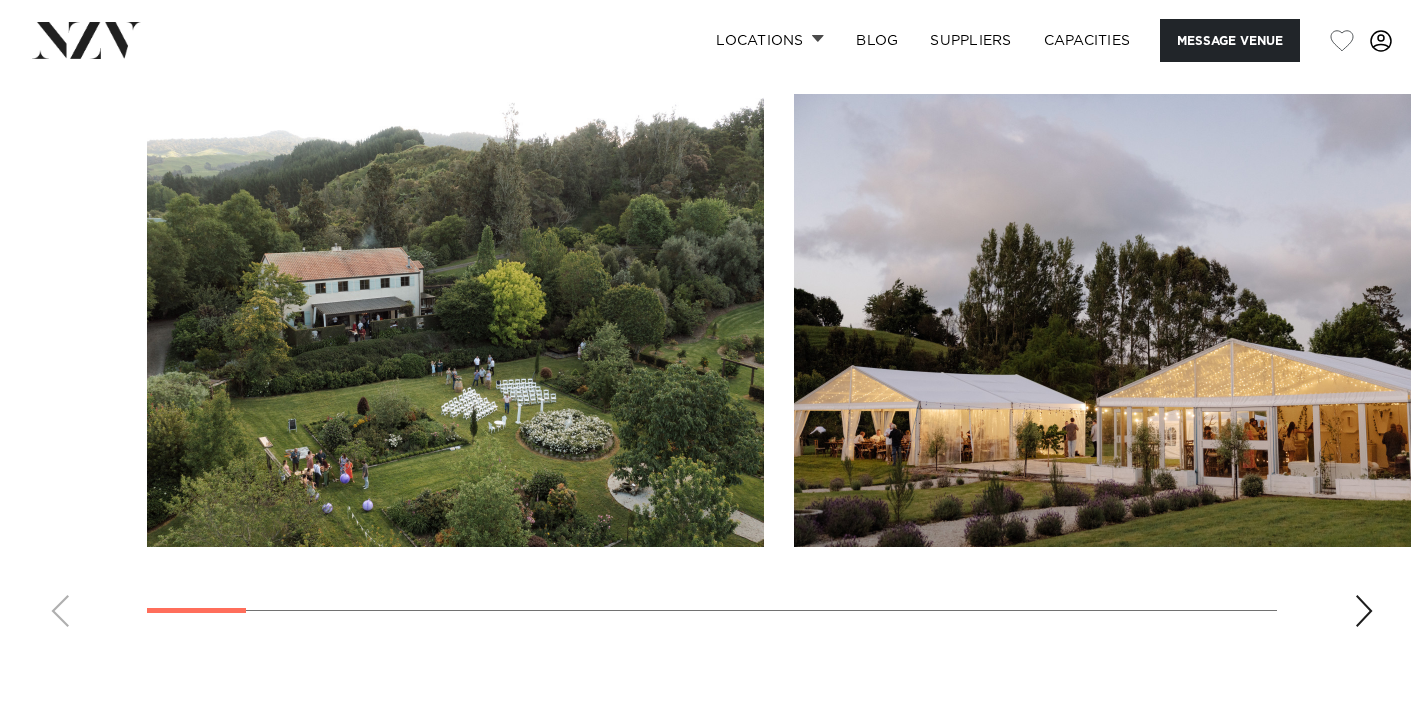 click at bounding box center [1364, 611] 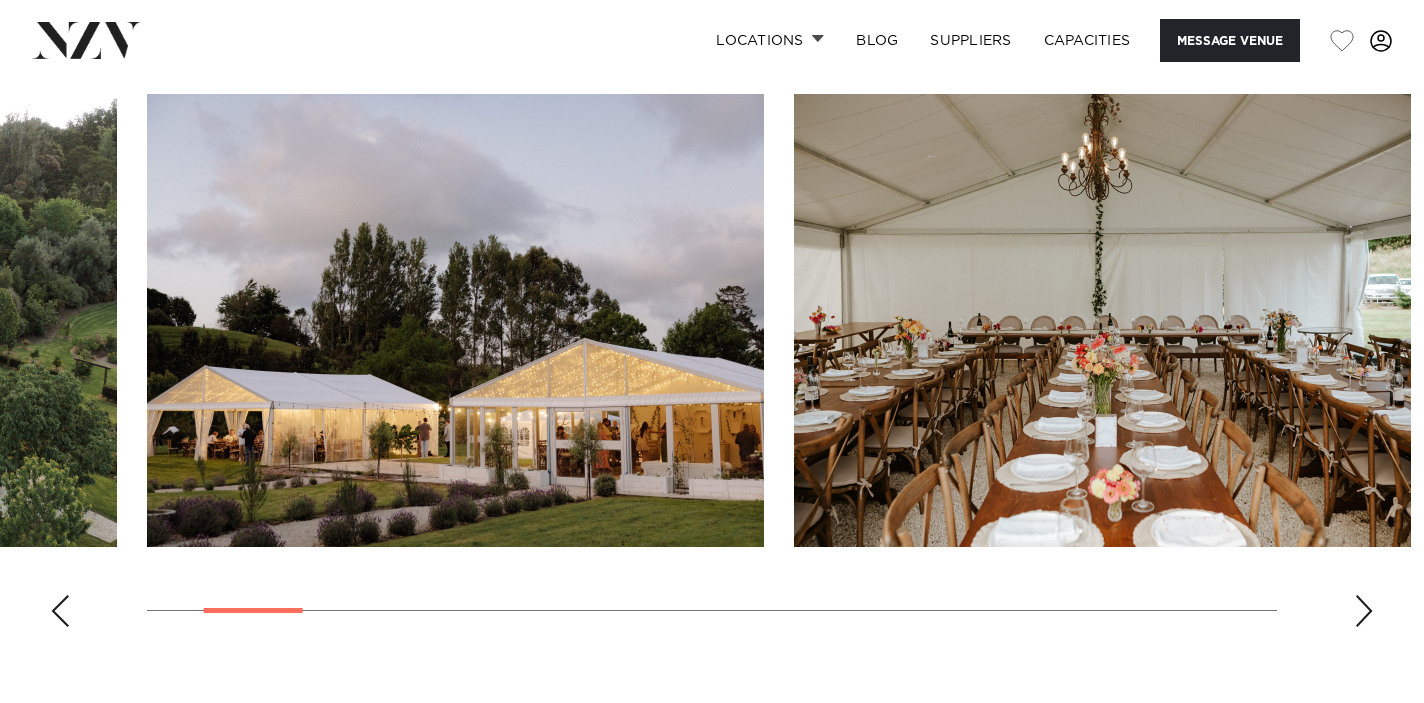 click at bounding box center [1364, 611] 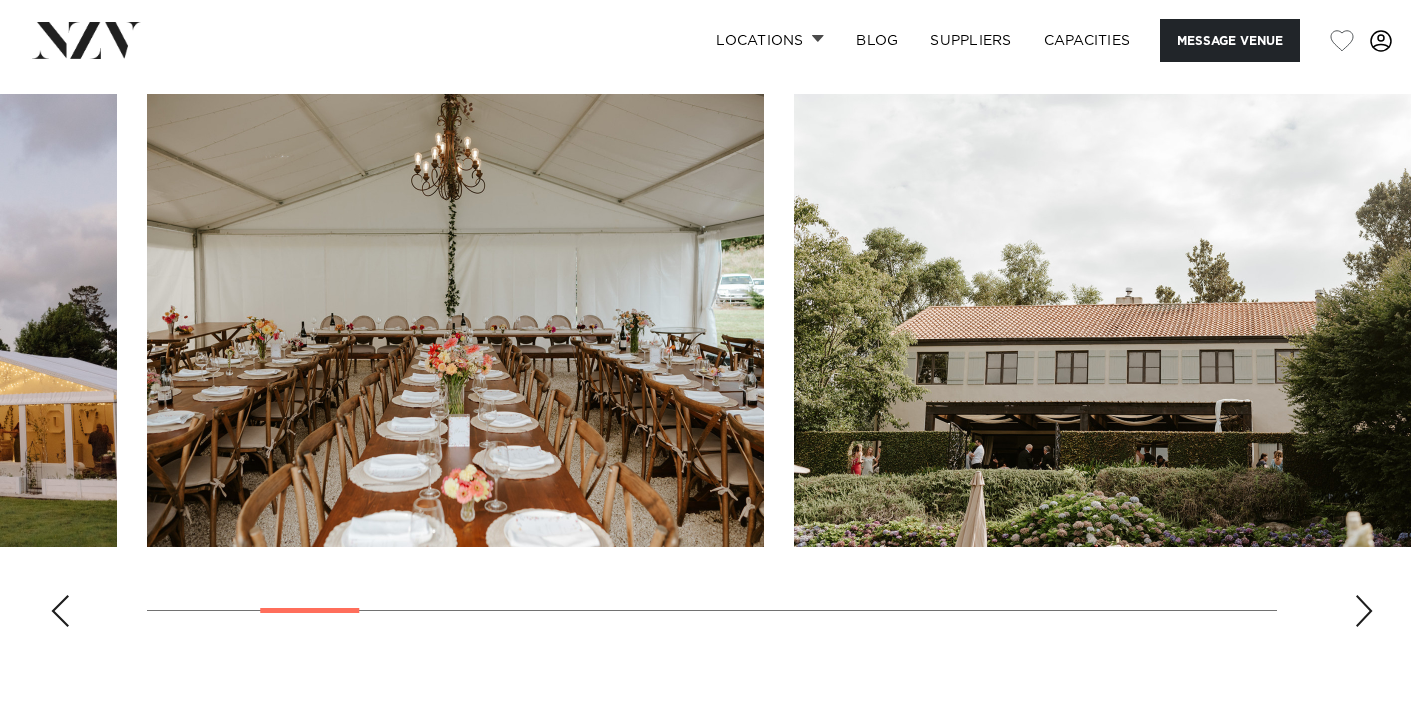 click at bounding box center [1364, 611] 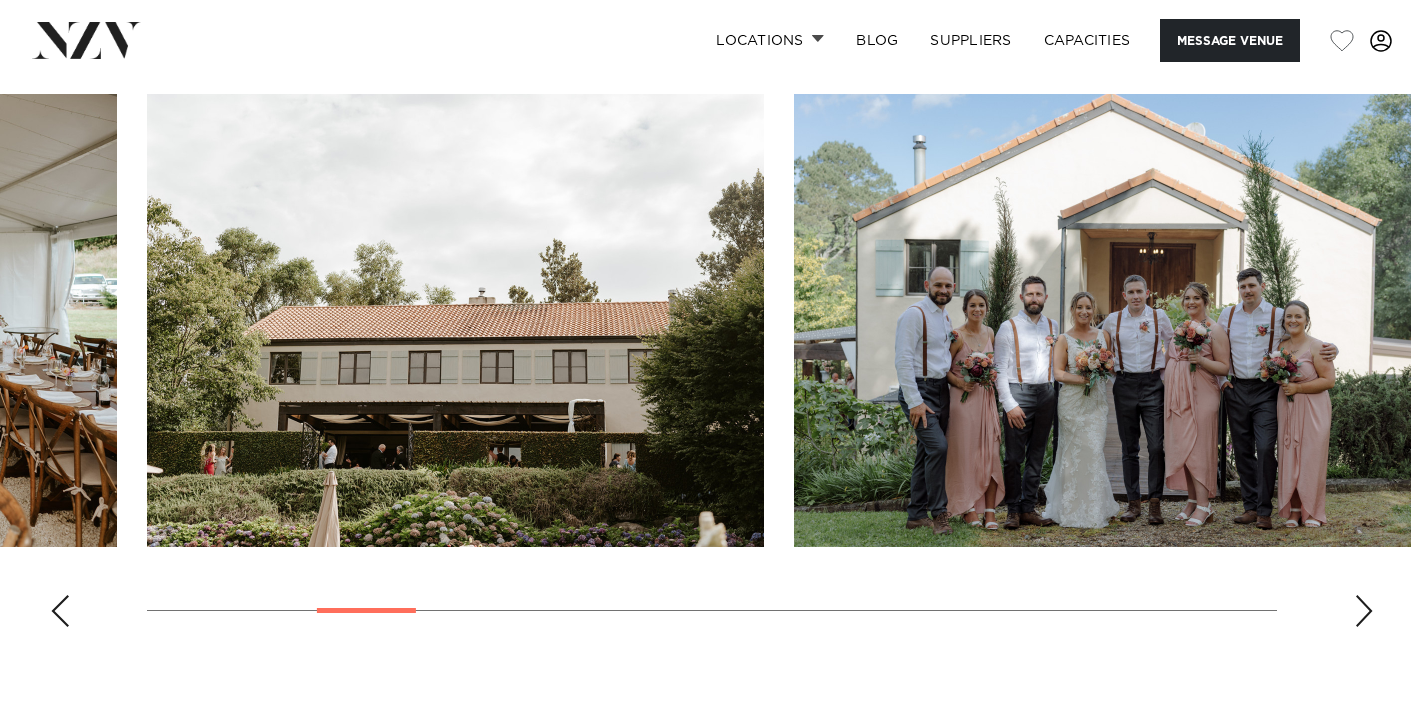 click at bounding box center (1364, 611) 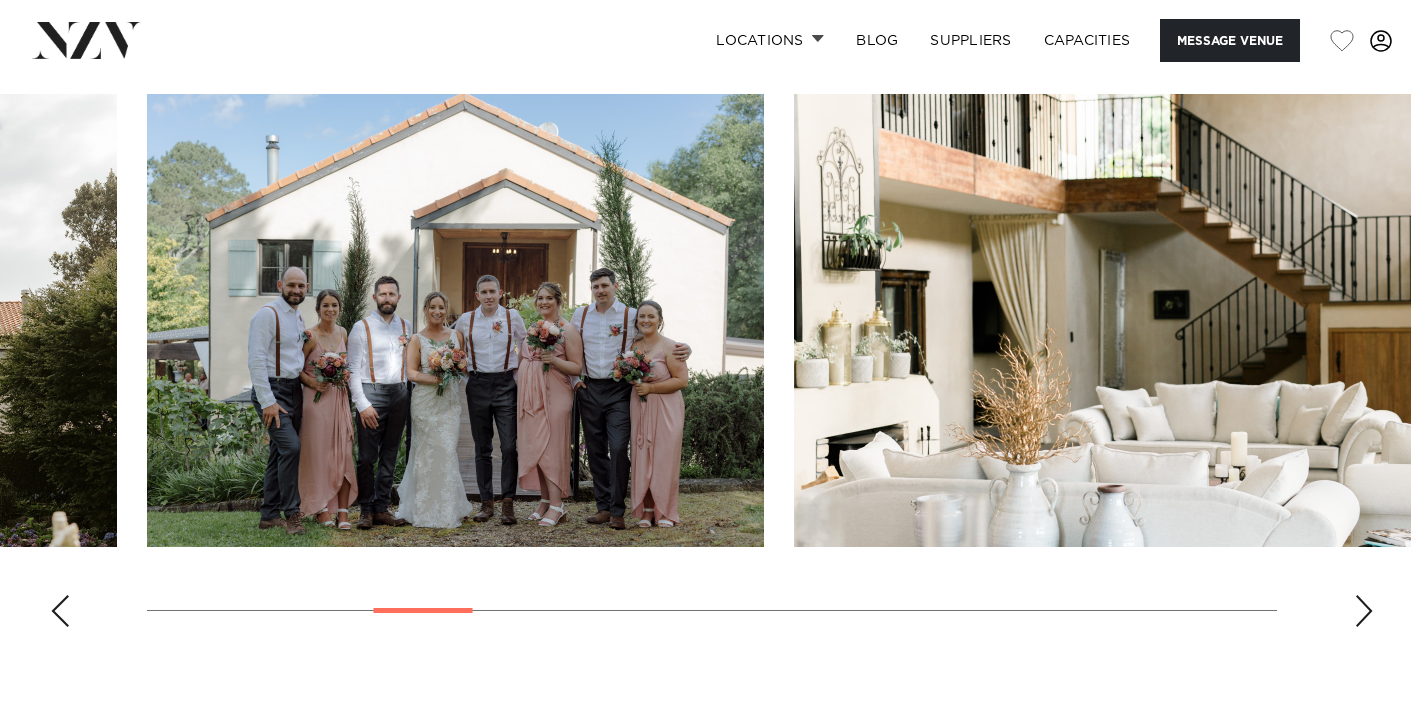 click at bounding box center (1364, 611) 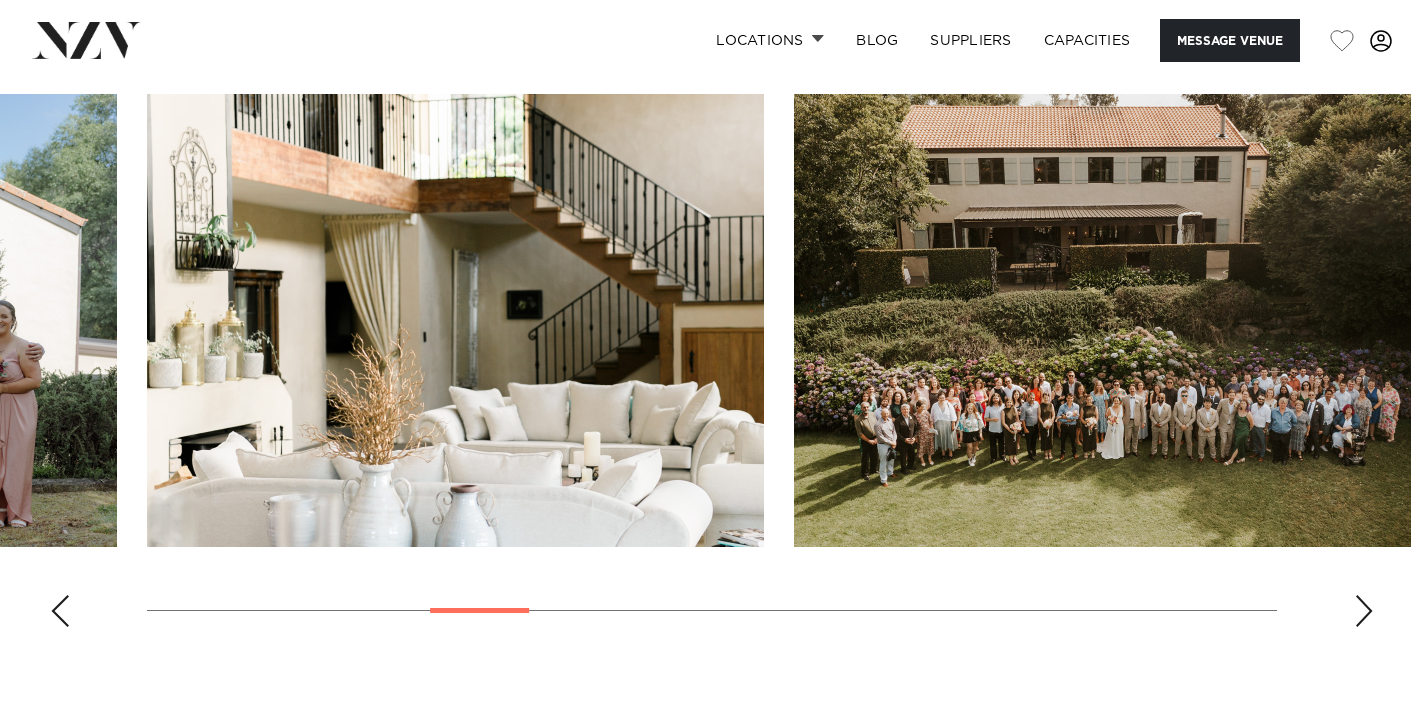 click at bounding box center [1364, 611] 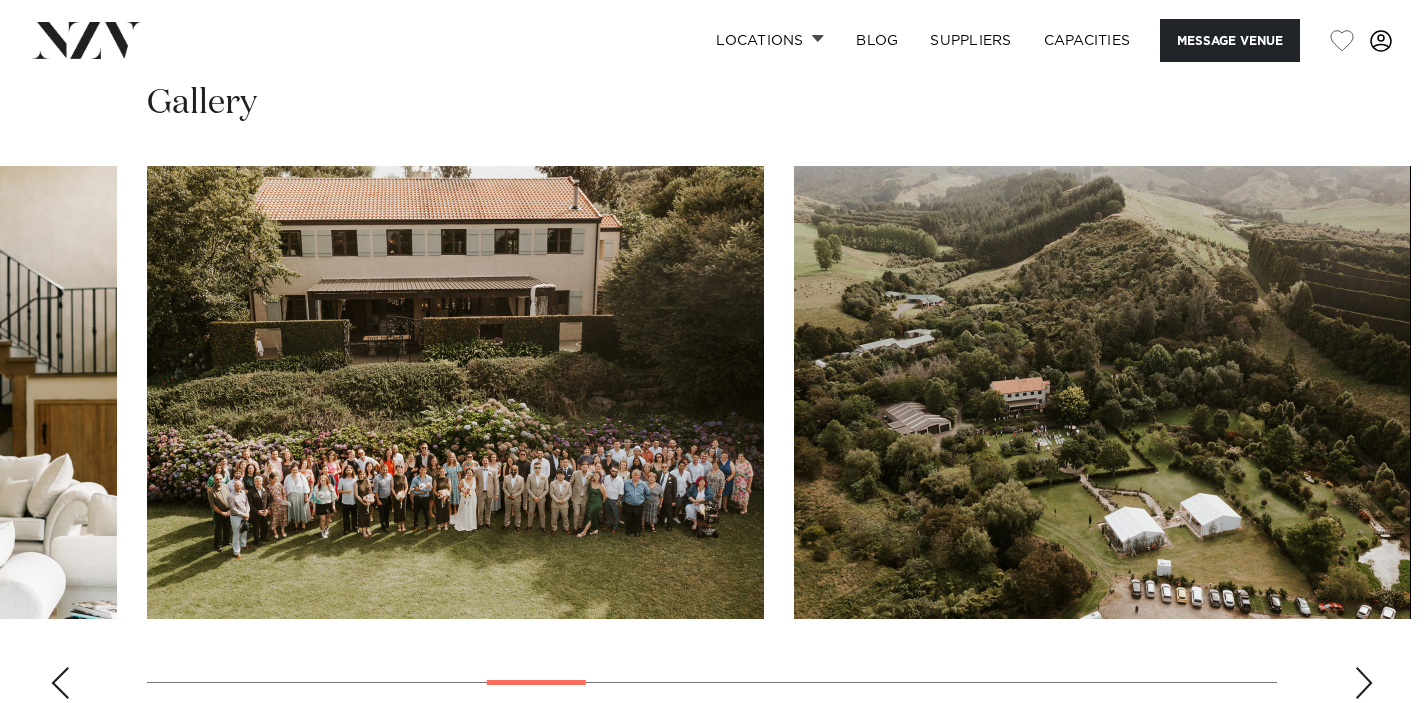 scroll, scrollTop: 1799, scrollLeft: 0, axis: vertical 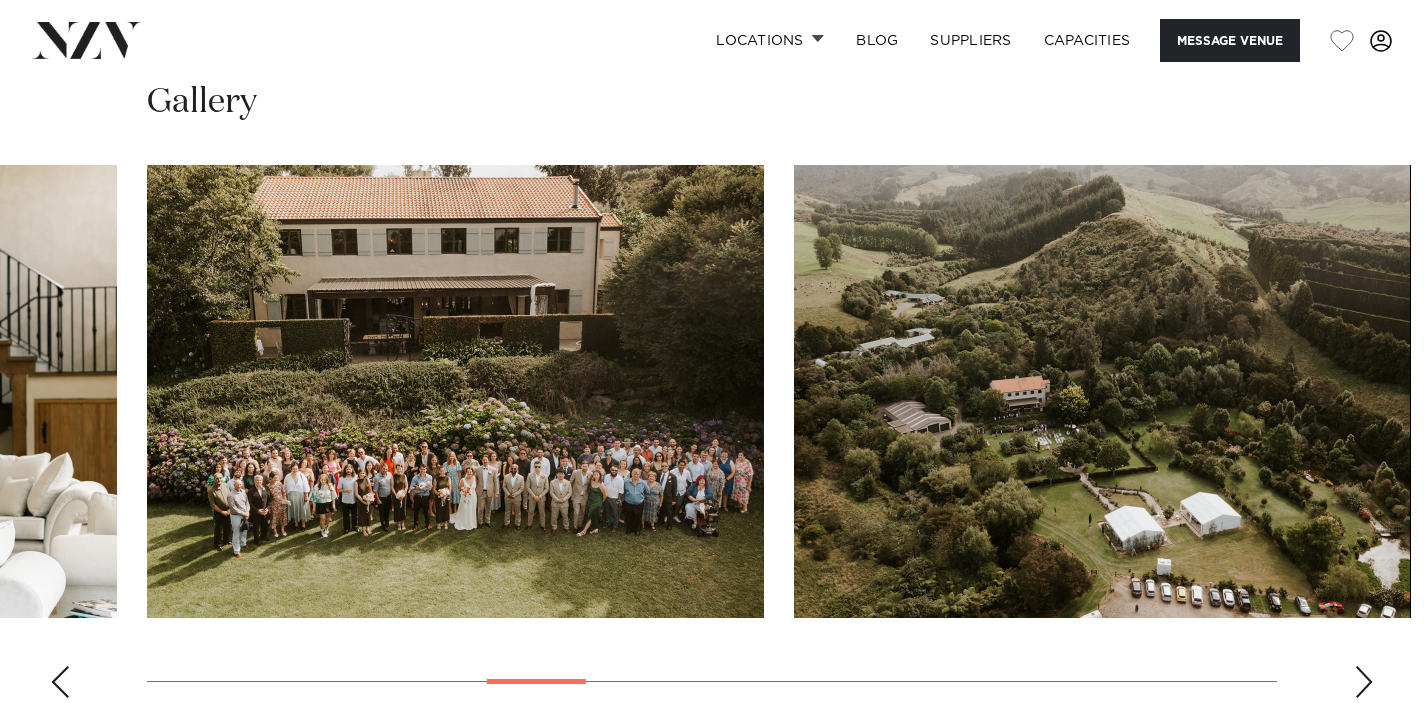click at bounding box center (1364, 682) 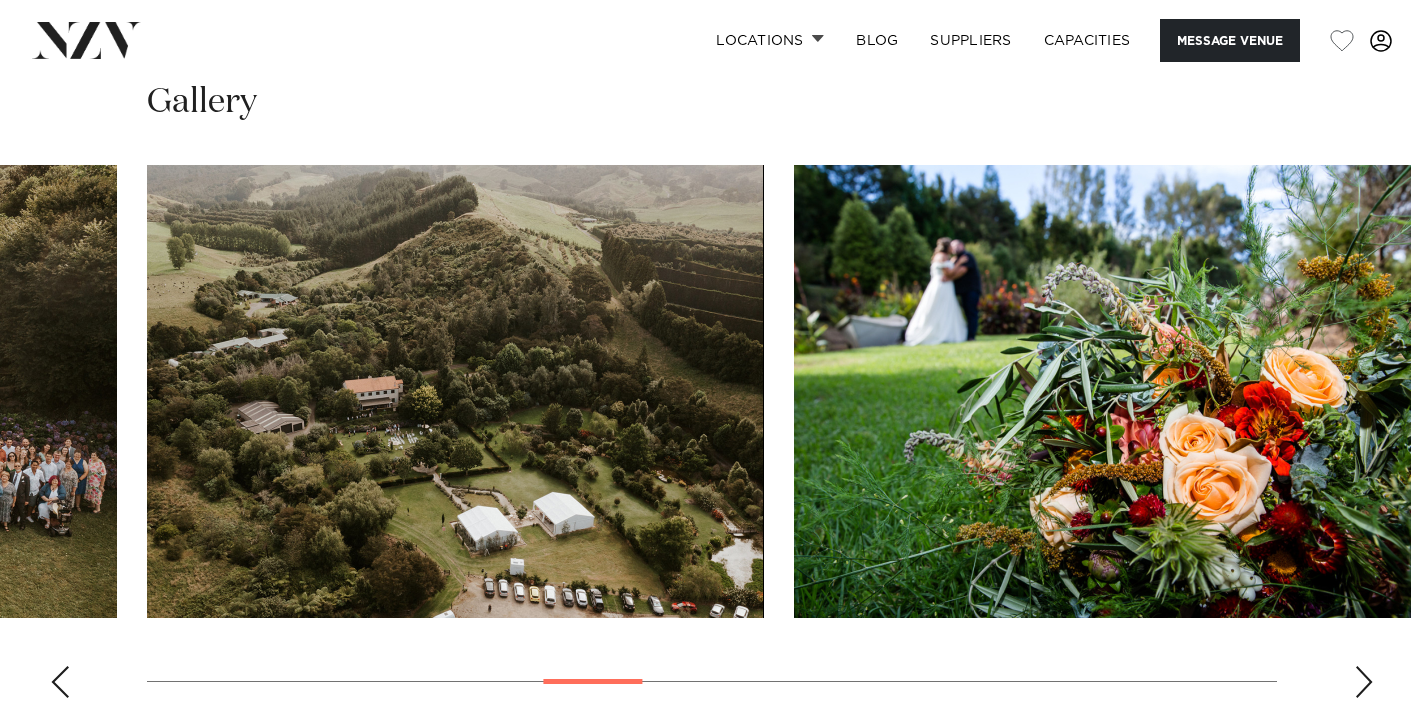 click at bounding box center (1364, 682) 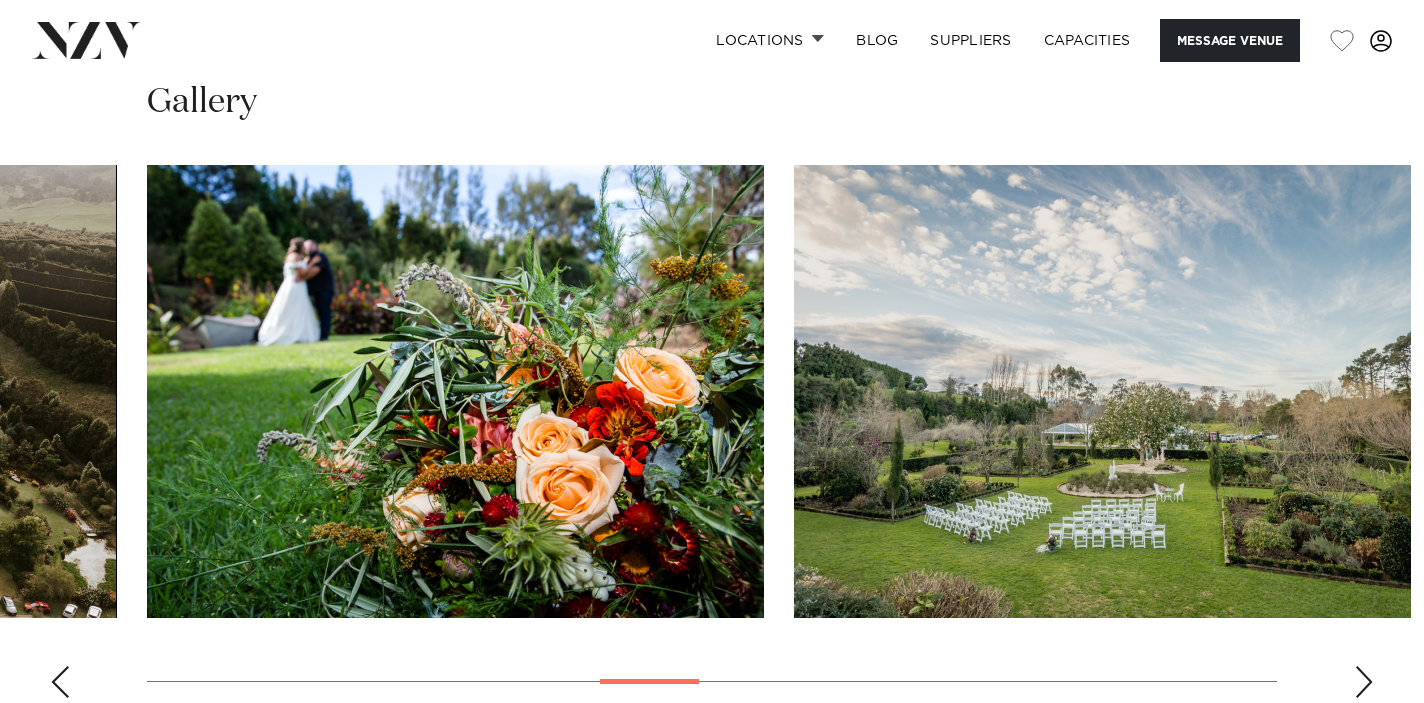 click at bounding box center (1364, 682) 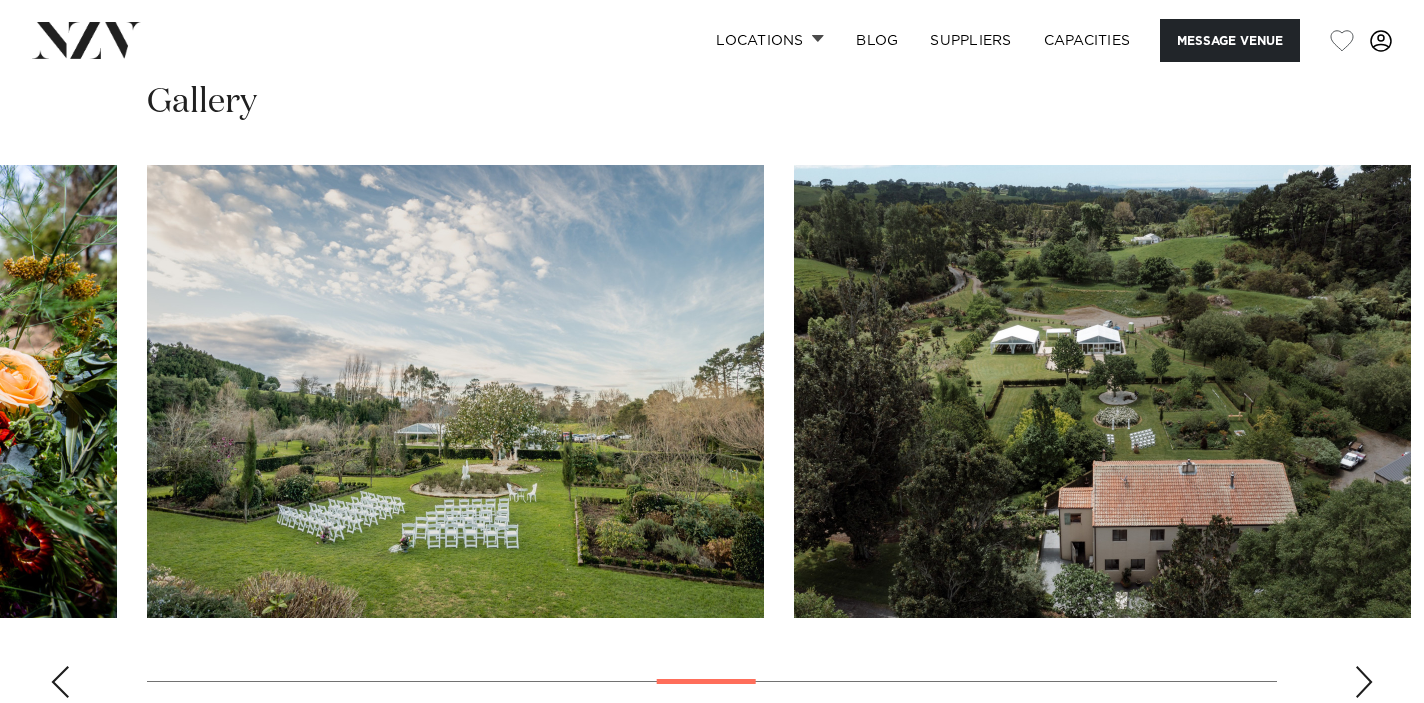 click at bounding box center [1364, 682] 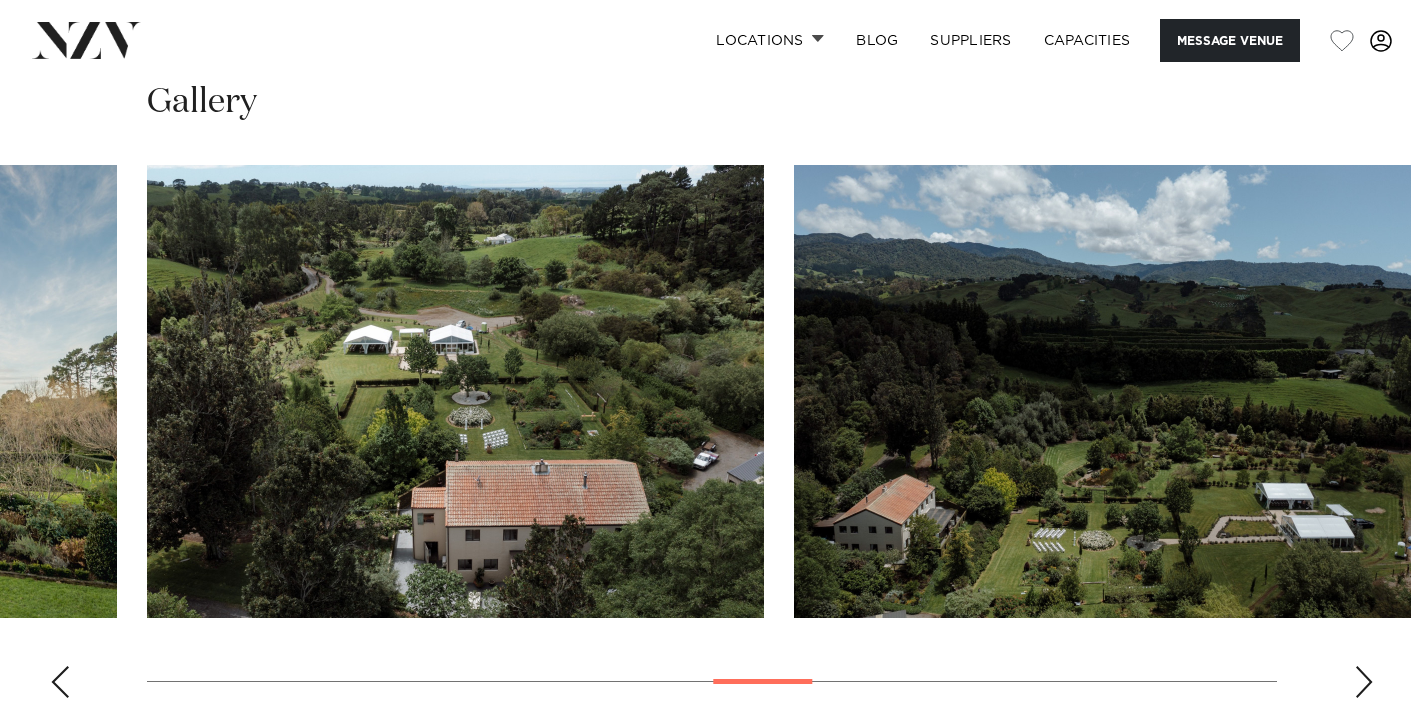 click at bounding box center (1364, 682) 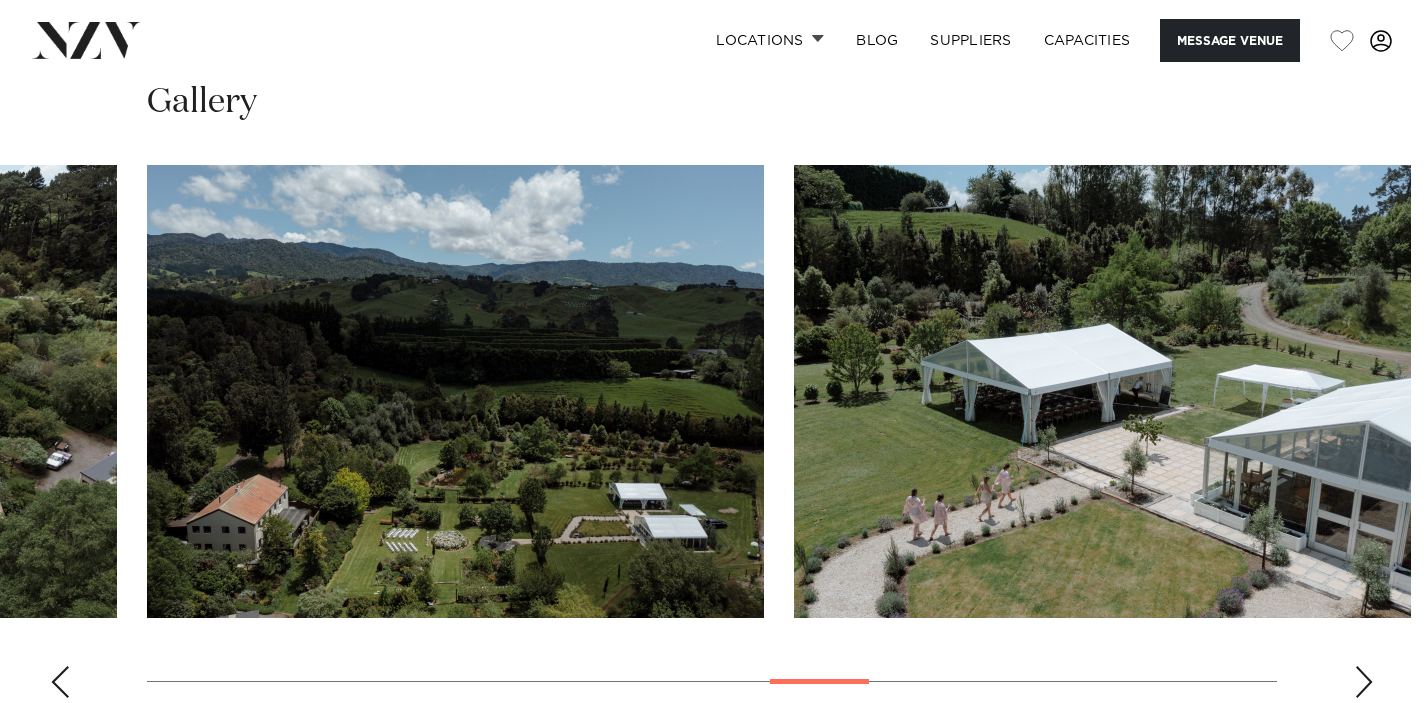 click at bounding box center [1364, 682] 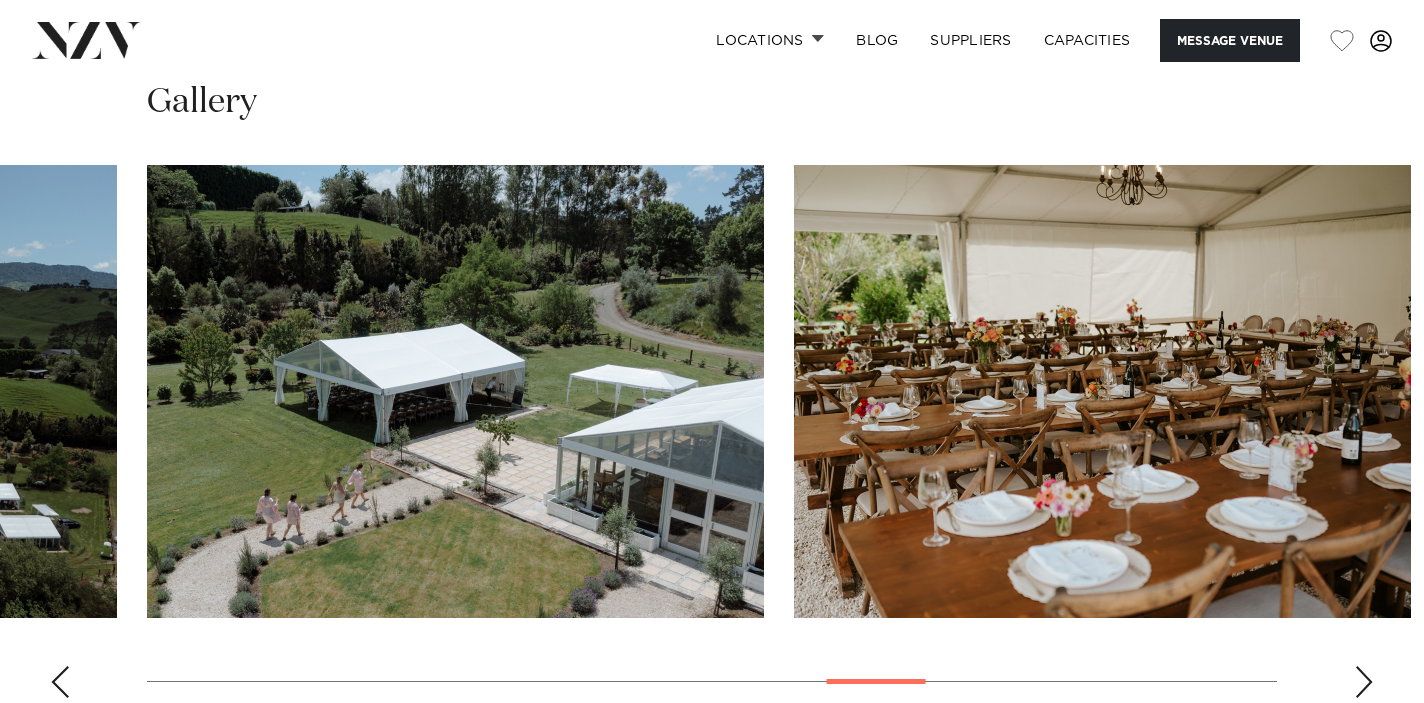 click at bounding box center [1364, 682] 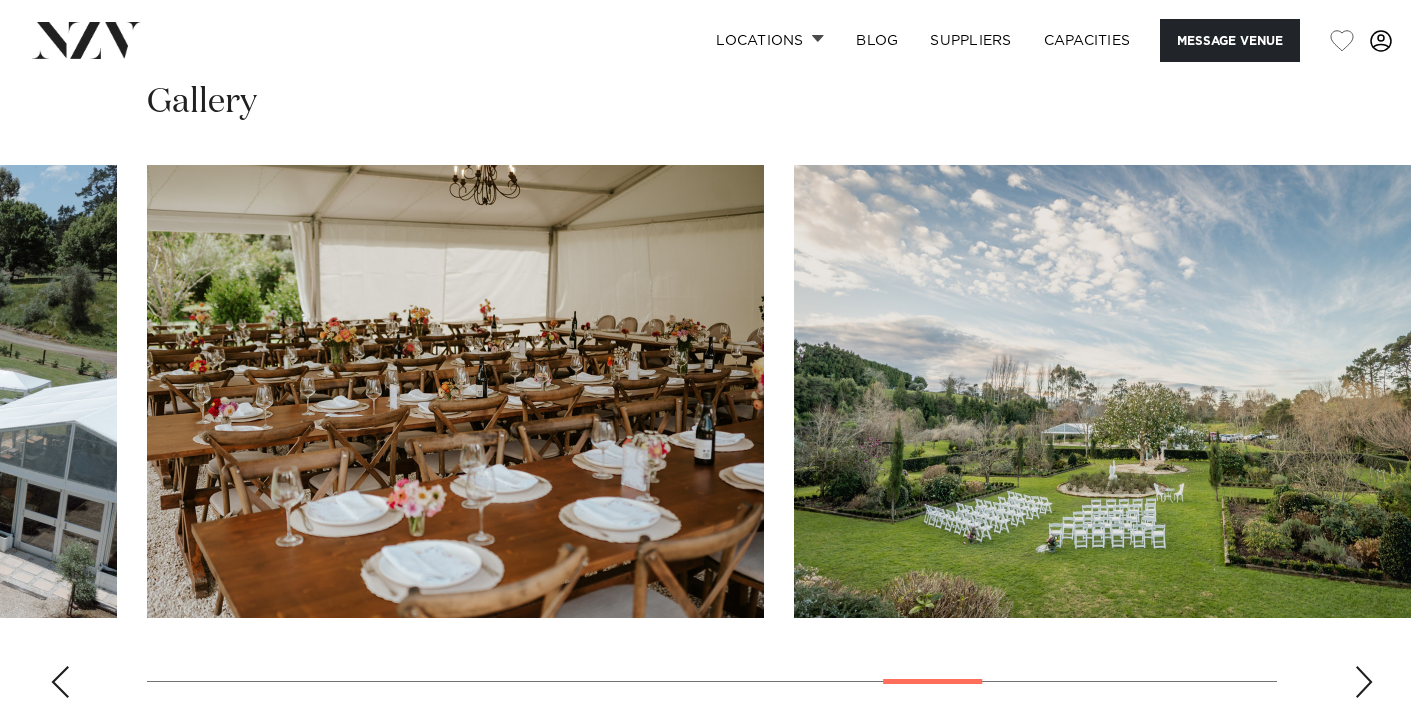 click at bounding box center [1364, 682] 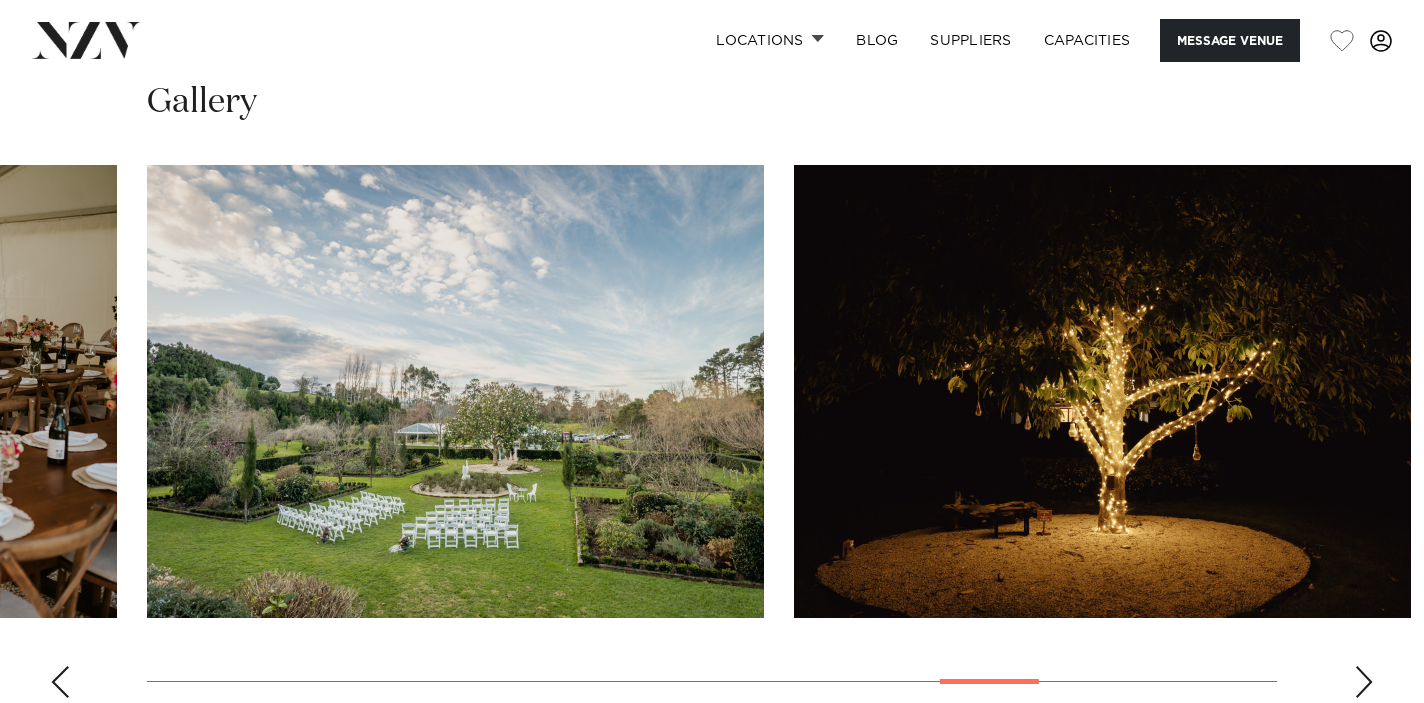 click at bounding box center (1364, 682) 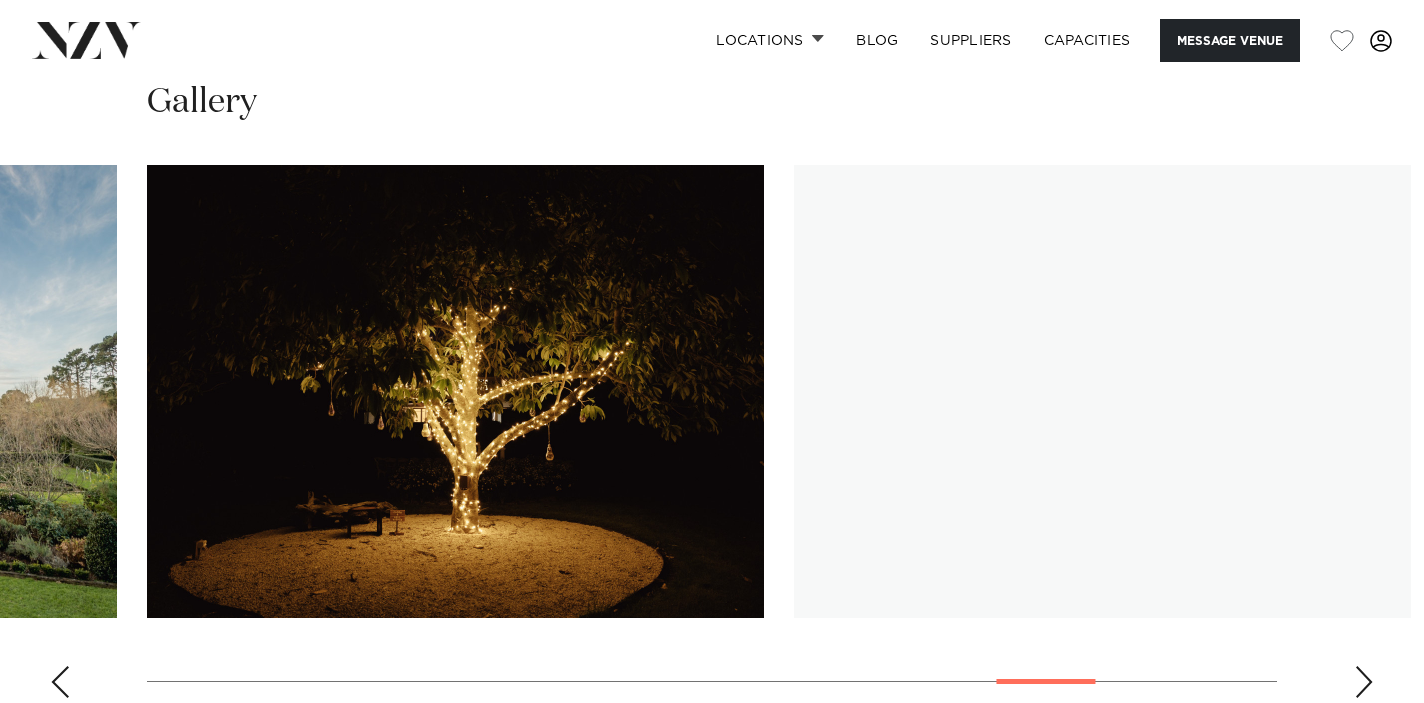 click at bounding box center [1364, 682] 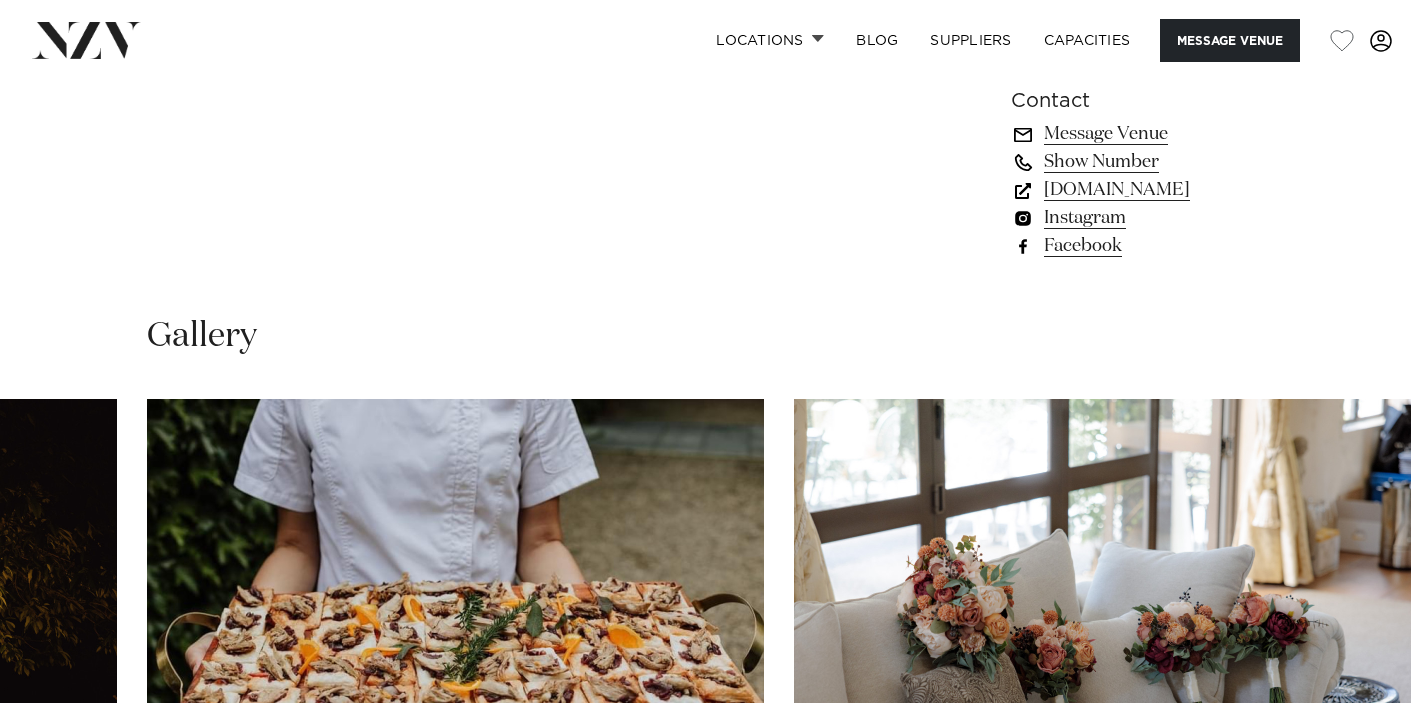 scroll, scrollTop: 1009, scrollLeft: 0, axis: vertical 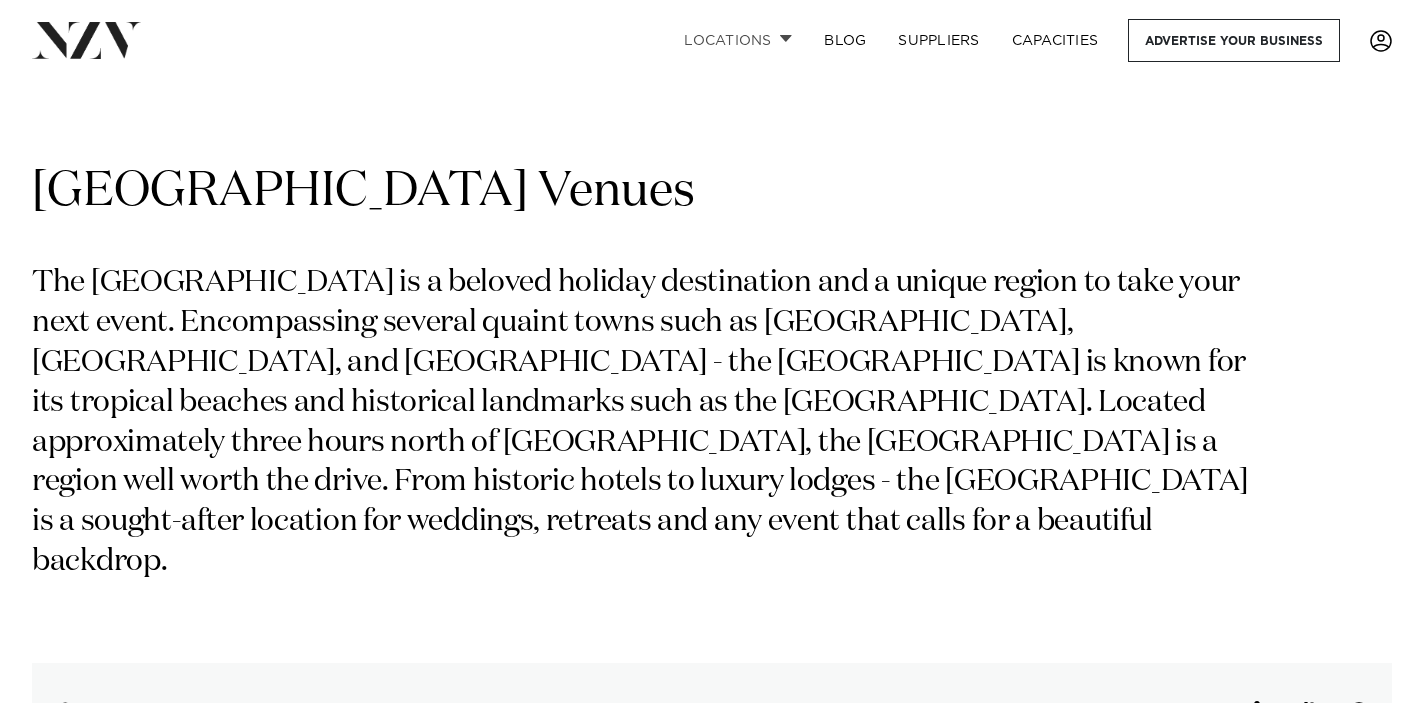 click on "Locations" at bounding box center [738, 40] 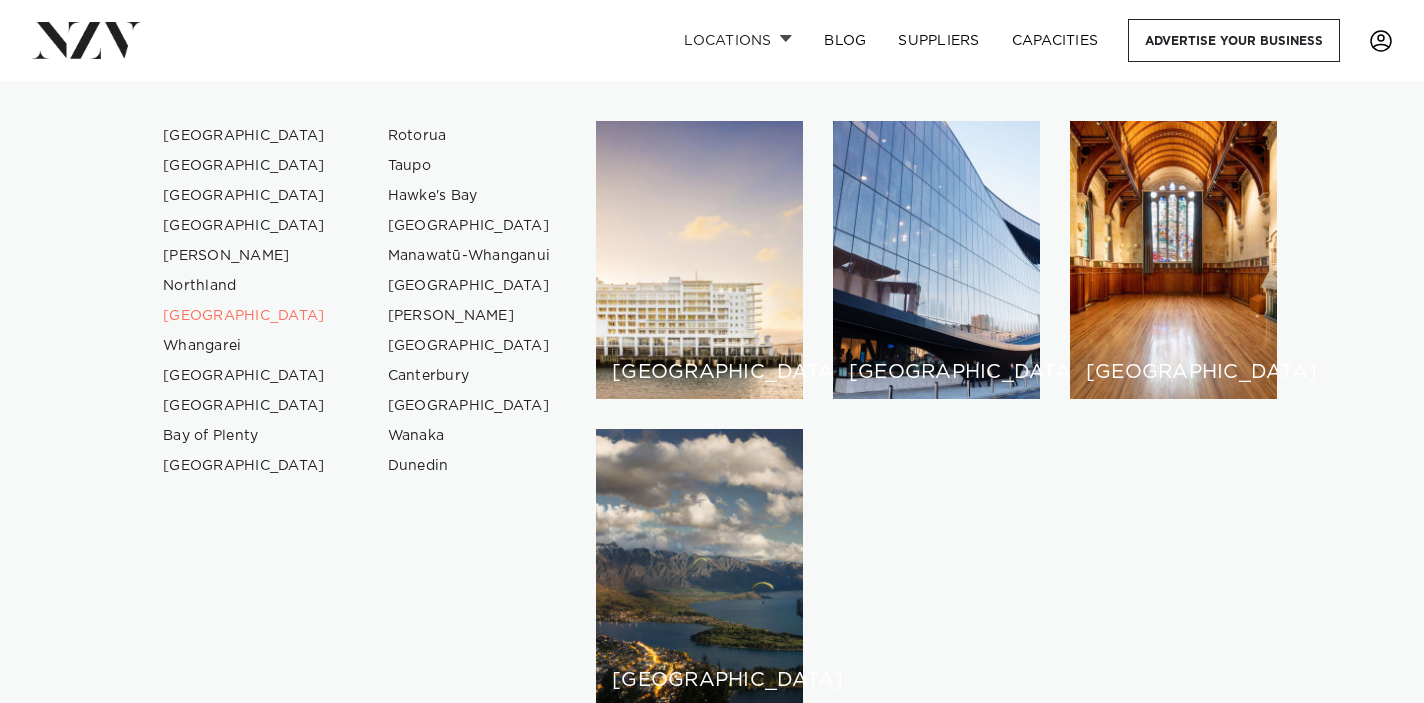 click on "Locations" at bounding box center (738, 40) 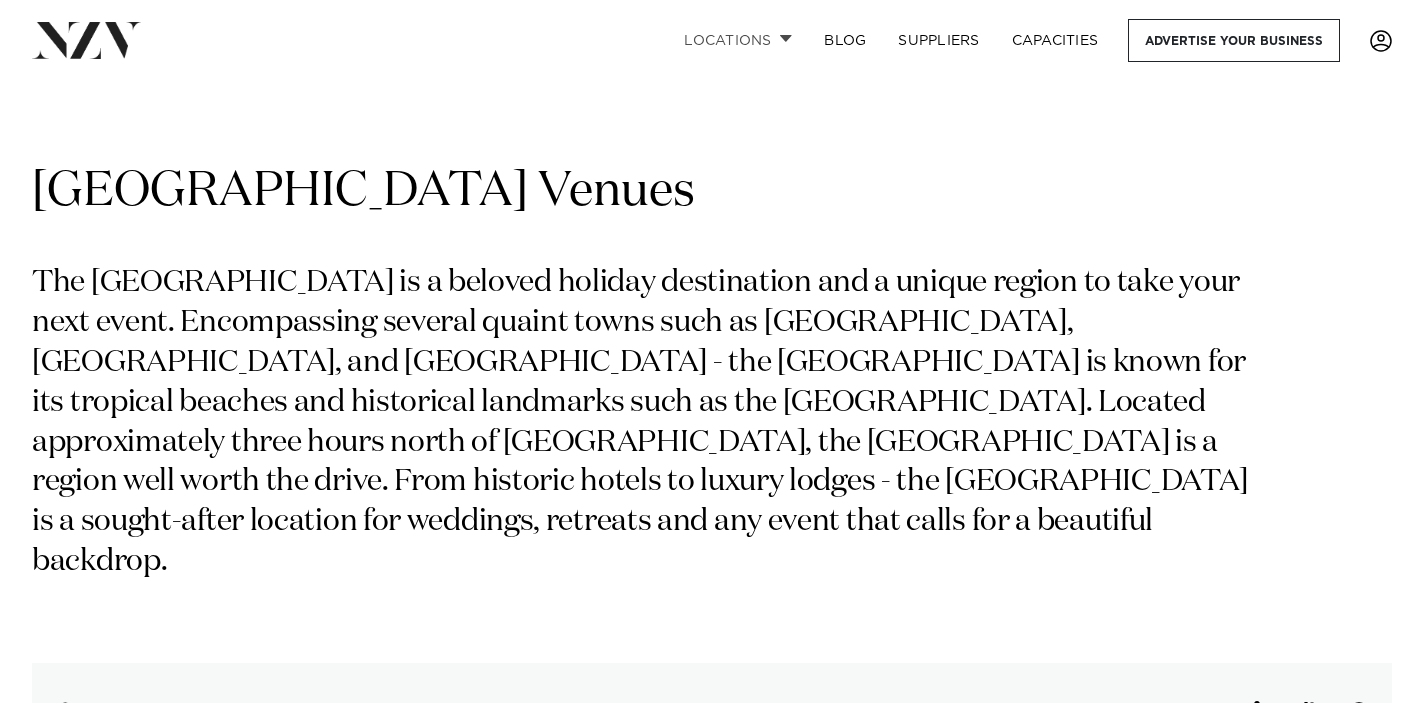 click on "Locations" at bounding box center (738, 40) 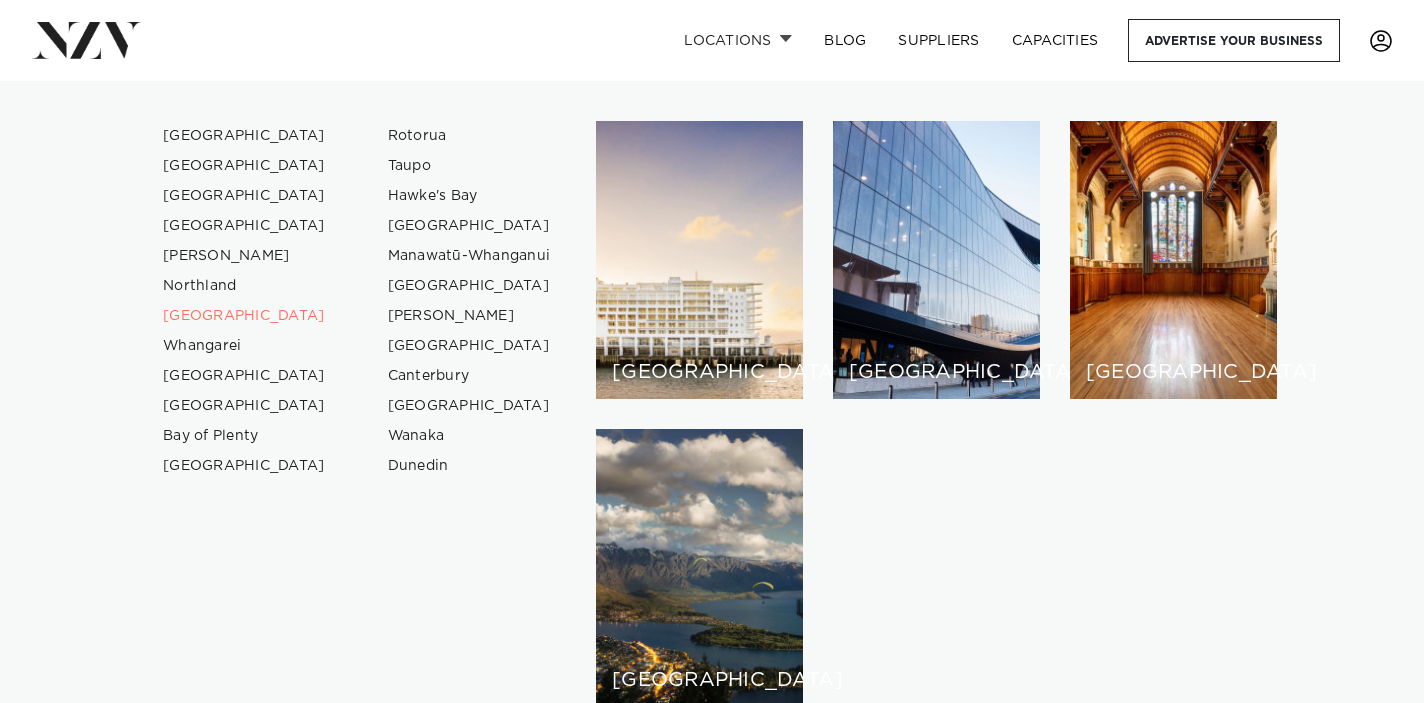 click on "Locations" at bounding box center [738, 40] 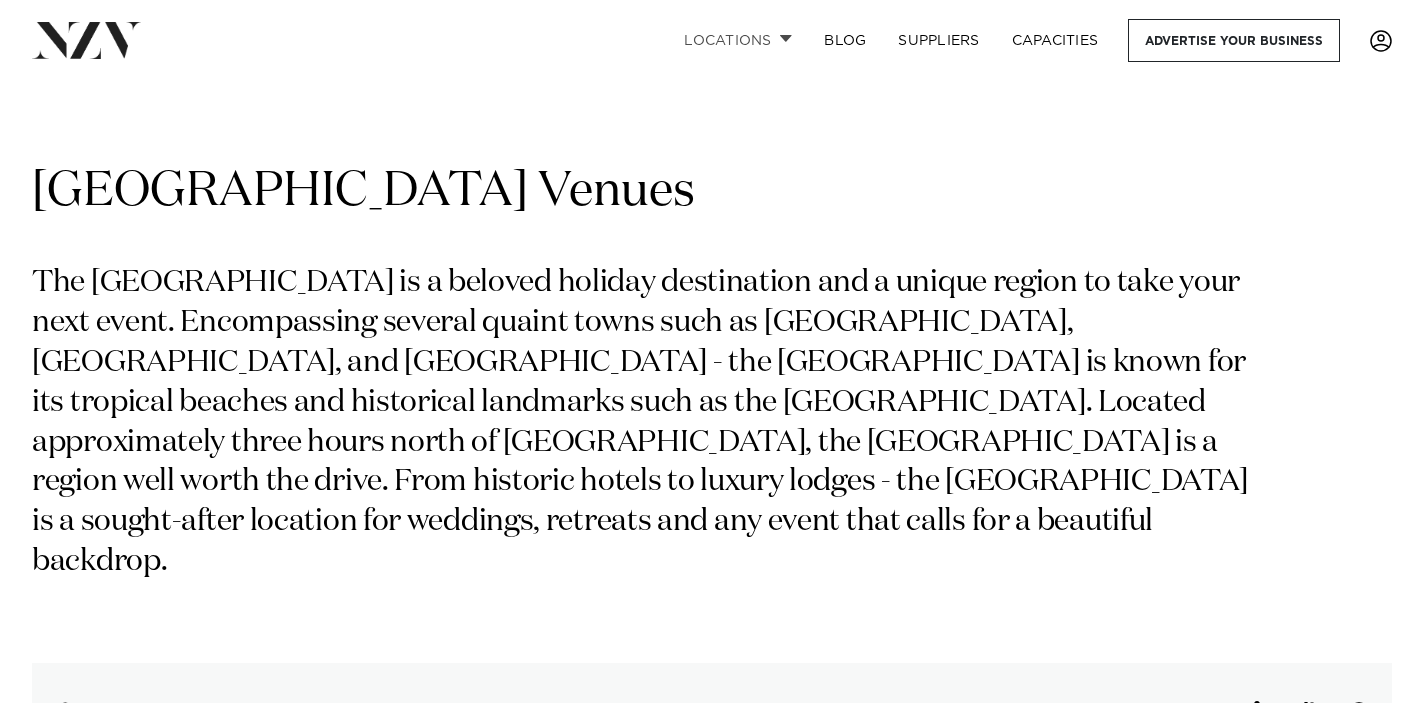 scroll, scrollTop: 229, scrollLeft: 0, axis: vertical 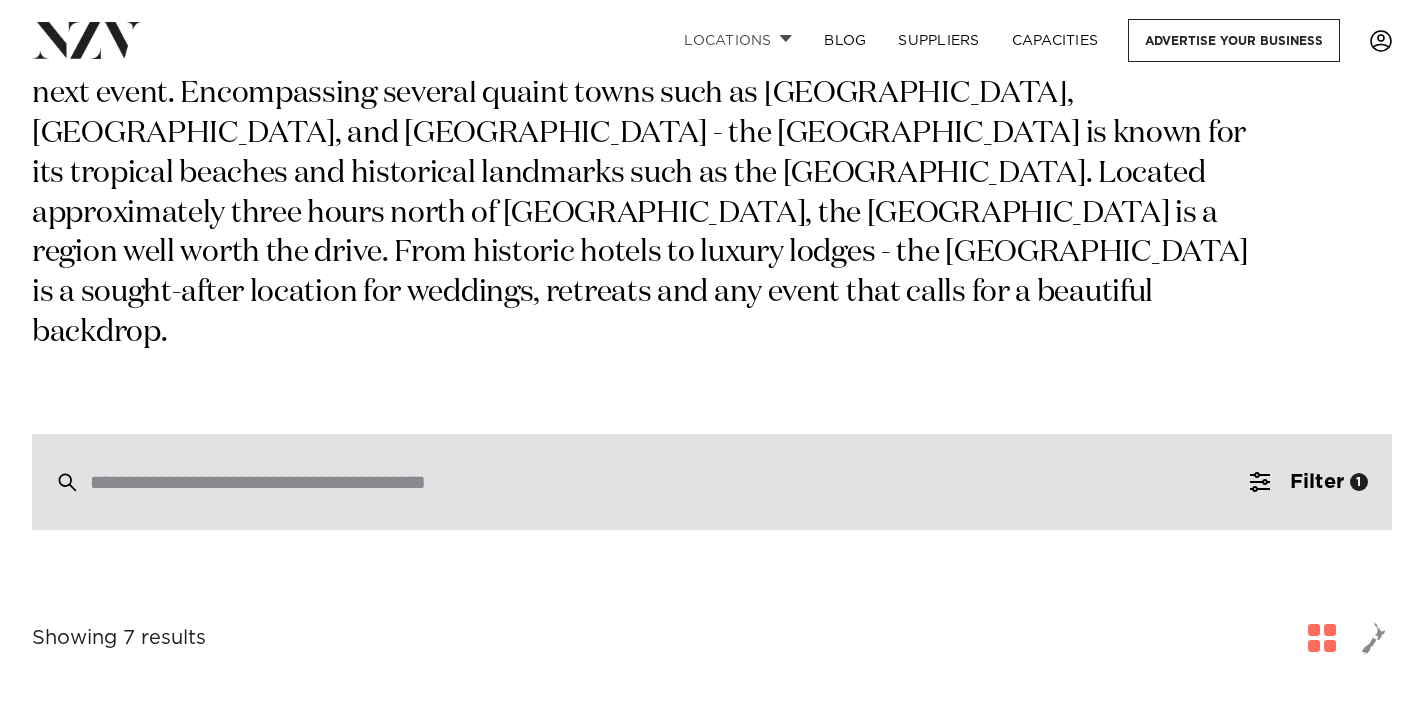 click at bounding box center (669, 482) 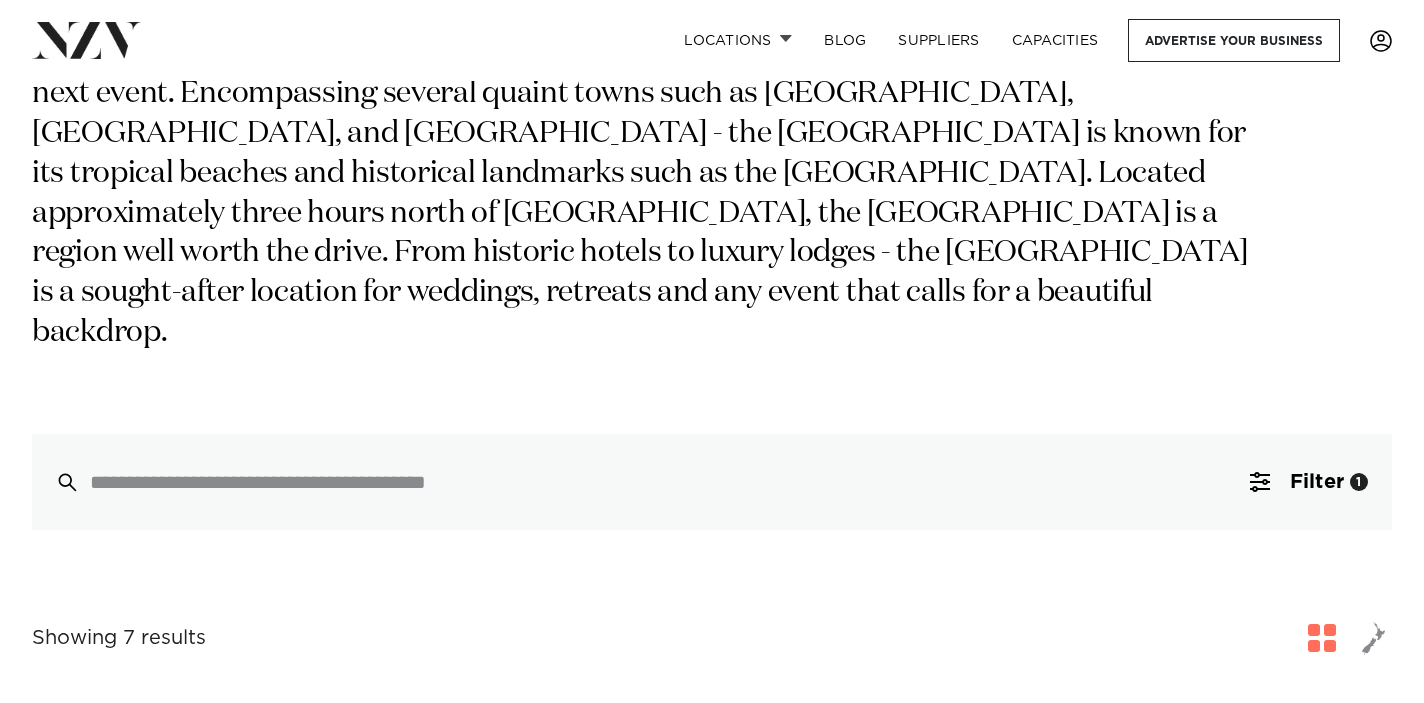 scroll, scrollTop: 0, scrollLeft: 0, axis: both 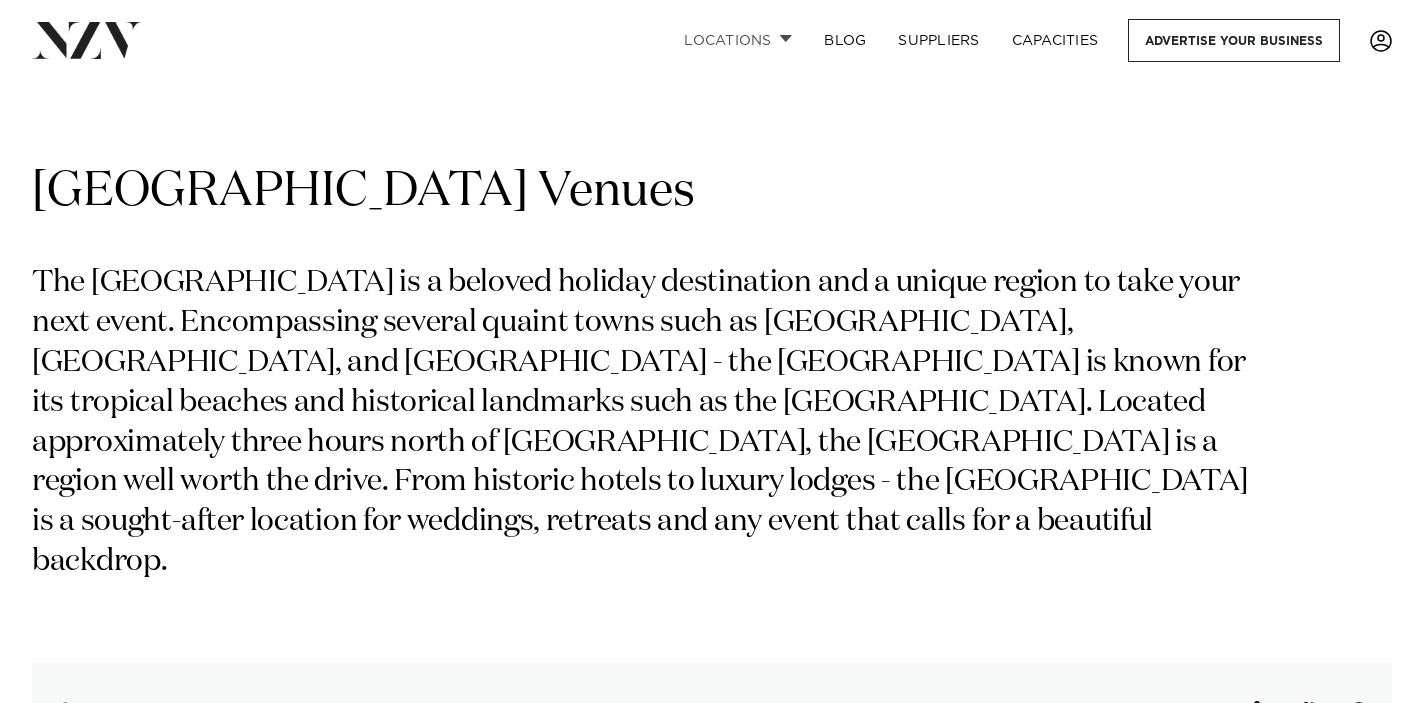 click on "Locations" at bounding box center (738, 40) 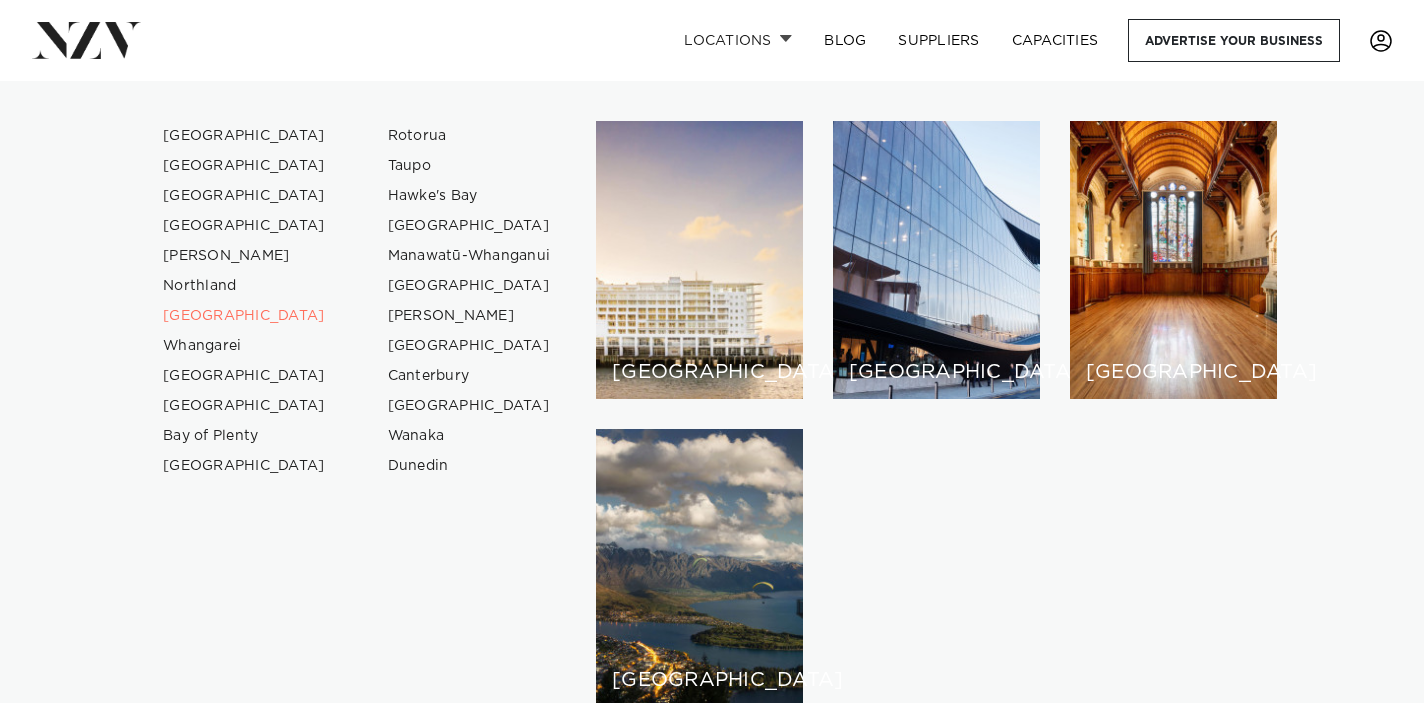 scroll, scrollTop: 0, scrollLeft: 0, axis: both 